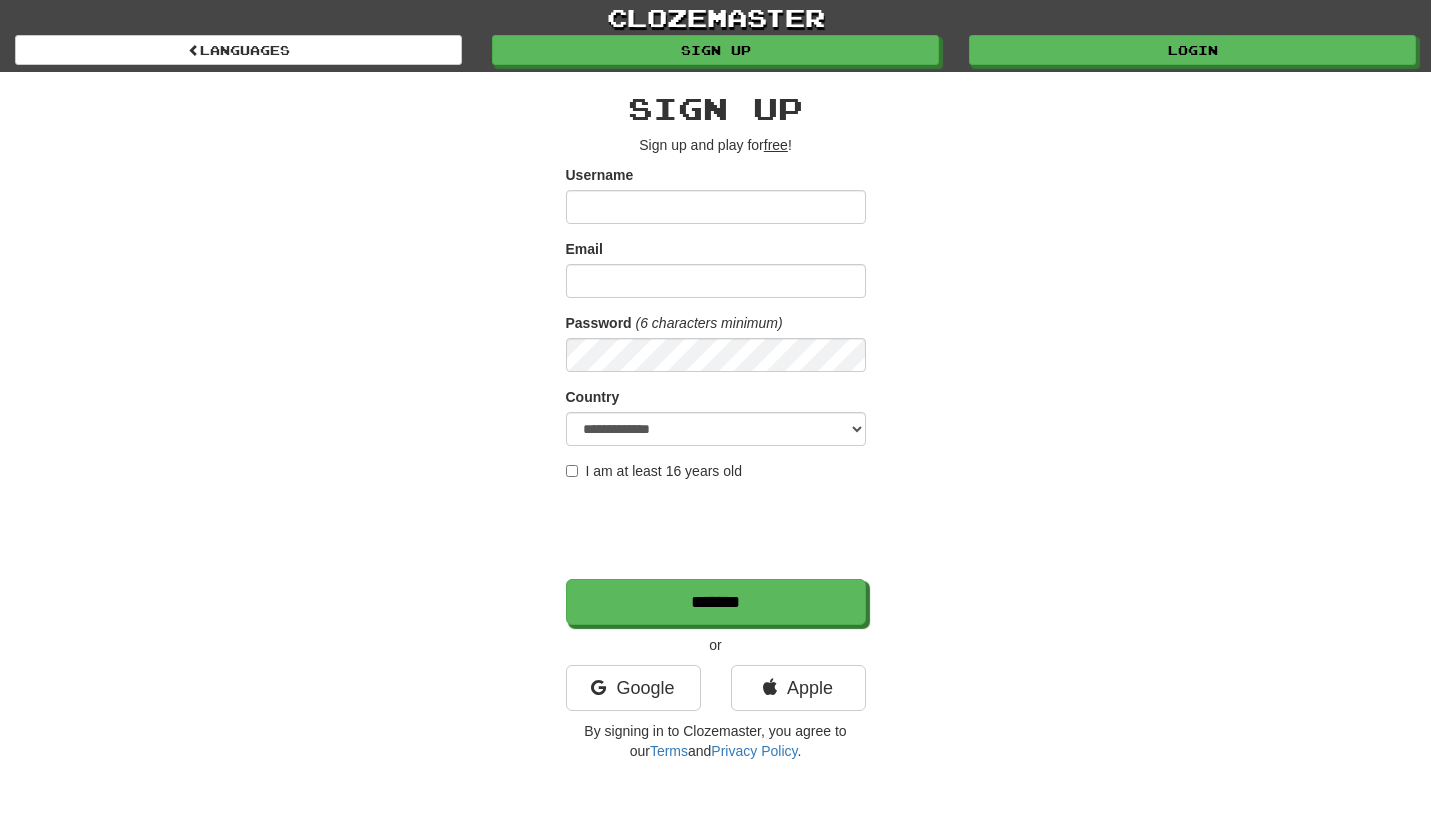 scroll, scrollTop: 0, scrollLeft: 0, axis: both 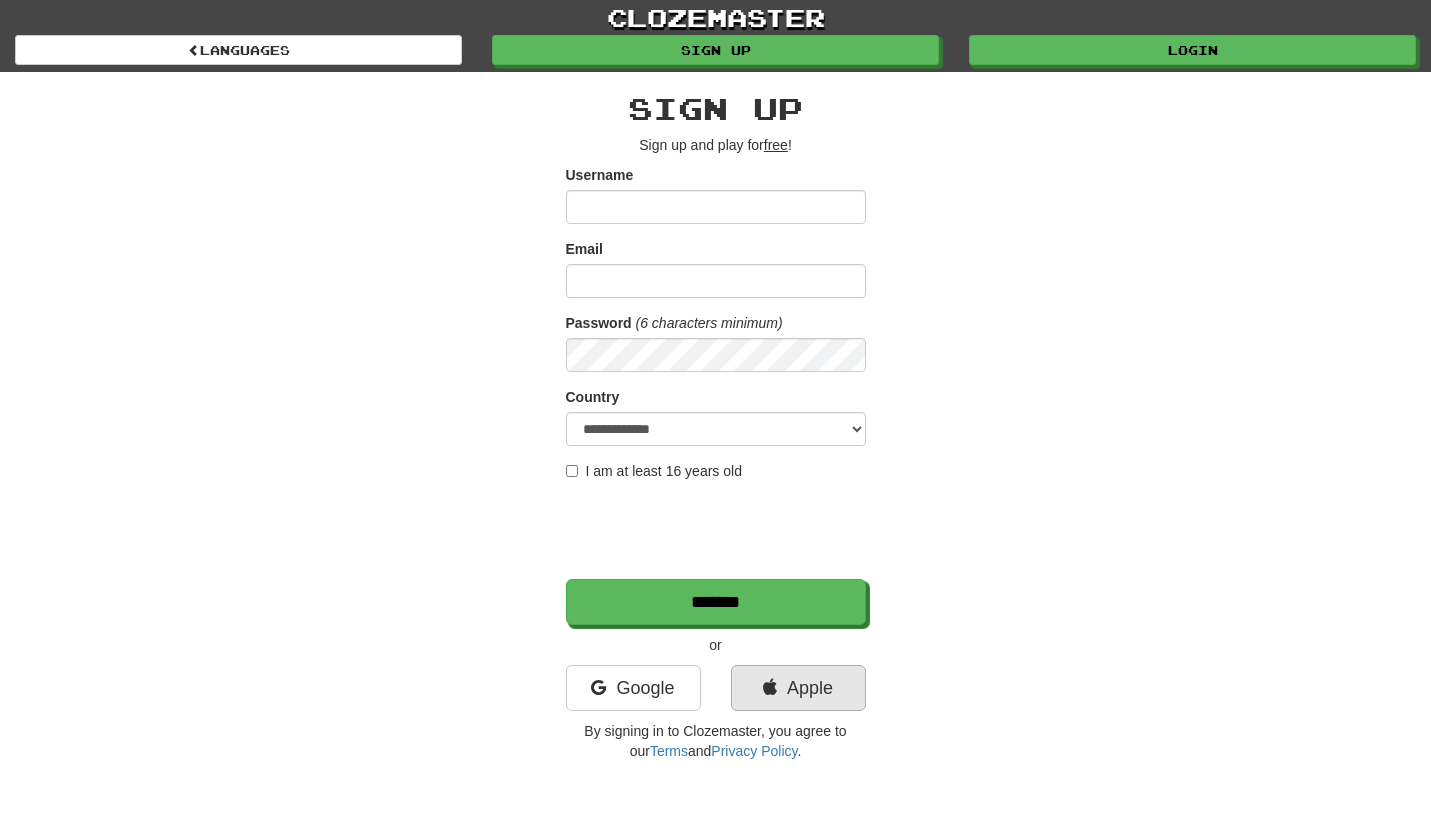 click on "Apple" at bounding box center (798, 688) 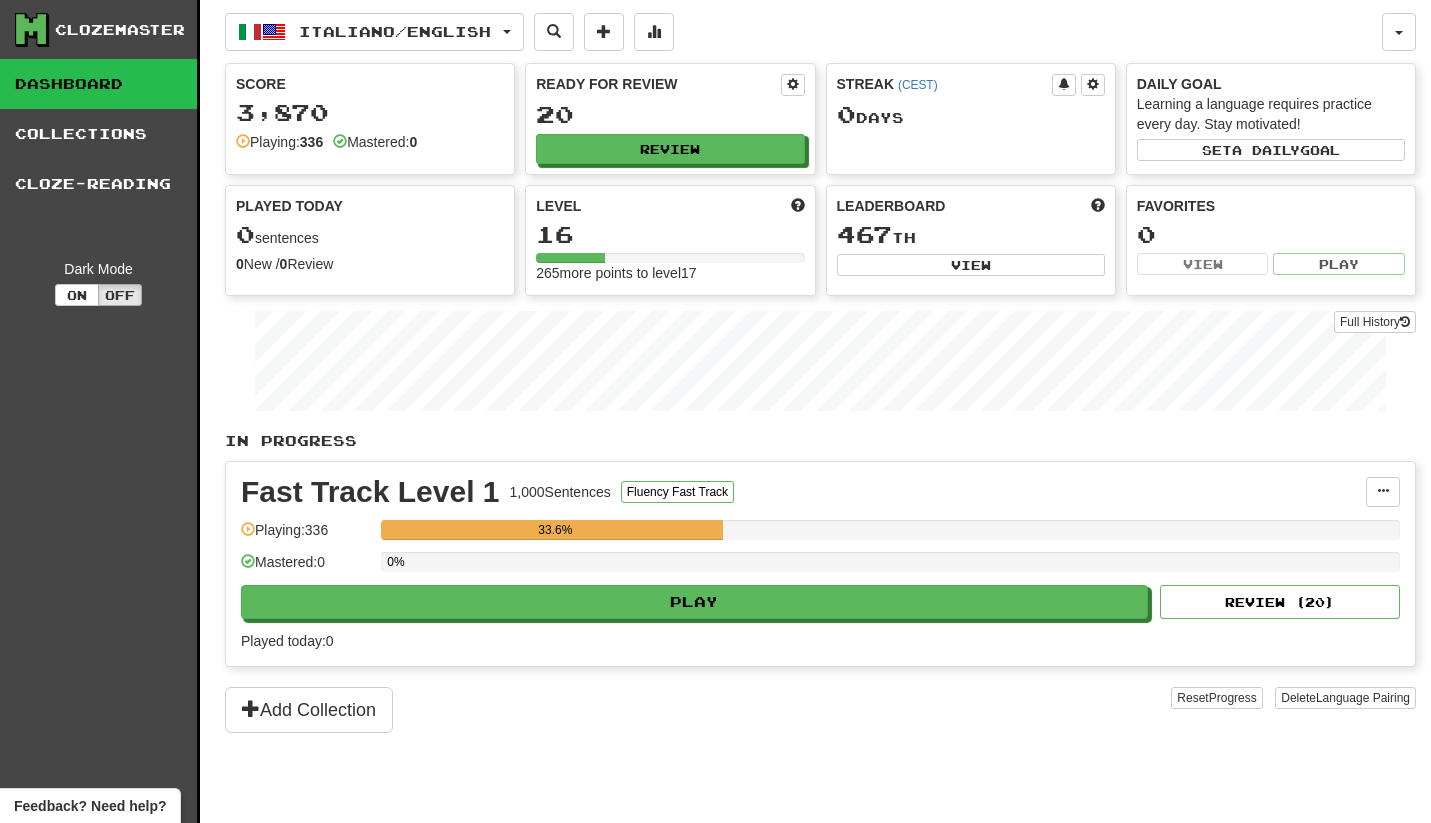 scroll, scrollTop: 0, scrollLeft: 0, axis: both 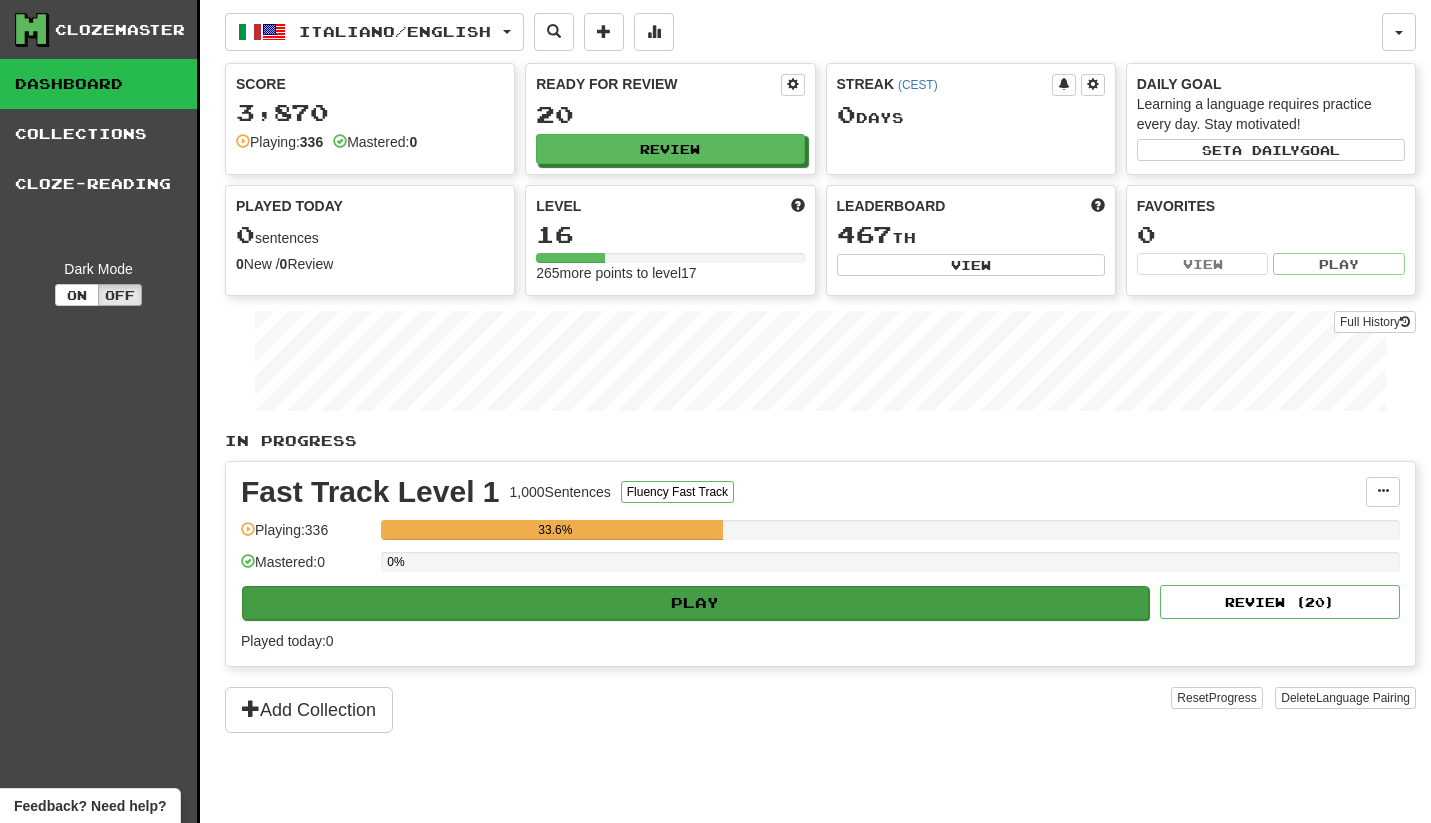 click on "Play" at bounding box center (695, 603) 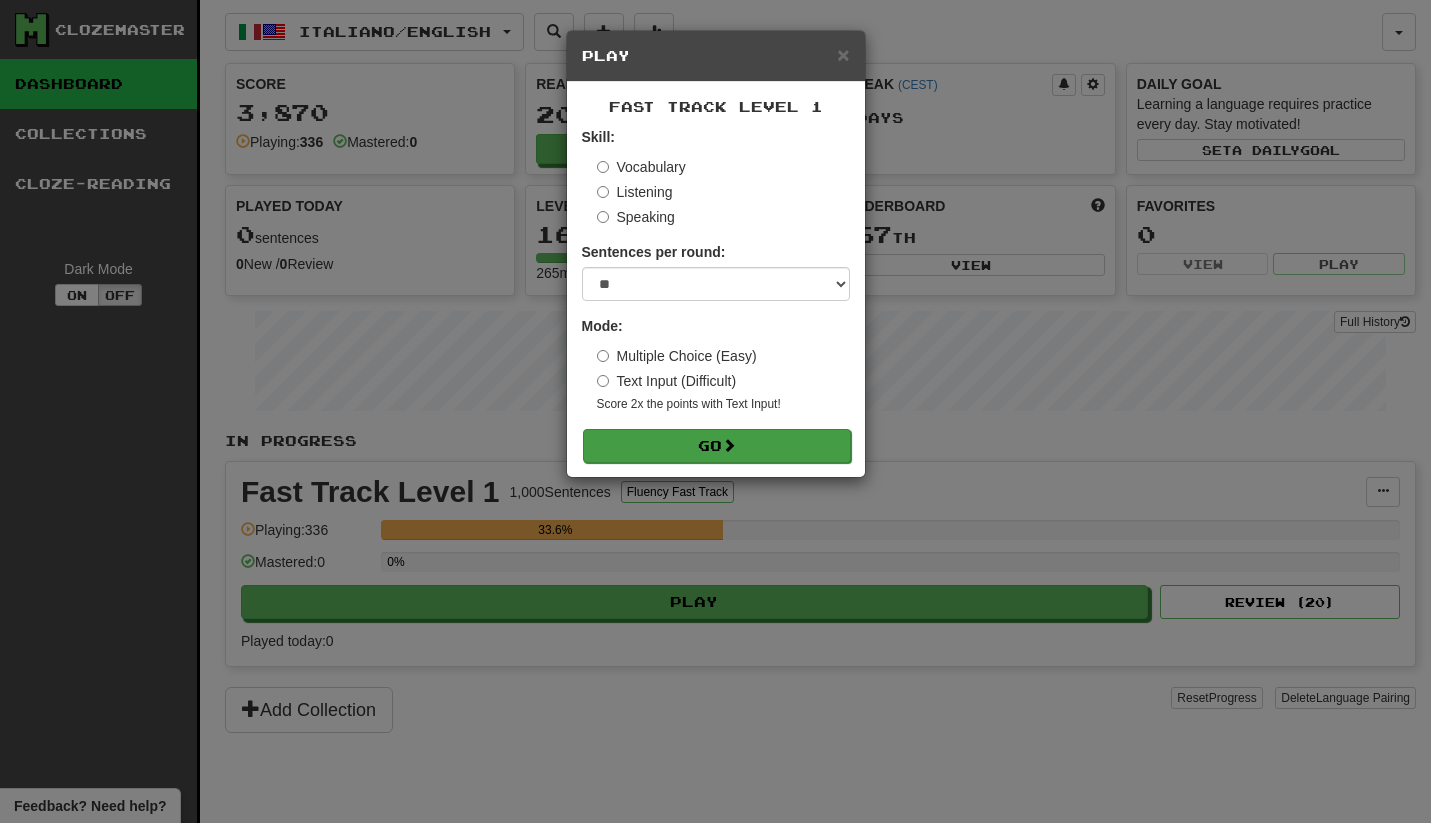 click on "Go" at bounding box center (717, 446) 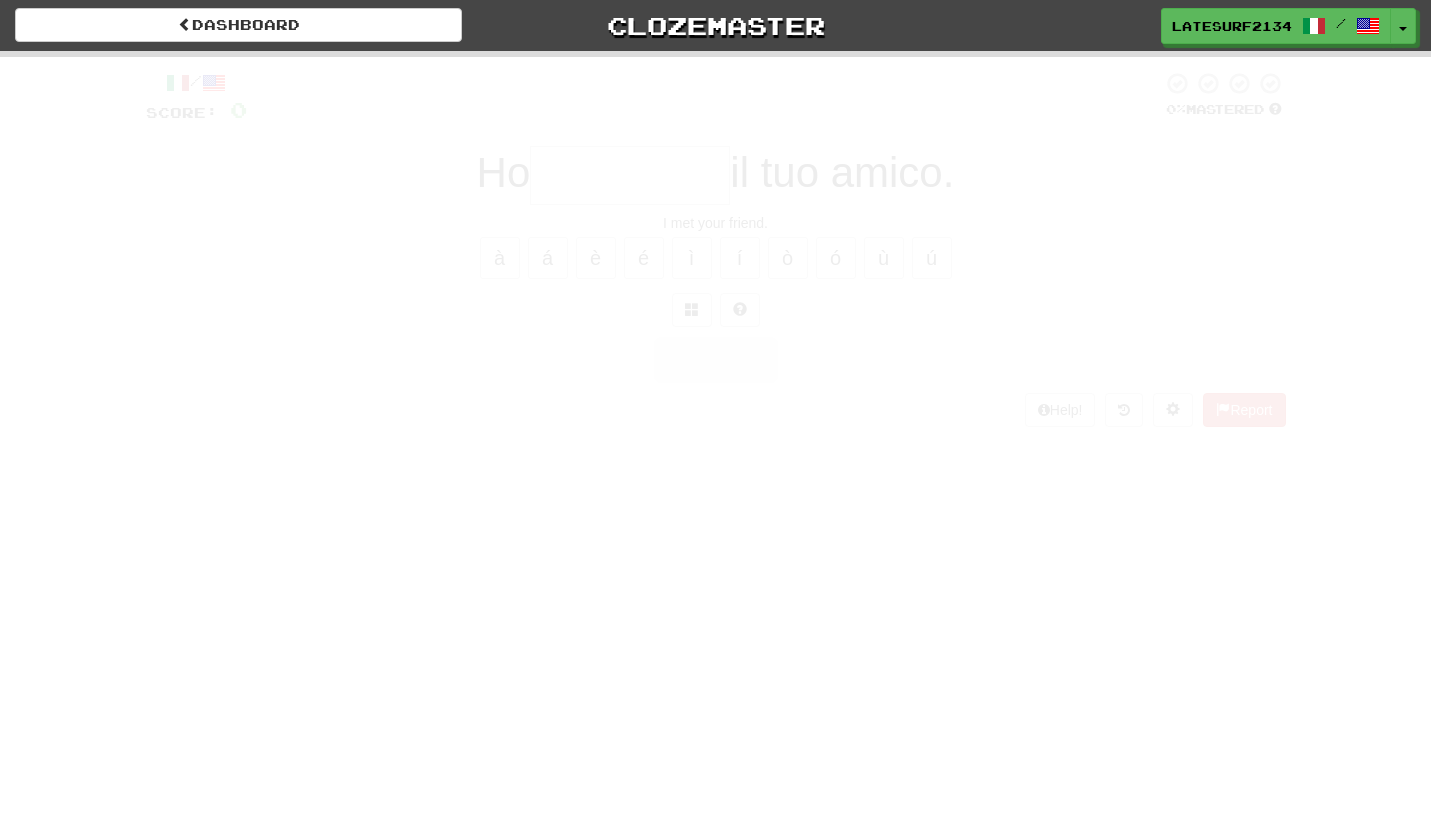 scroll, scrollTop: 0, scrollLeft: 0, axis: both 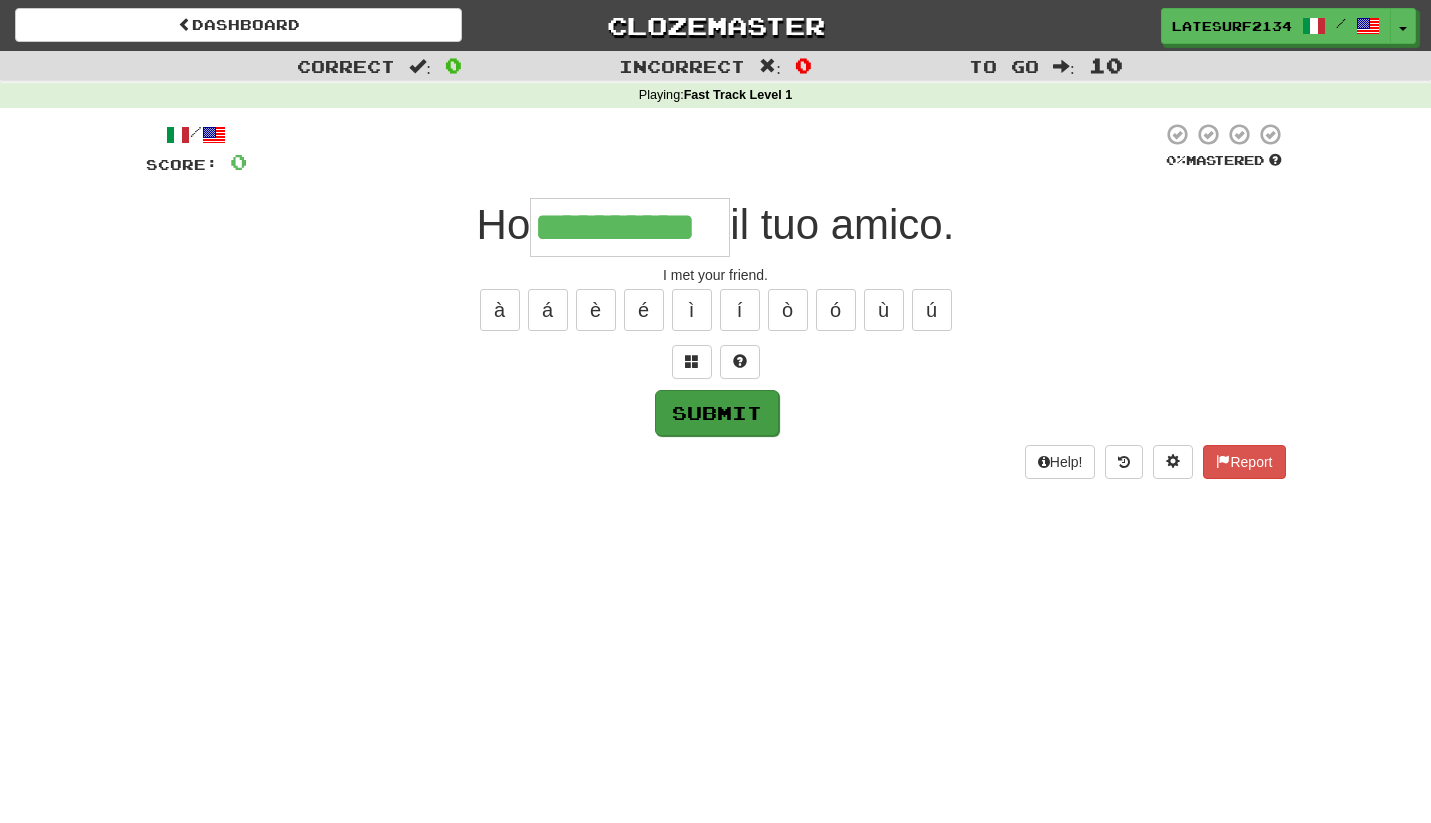 type on "**********" 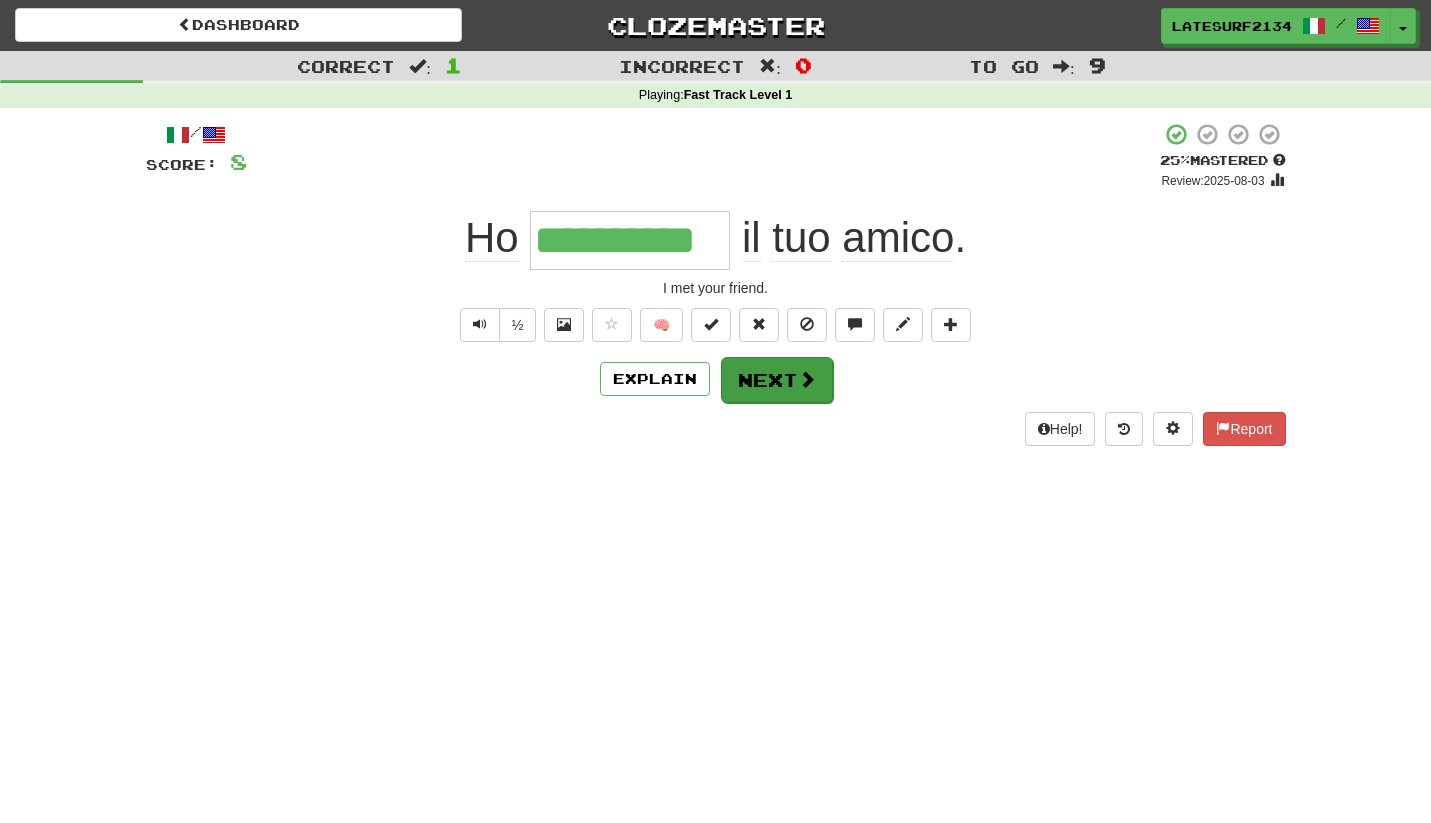 click at bounding box center [807, 379] 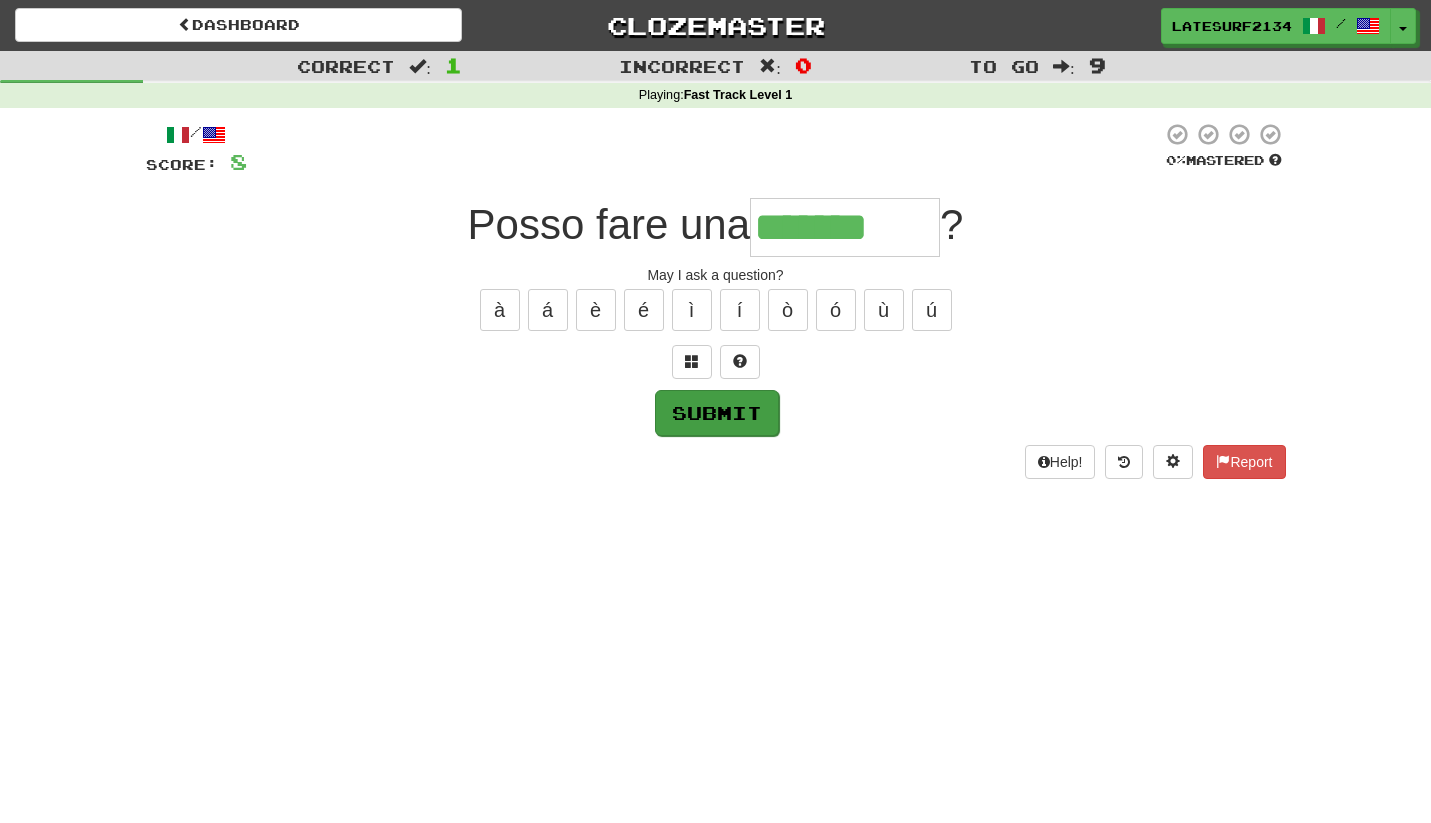 type on "*******" 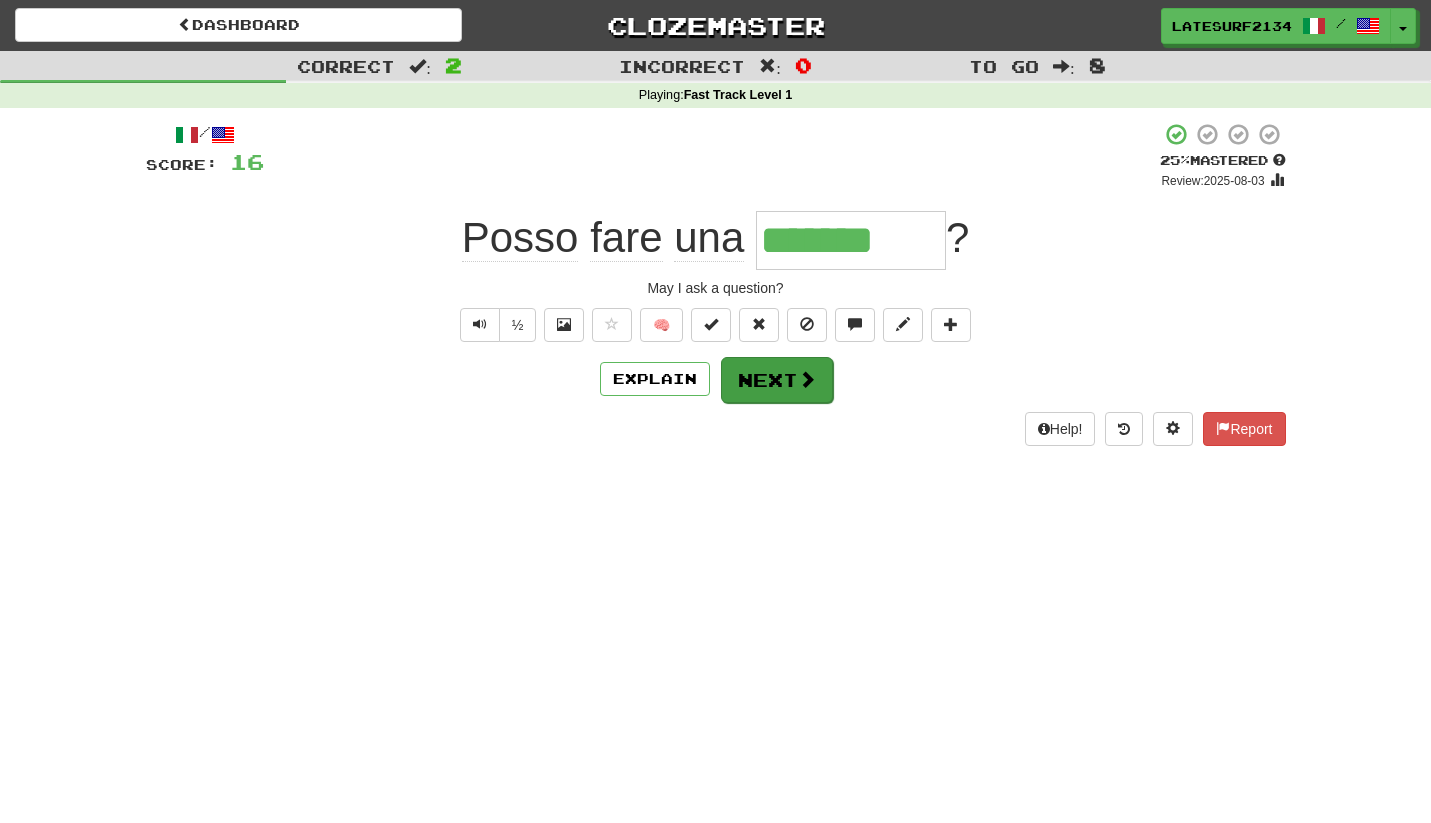 click on "Next" at bounding box center (777, 380) 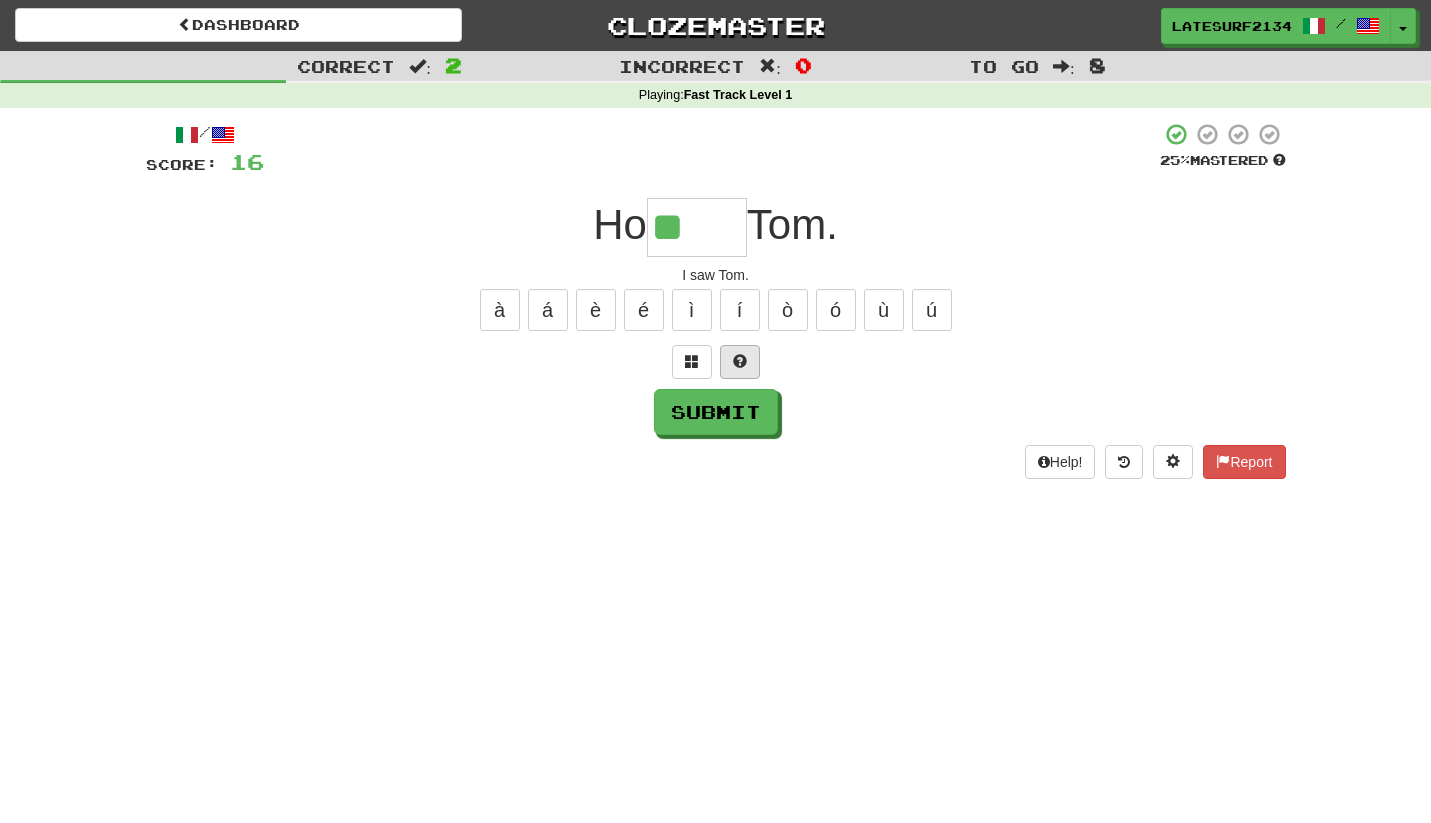 click at bounding box center (740, 362) 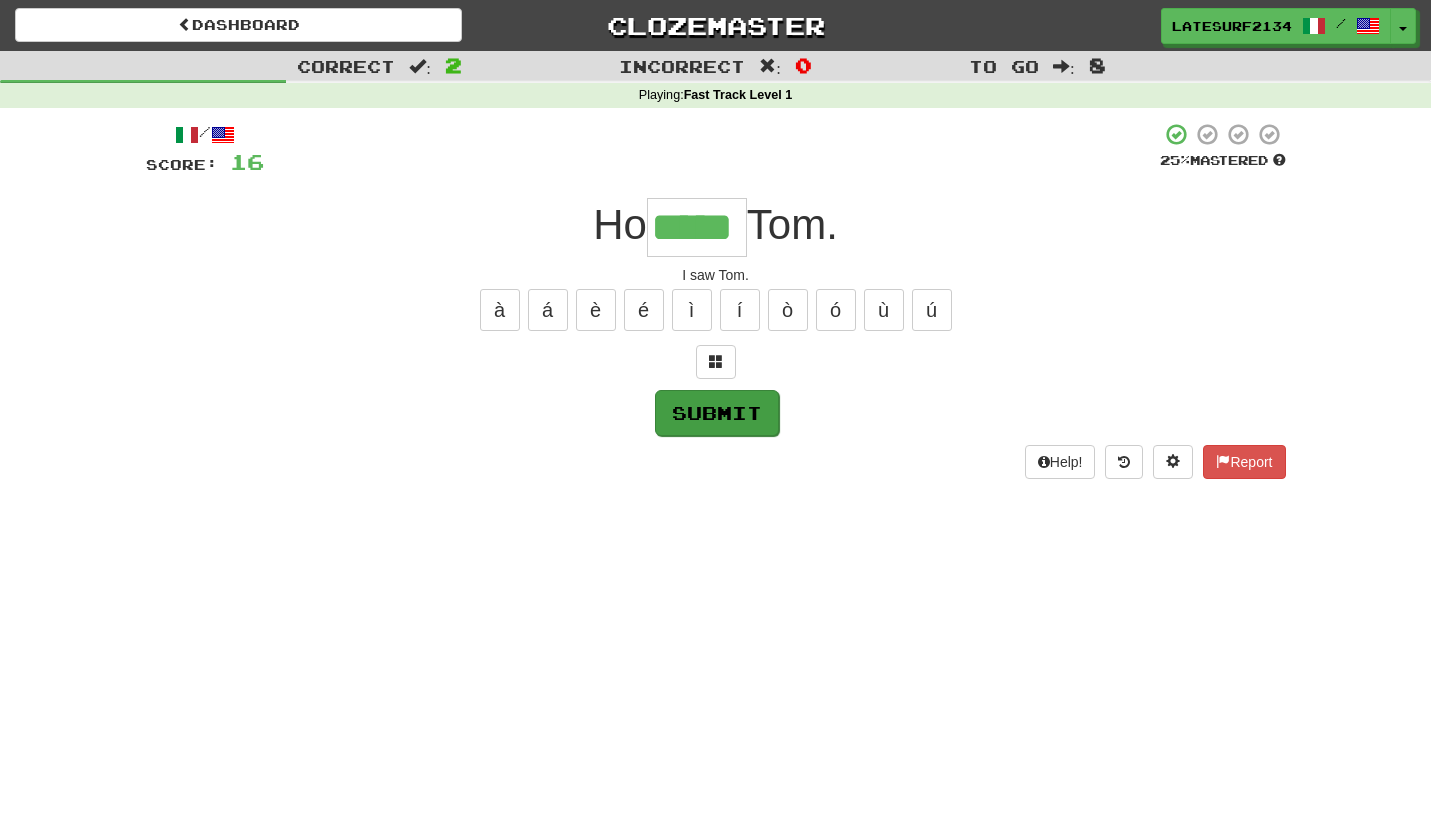 type on "*****" 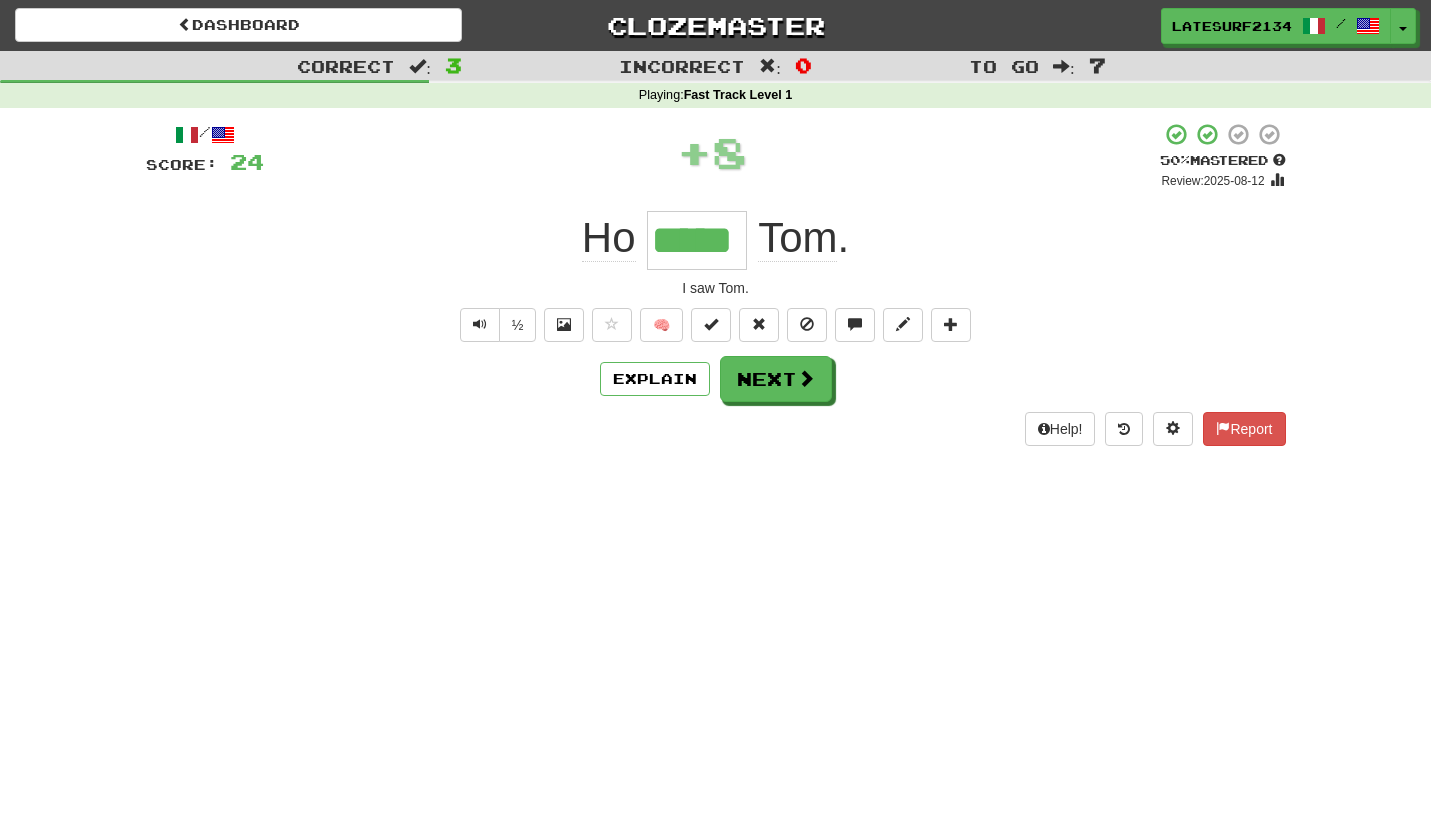 click on "*****" at bounding box center (697, 240) 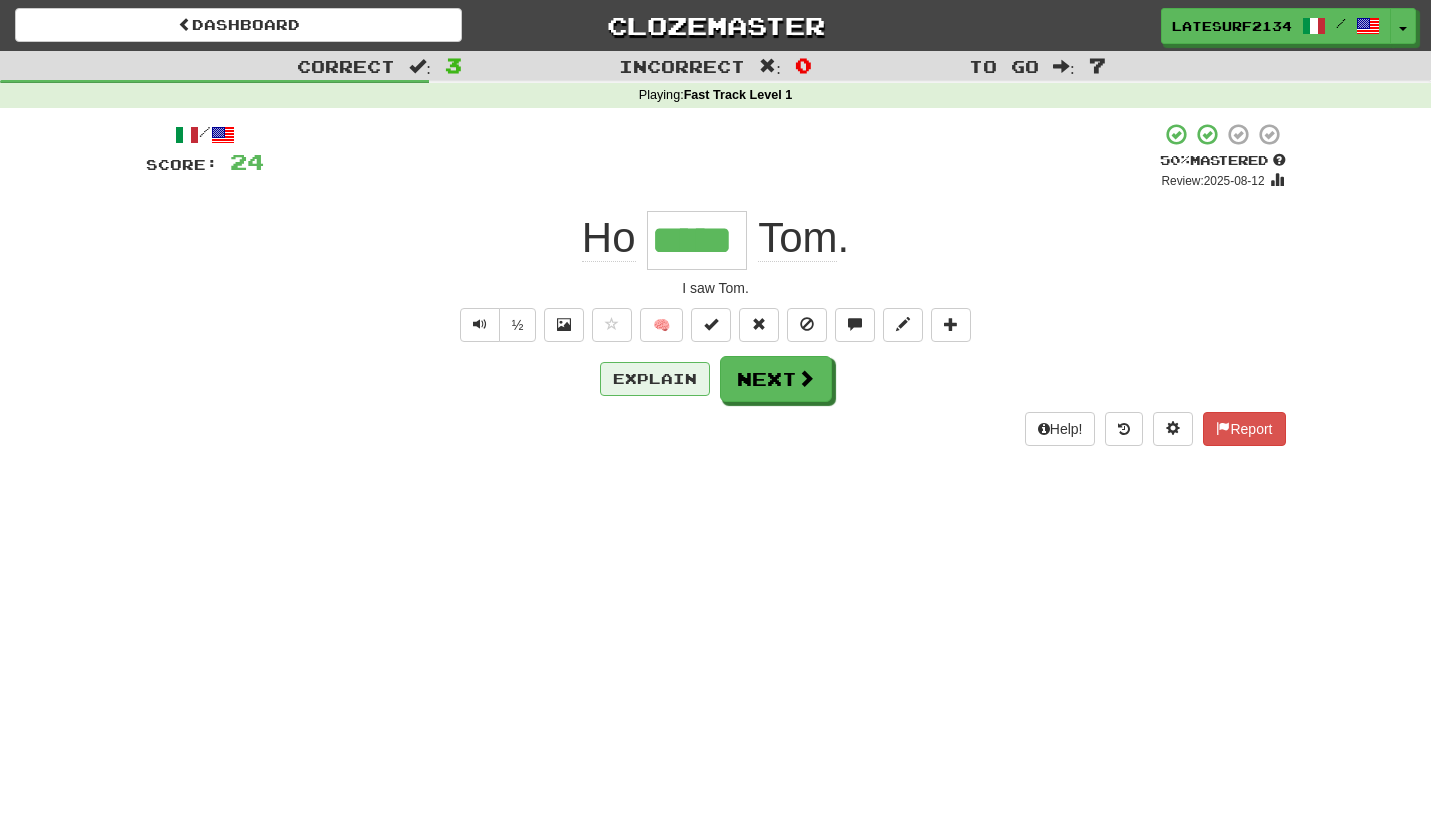 click on "Explain" at bounding box center (655, 379) 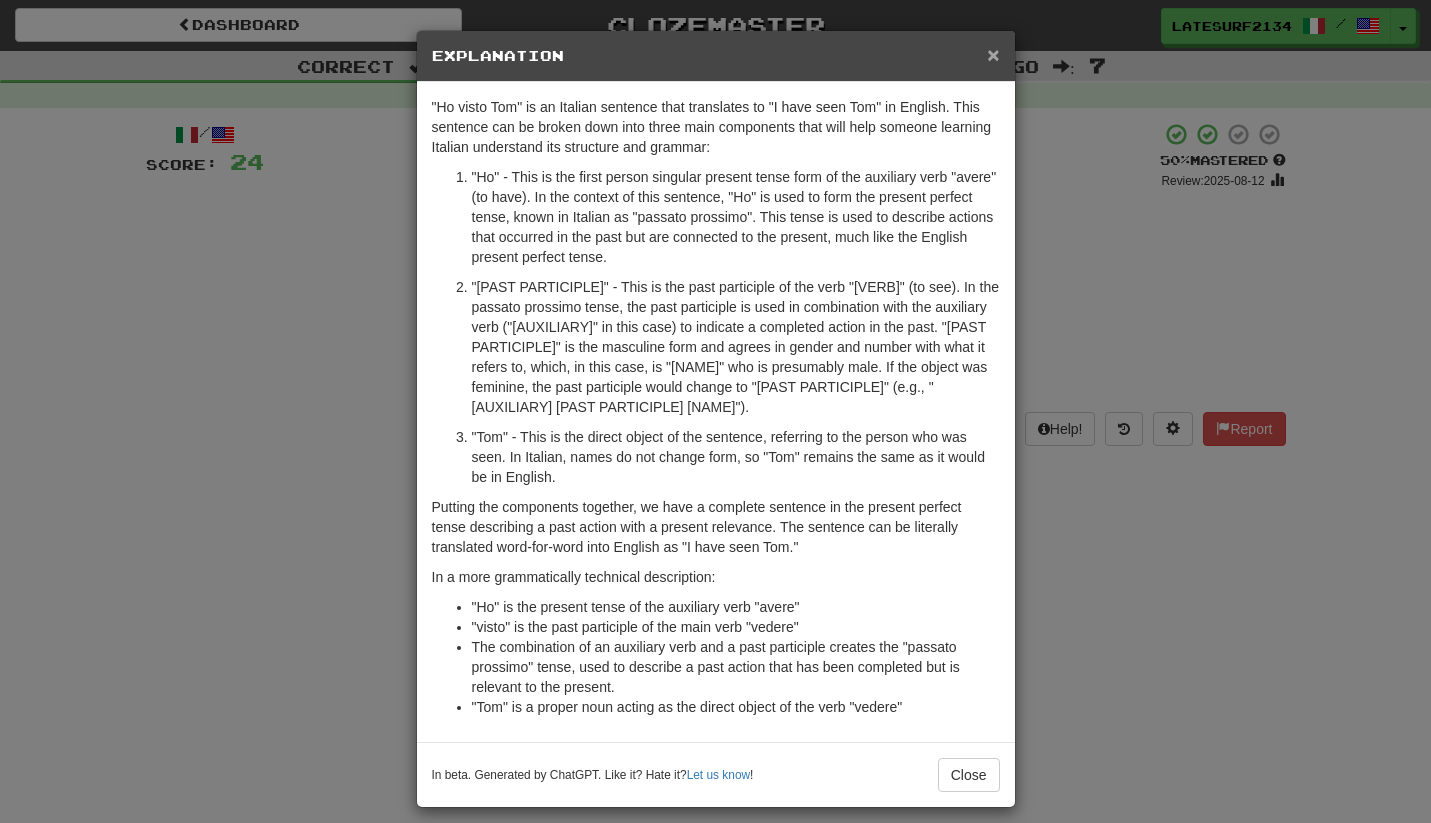 click on "×" at bounding box center (993, 54) 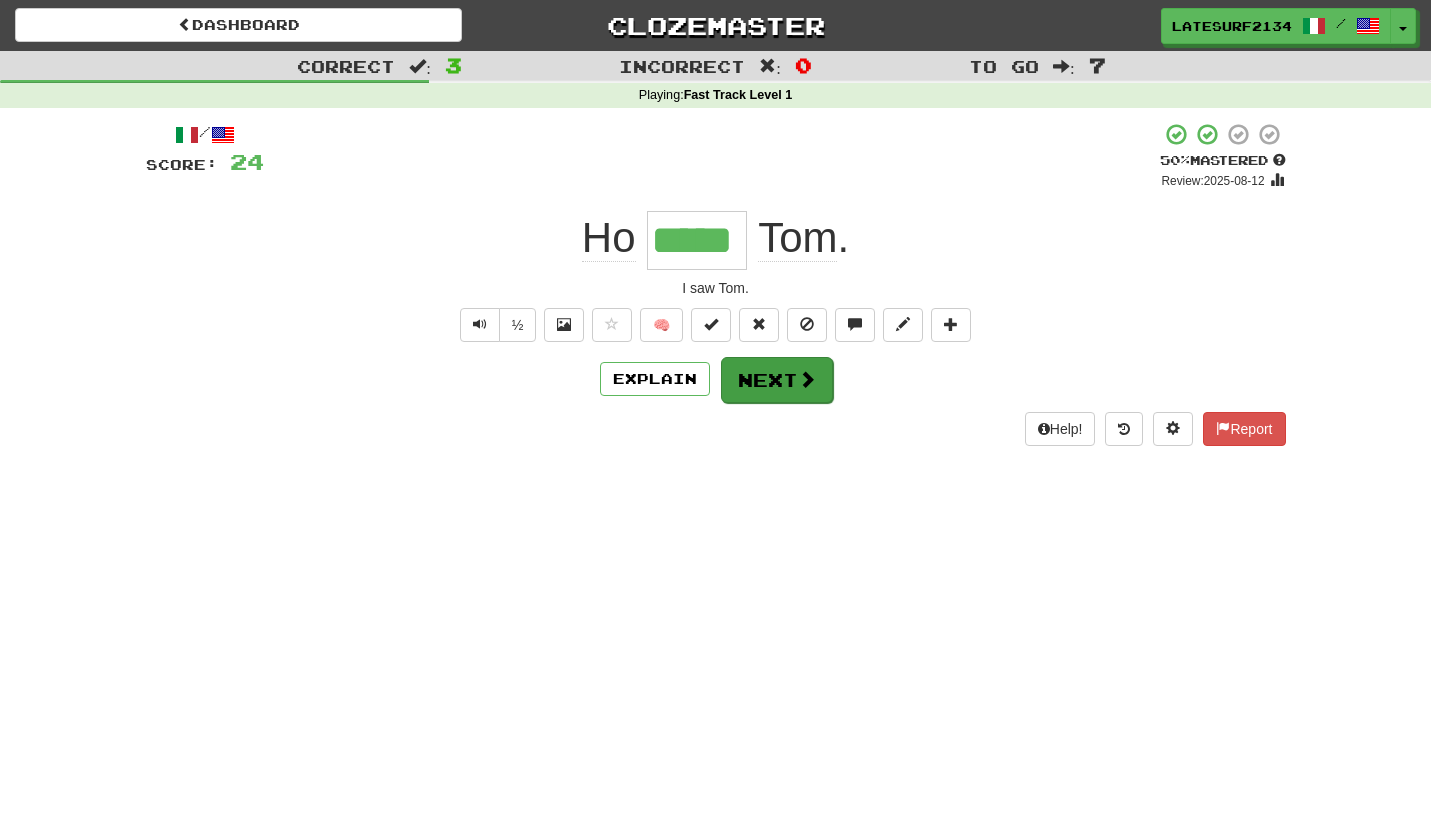 click on "Next" at bounding box center [777, 380] 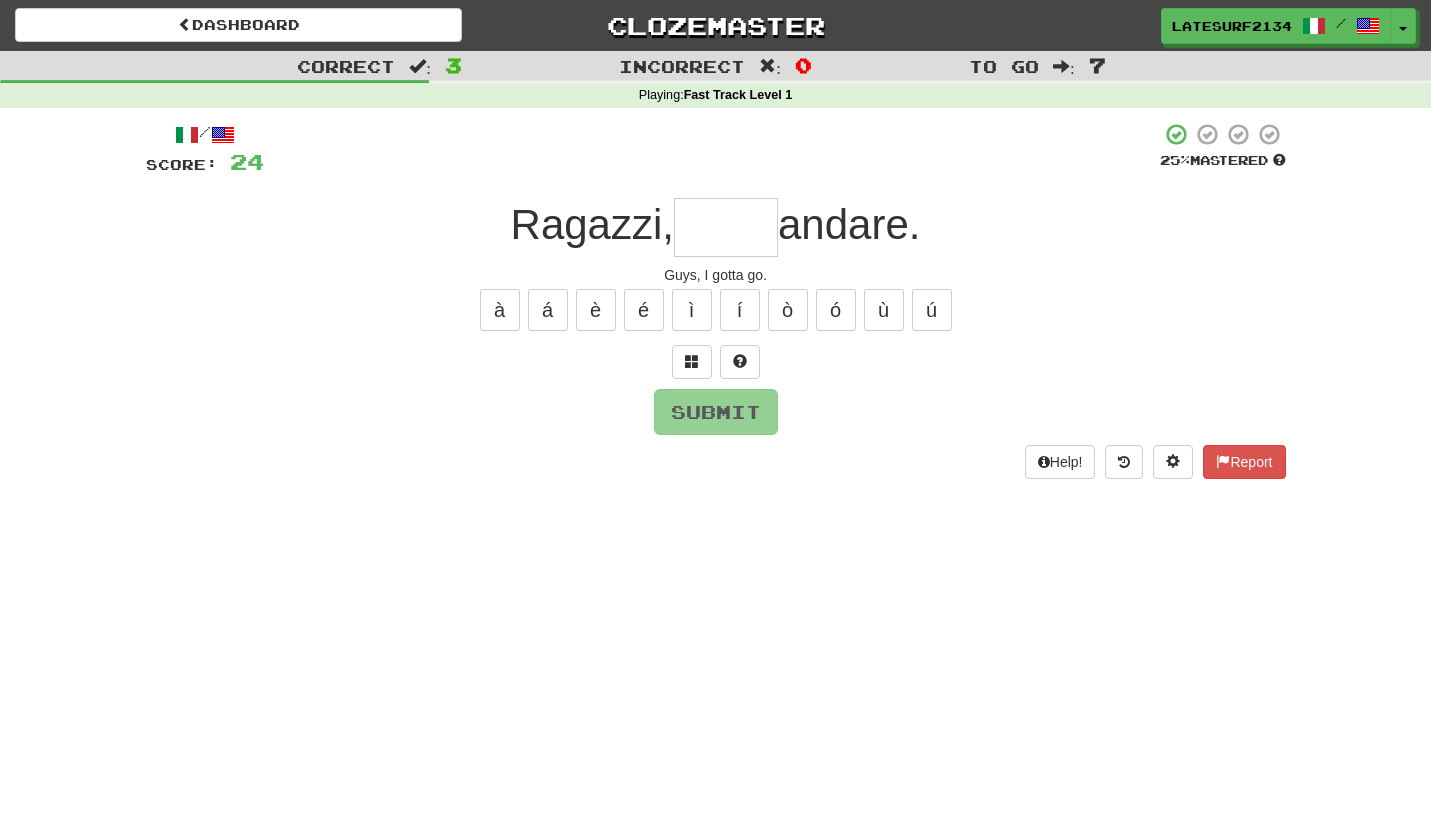 type on "*" 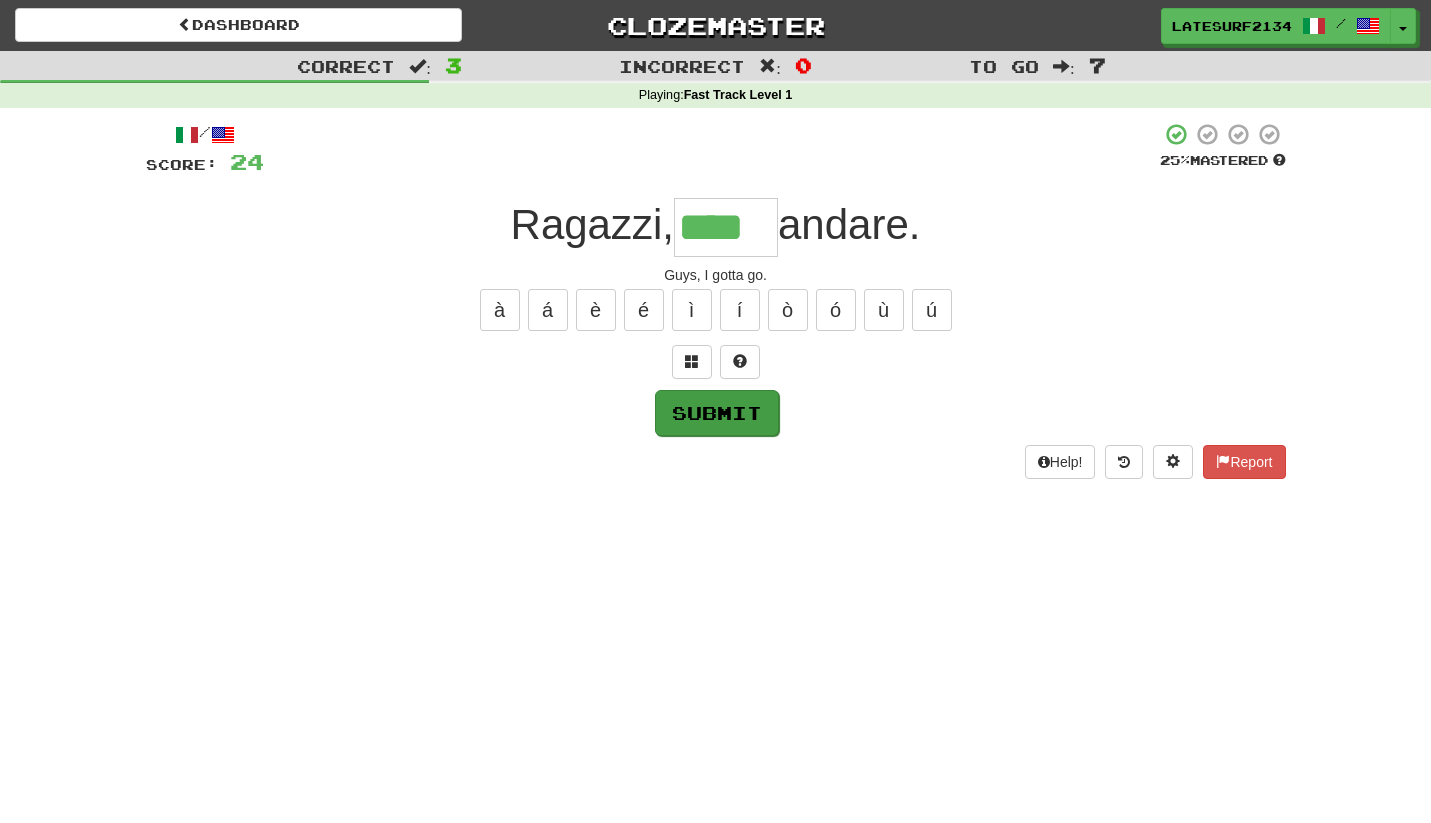 type on "****" 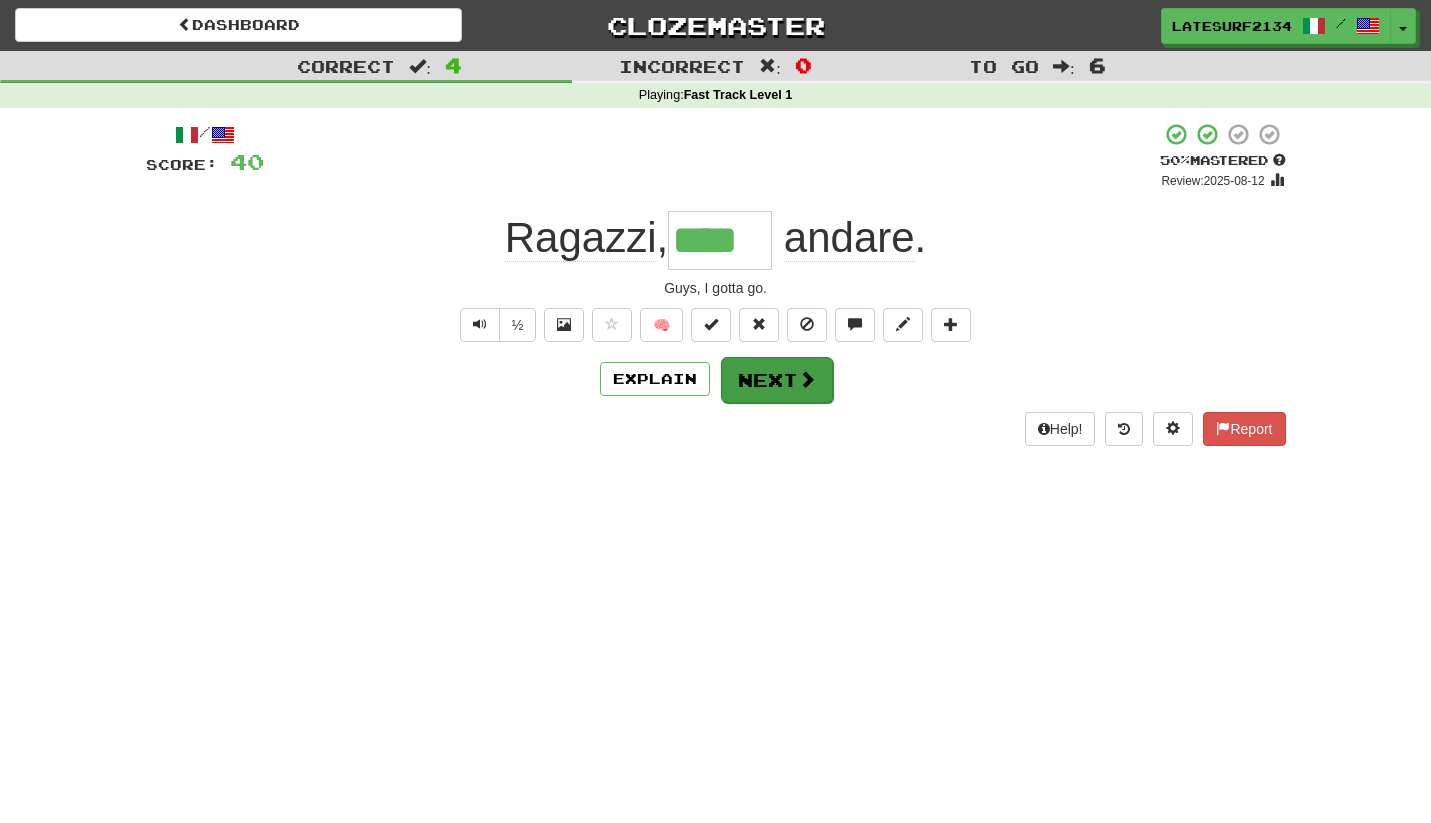 click on "Next" at bounding box center (777, 380) 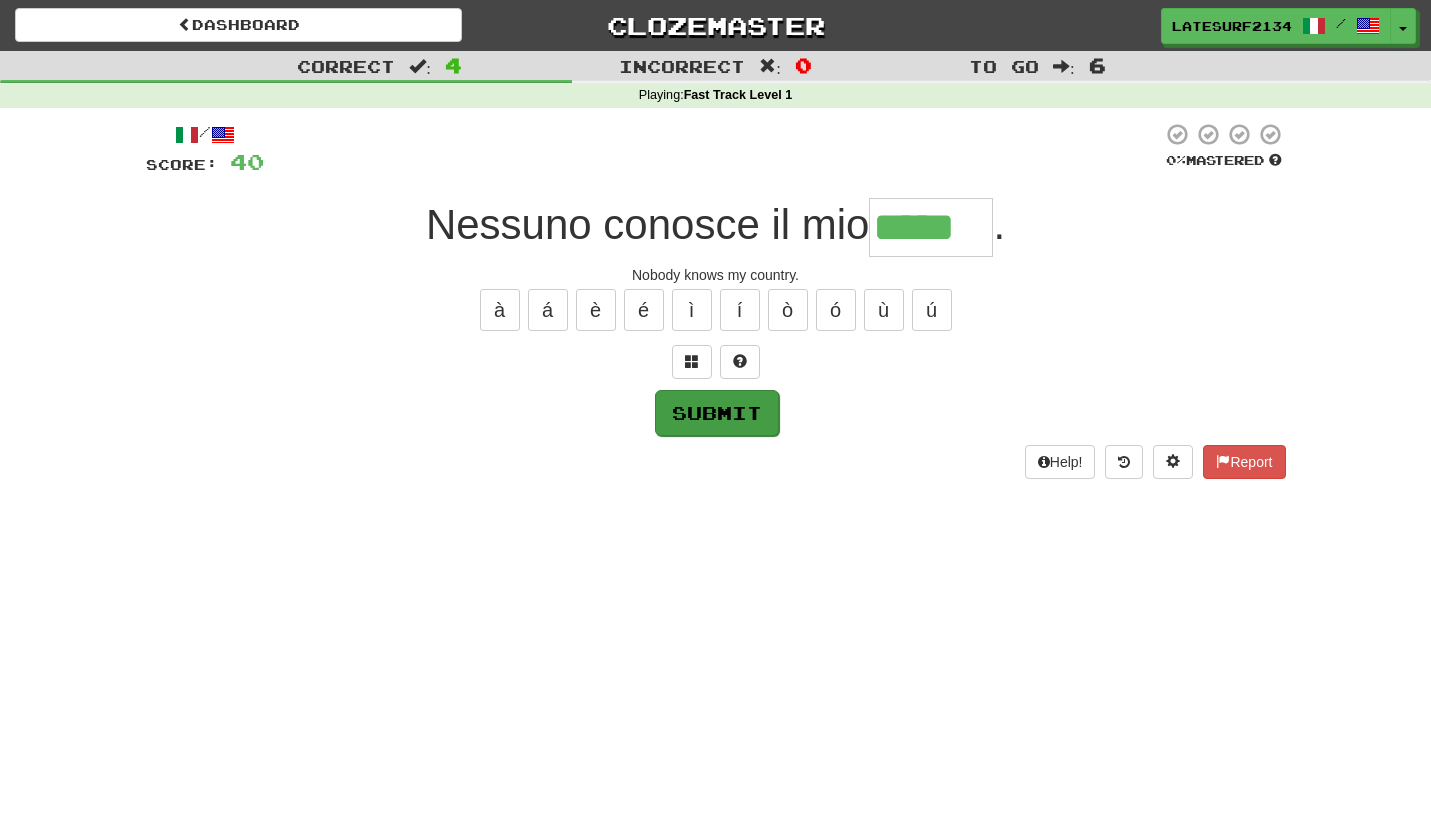 type on "*****" 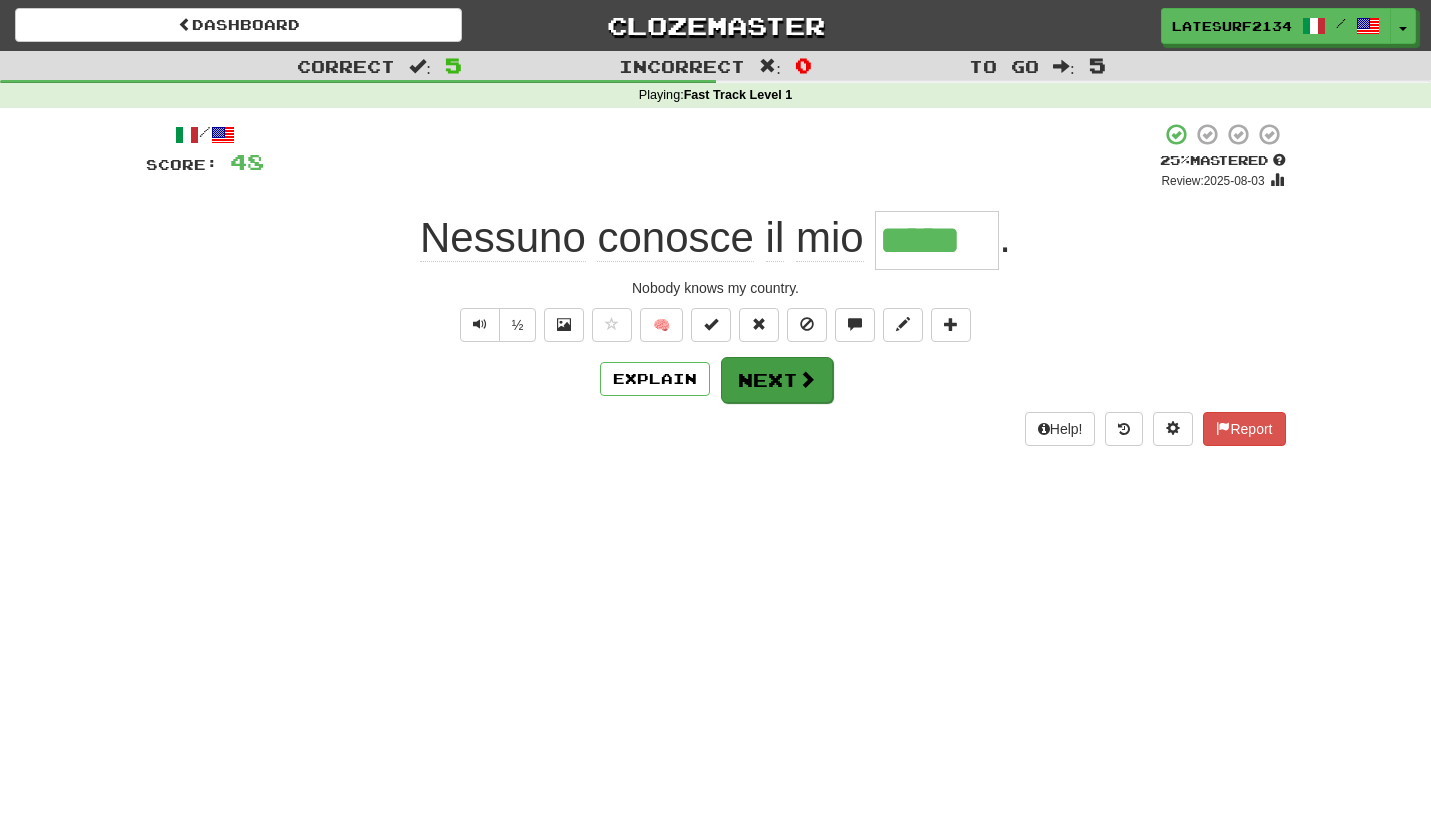 click on "Next" at bounding box center (777, 380) 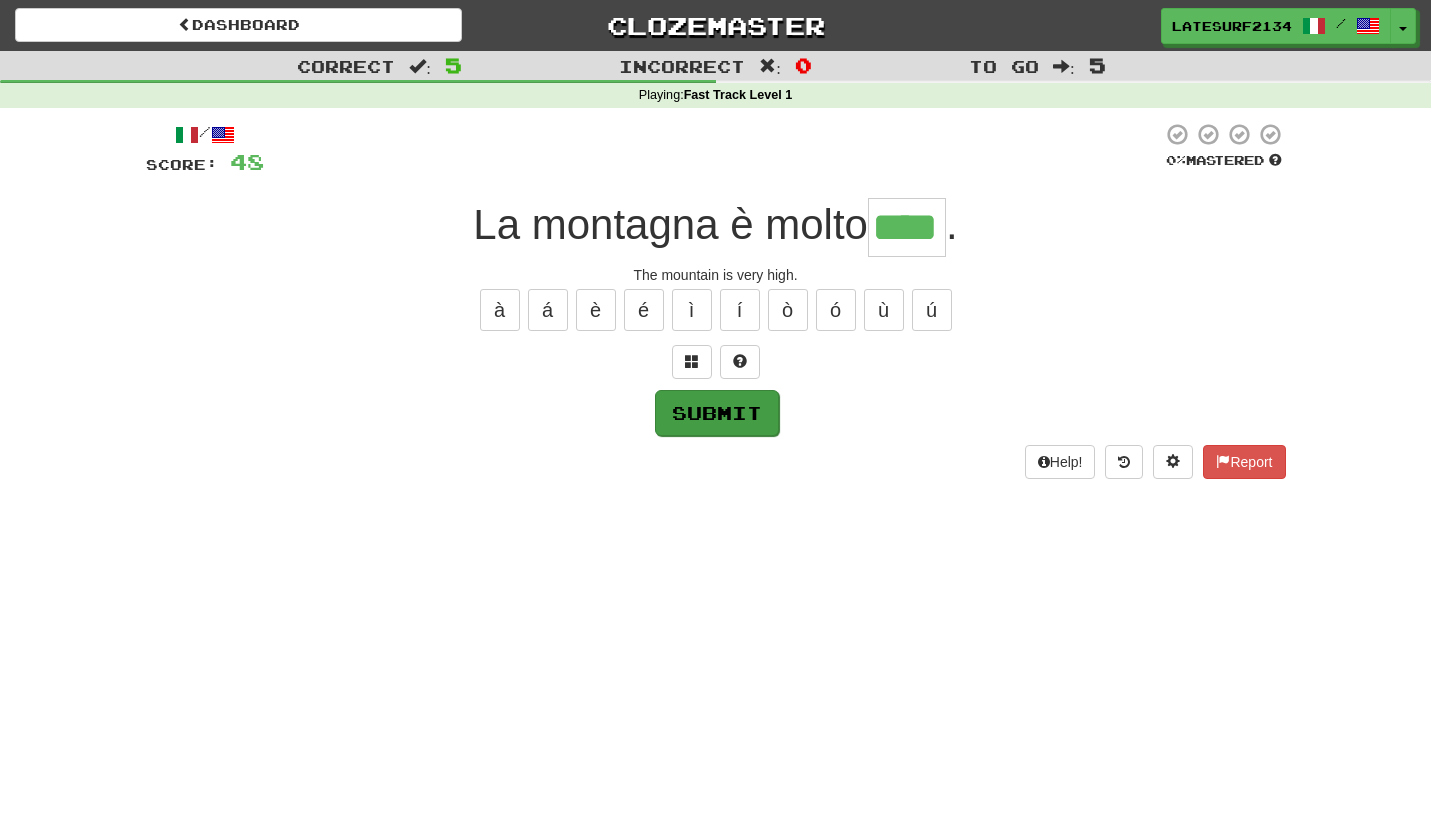 type on "****" 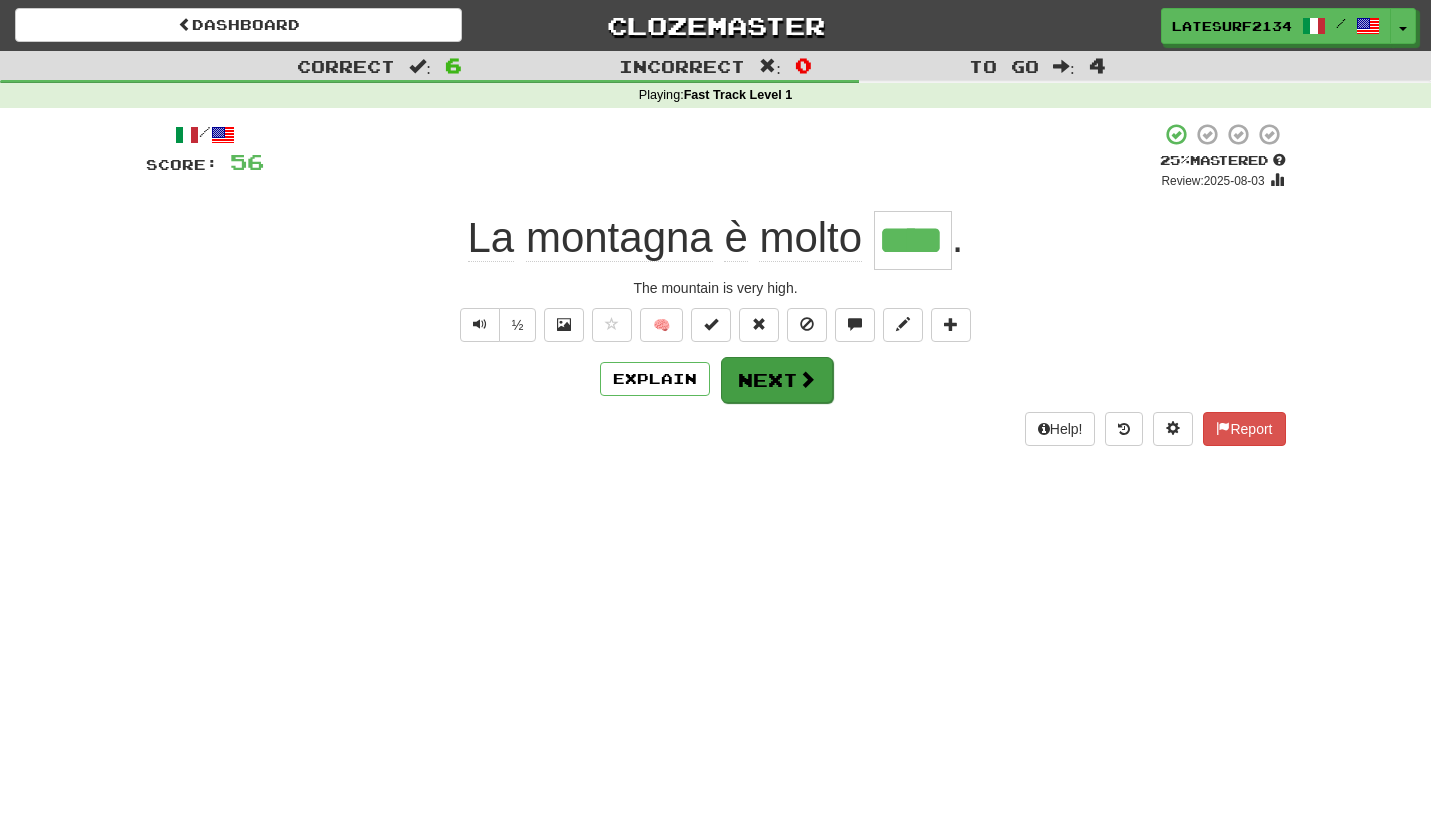 click on "Next" at bounding box center [777, 380] 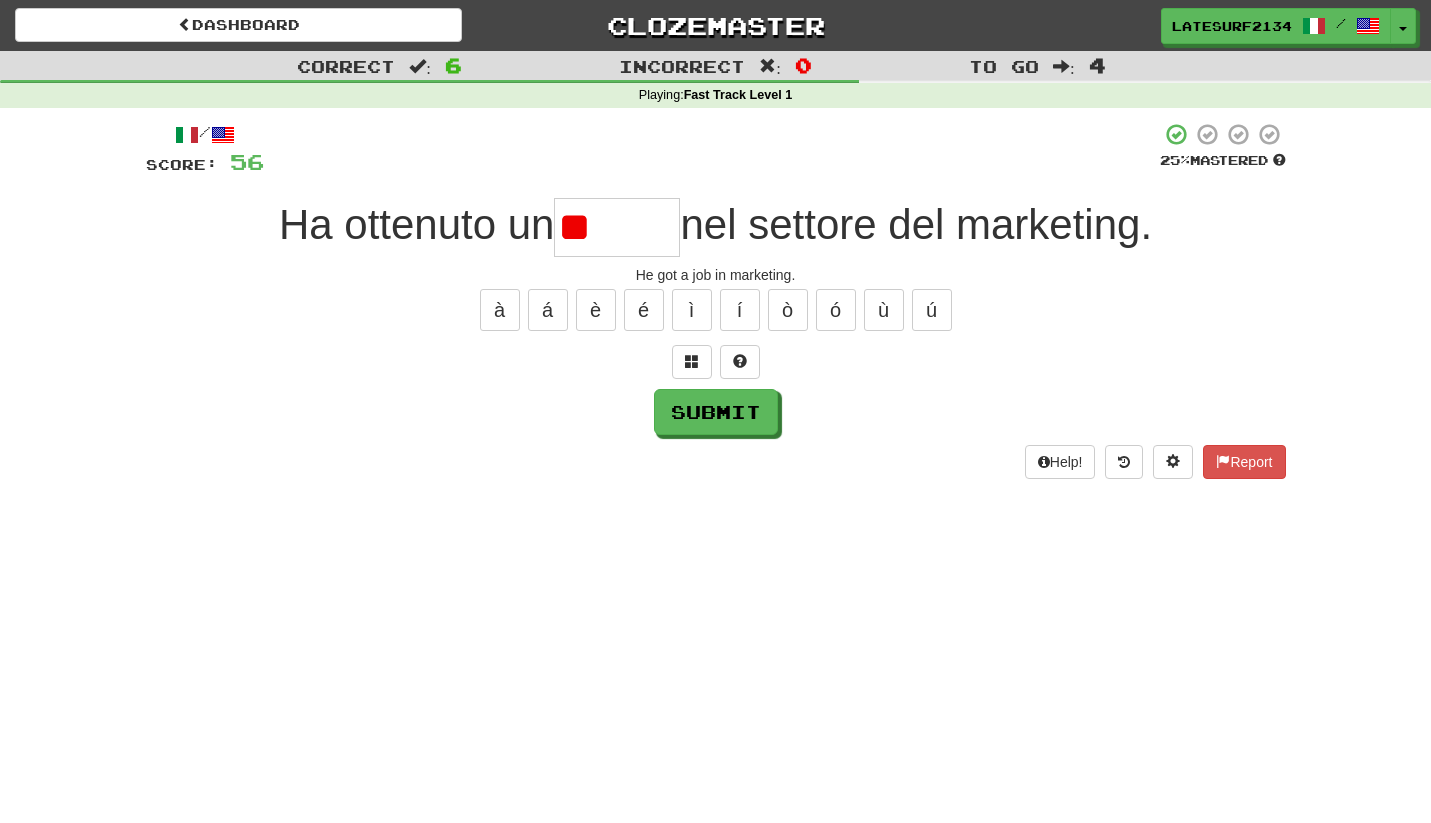 type on "*" 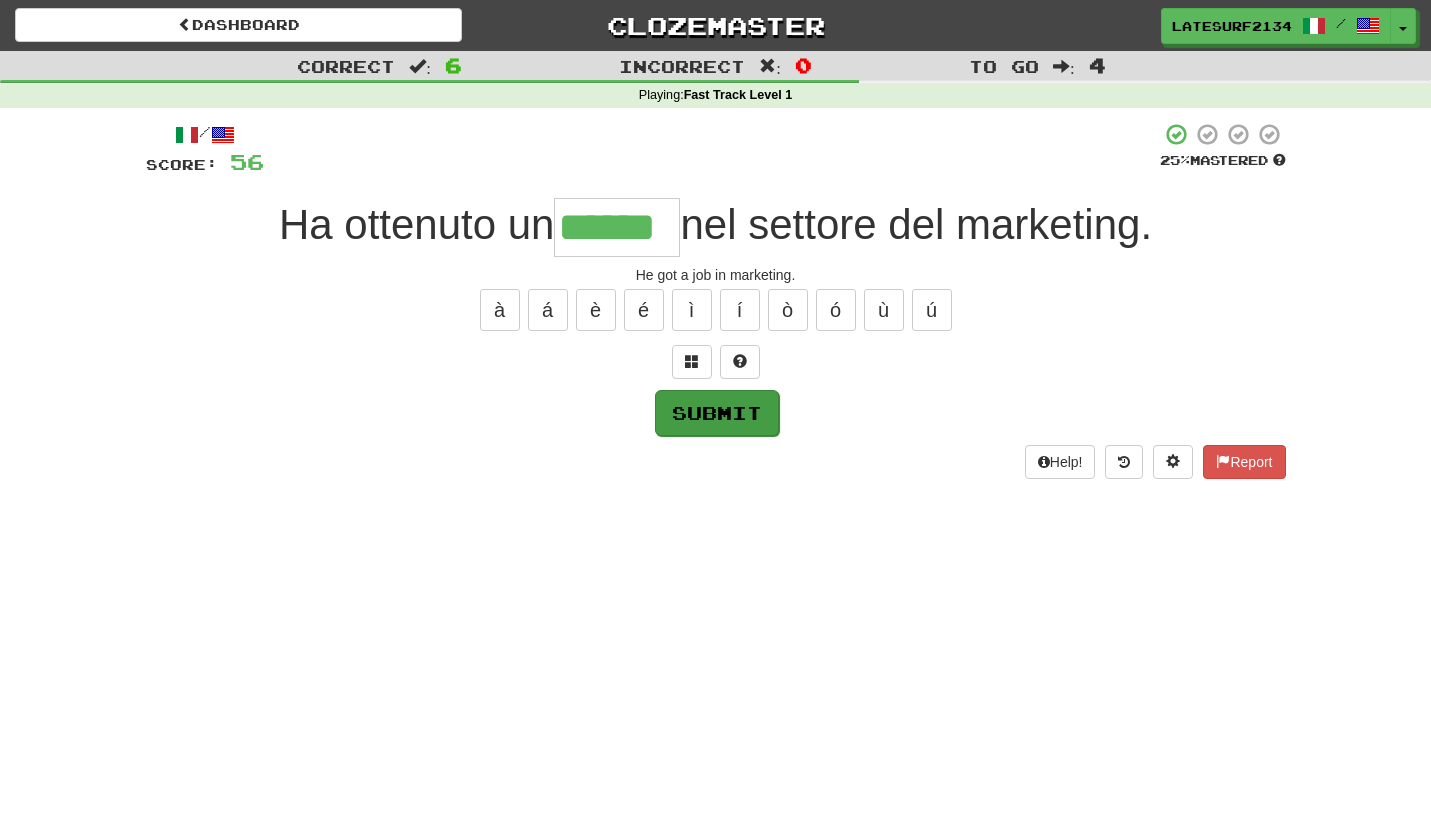 type on "******" 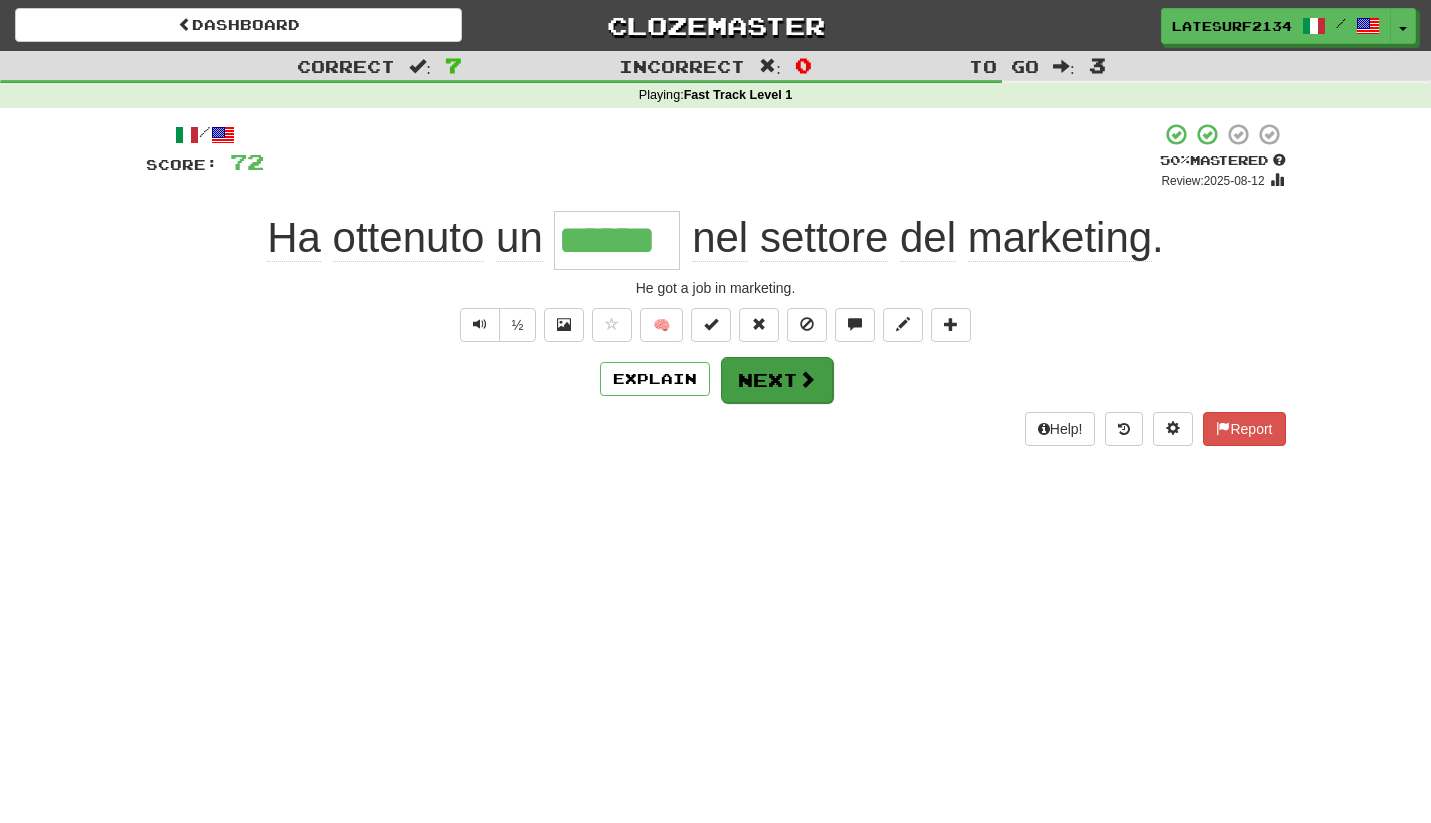 click on "Next" at bounding box center (777, 380) 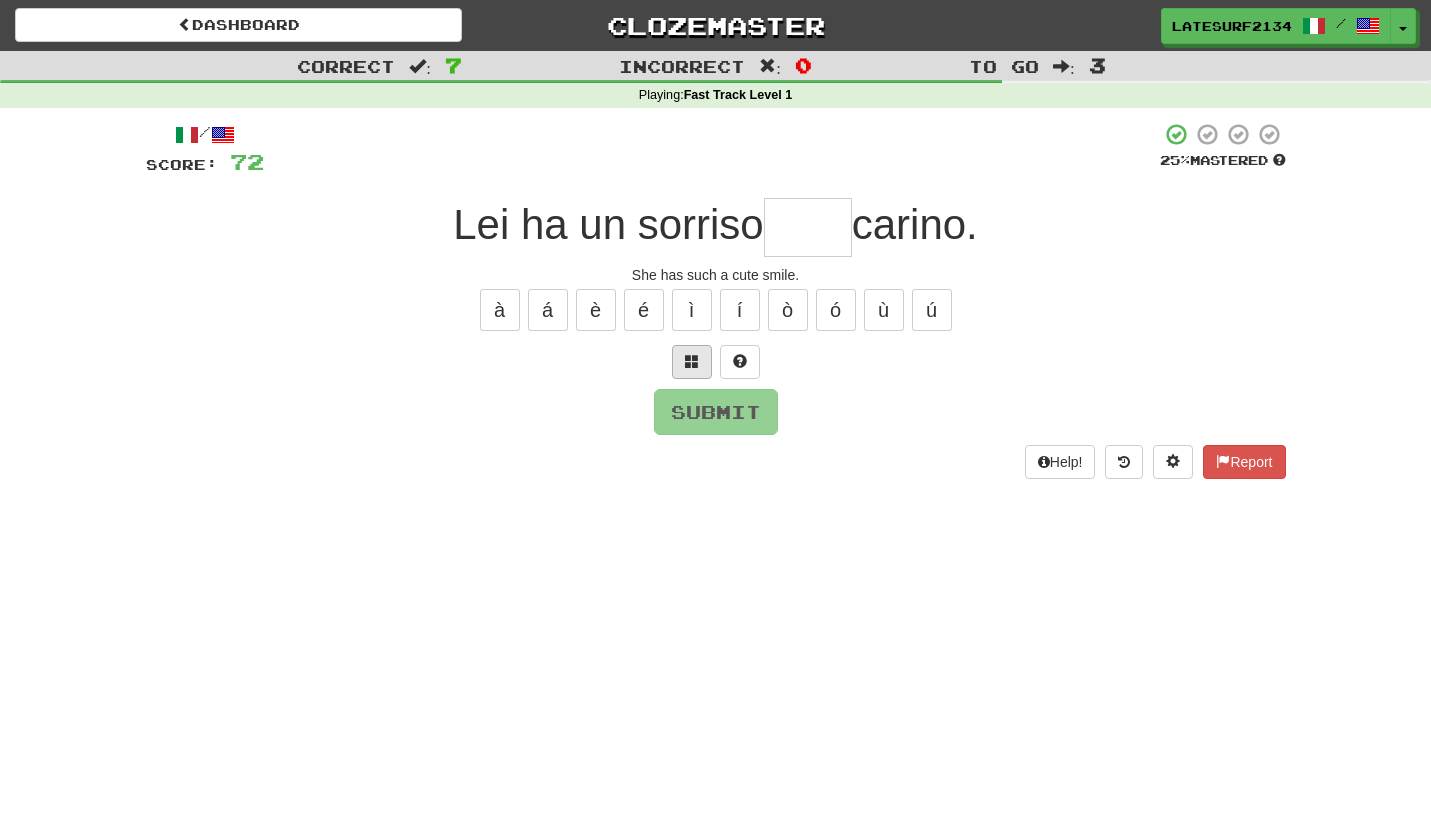 click at bounding box center [692, 361] 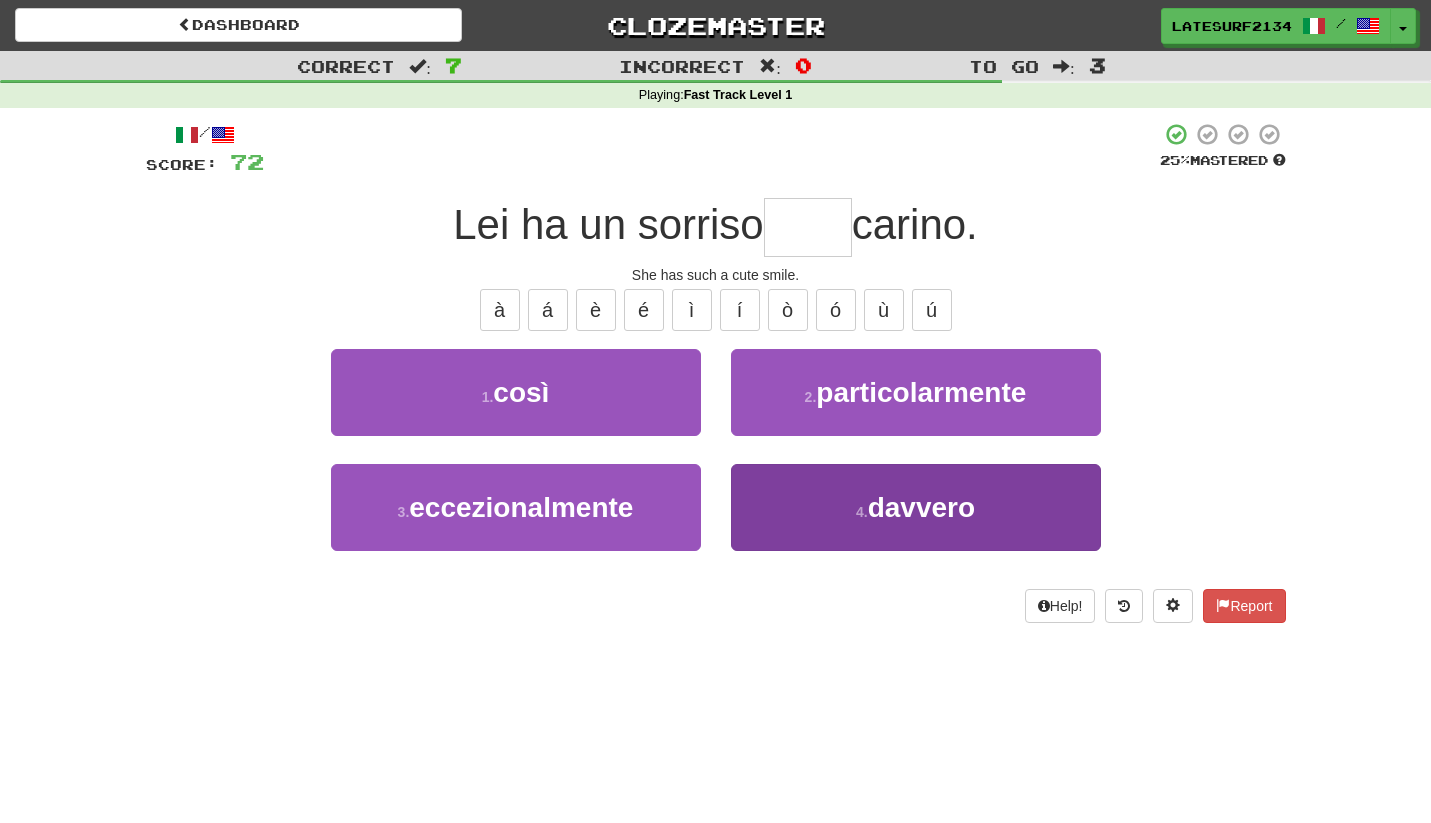click on "davvero" at bounding box center (921, 507) 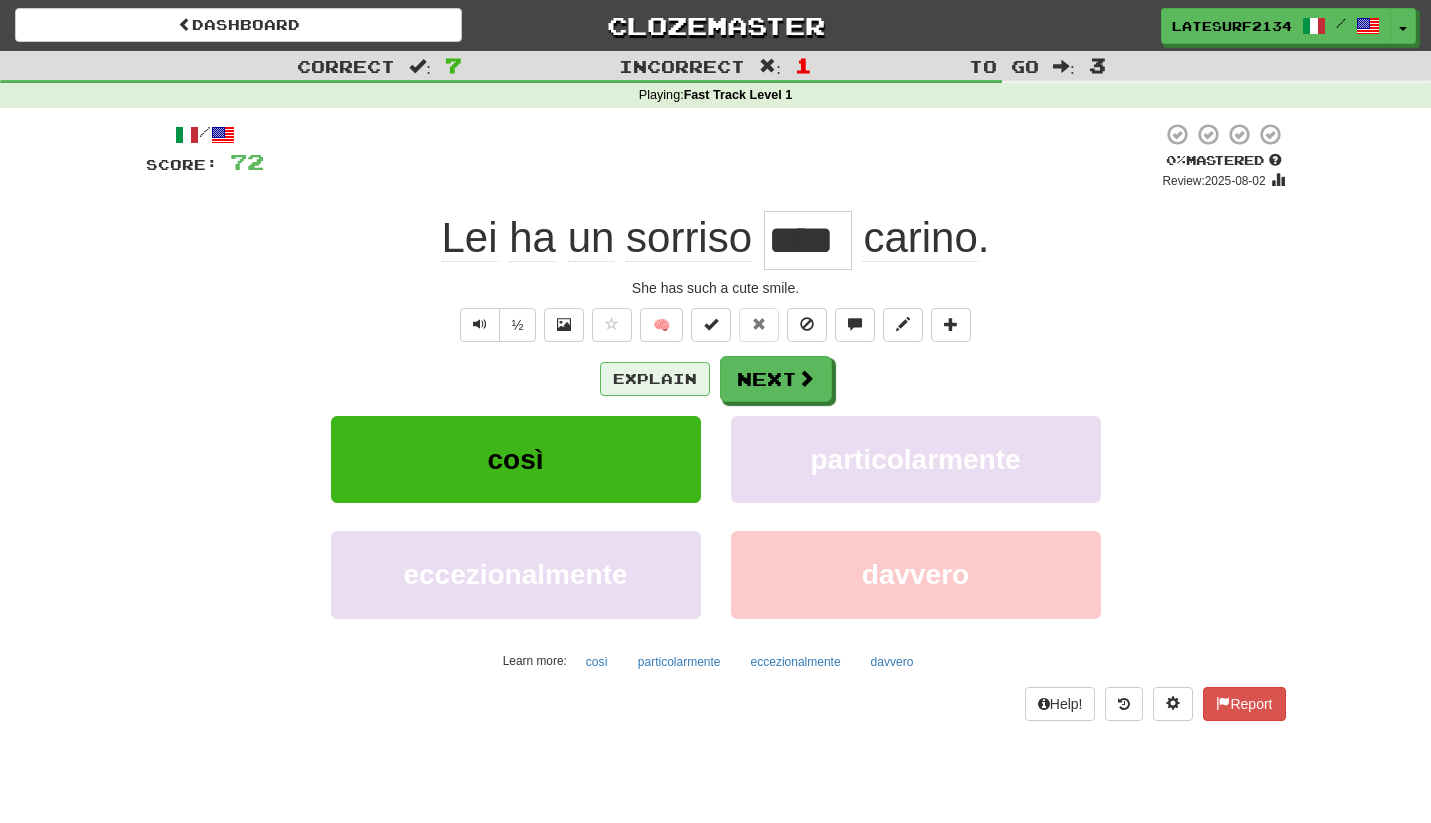 click on "Explain" at bounding box center (655, 379) 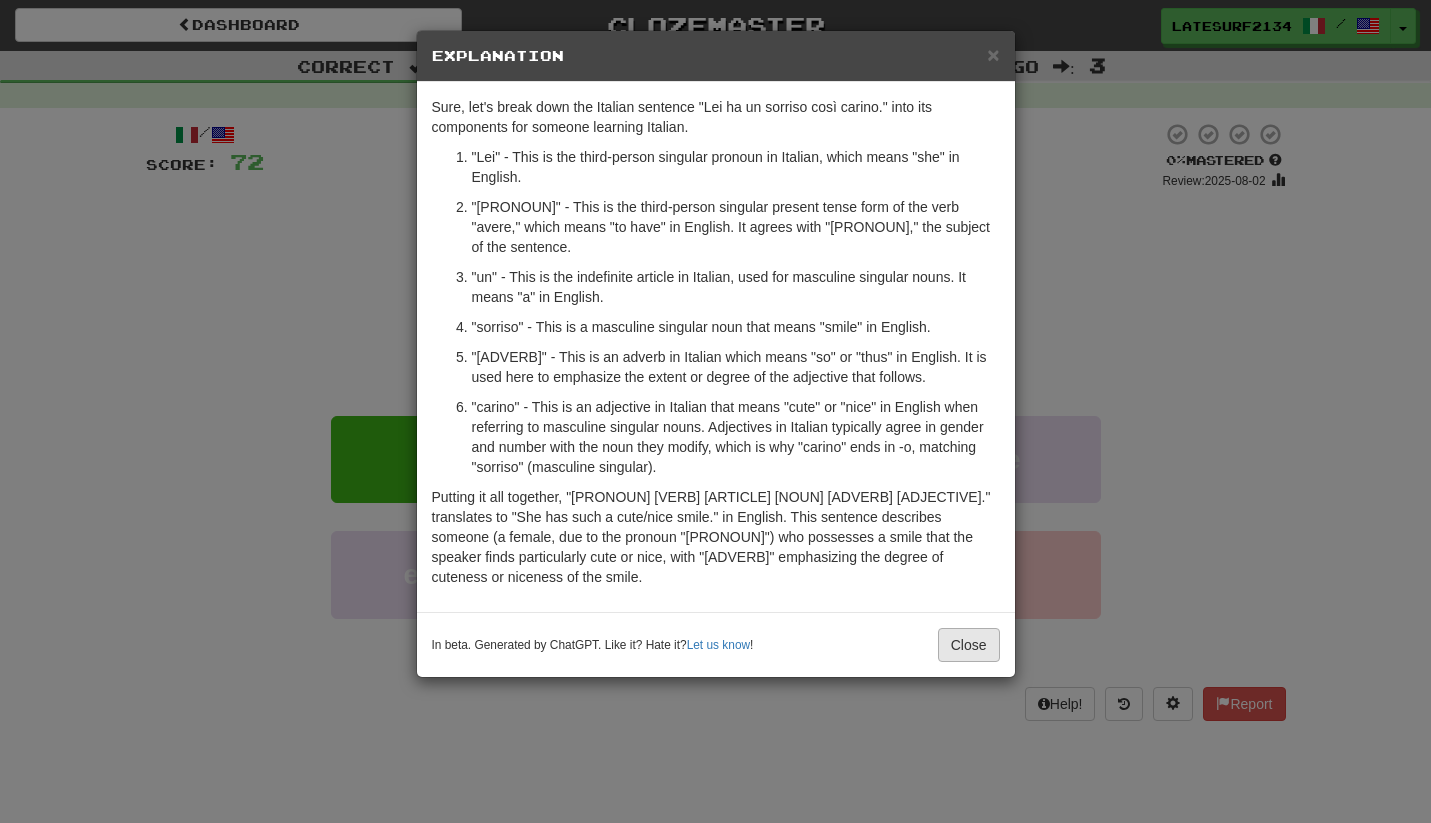 click on "Close" at bounding box center (969, 645) 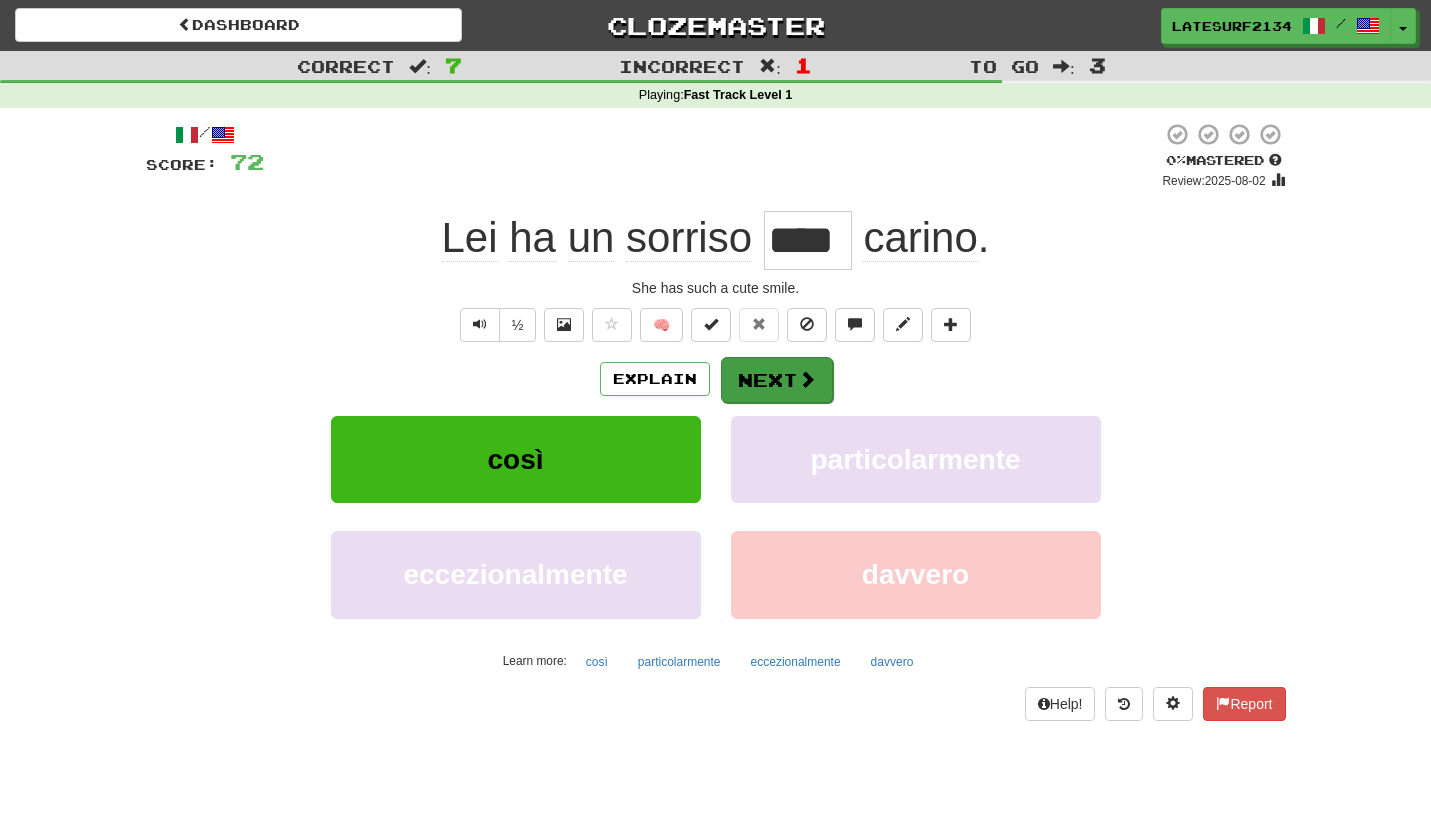 click on "Next" at bounding box center (777, 380) 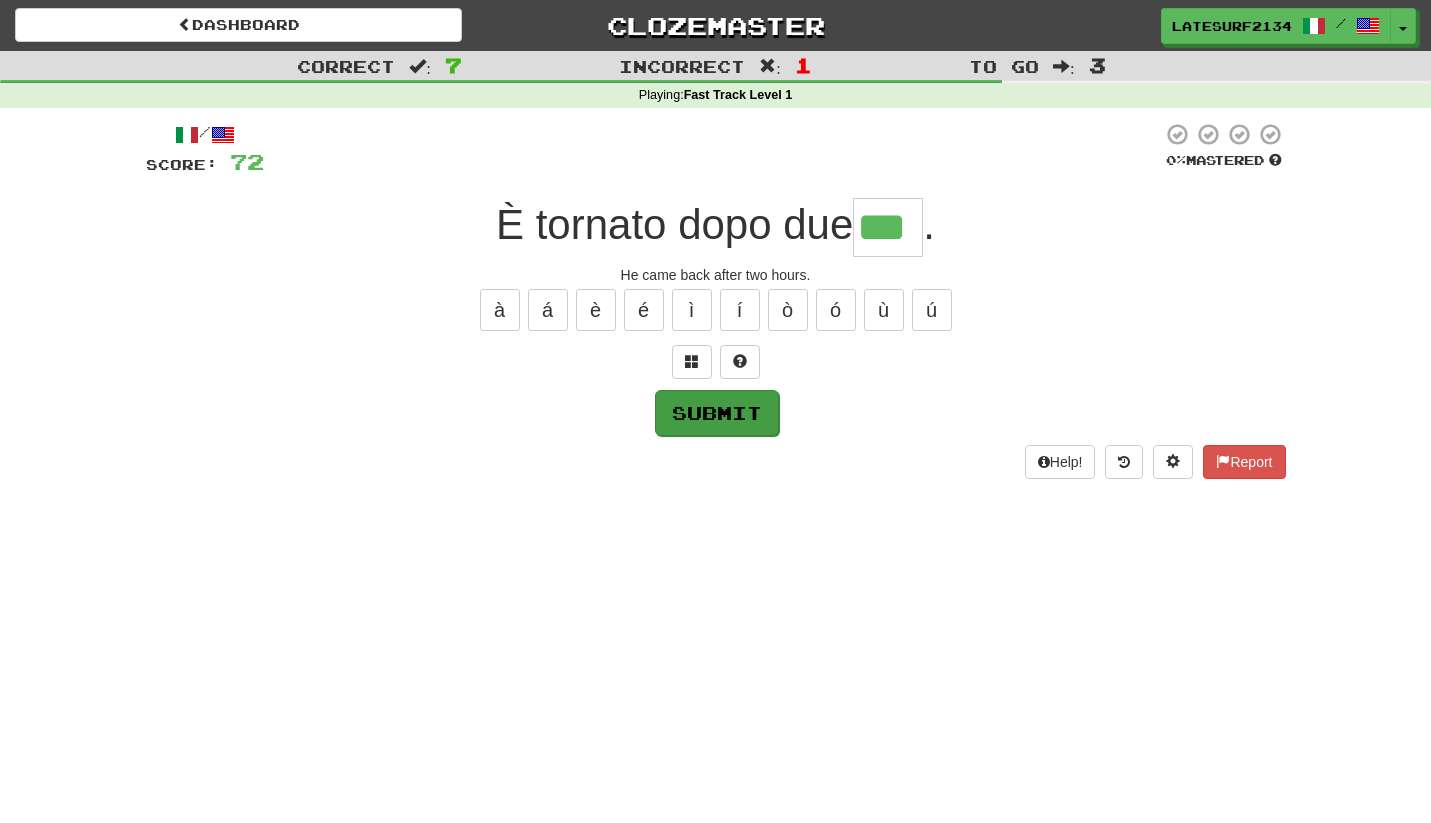 type on "***" 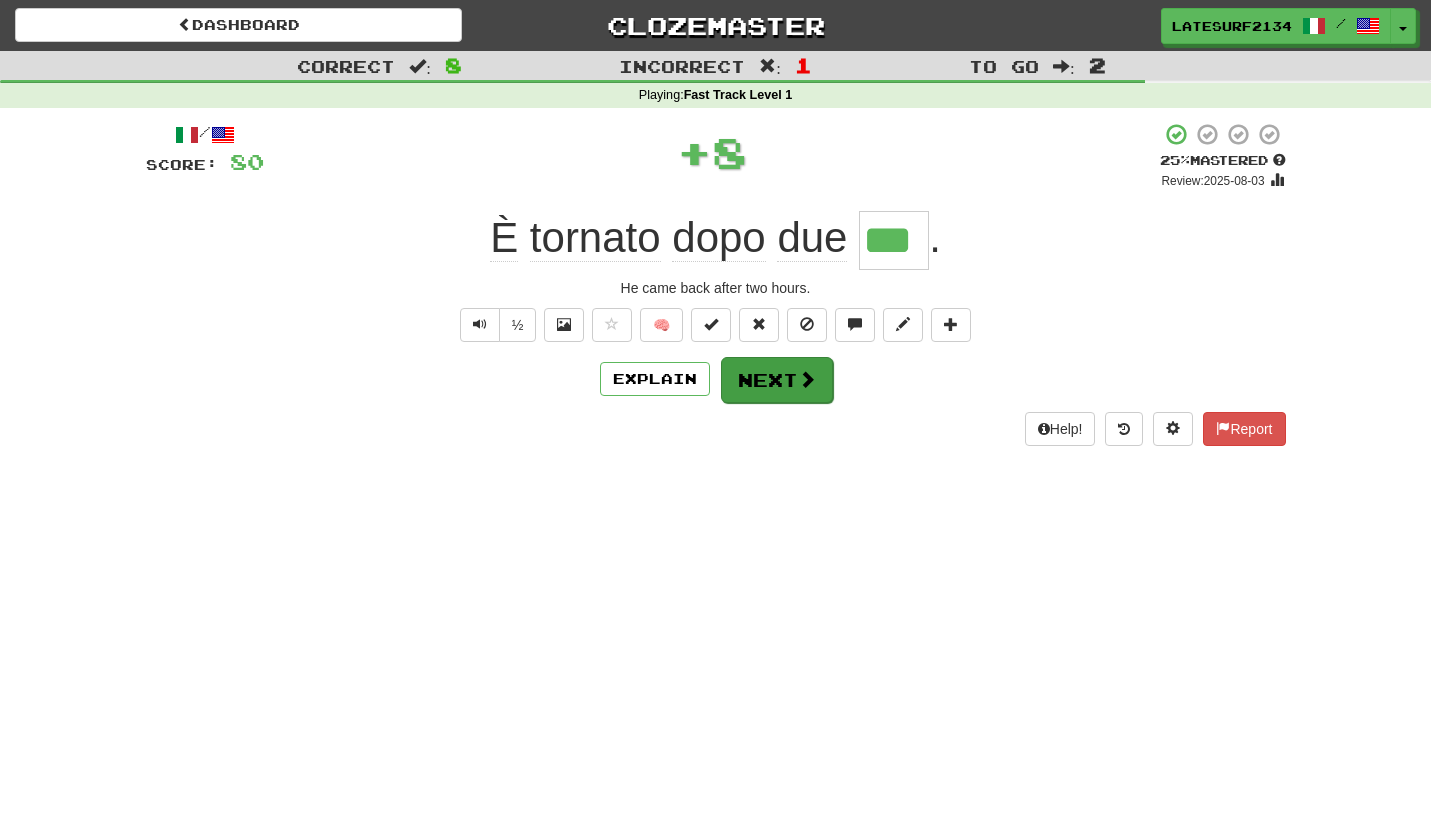 click on "Next" at bounding box center (777, 380) 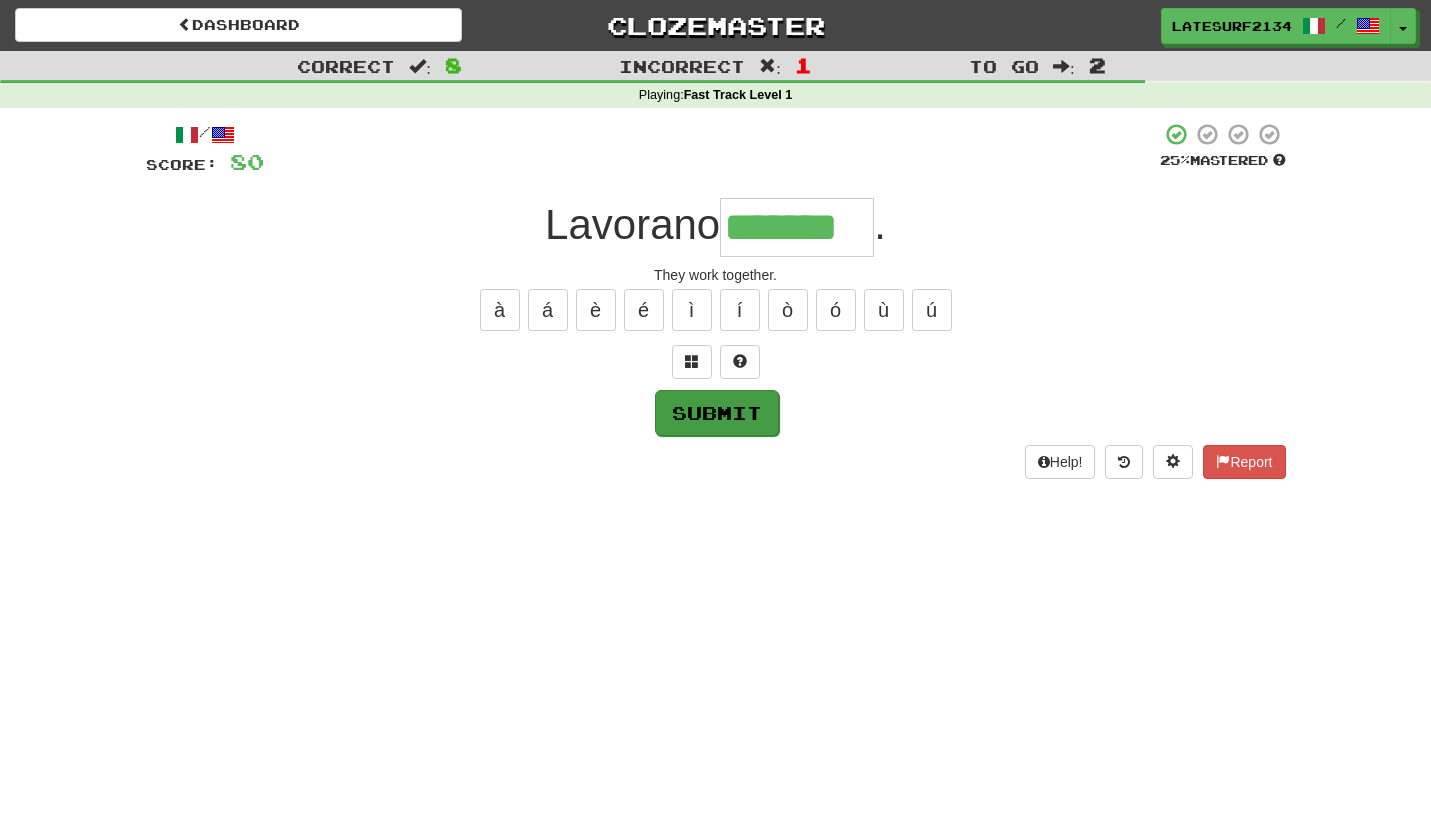 type on "*******" 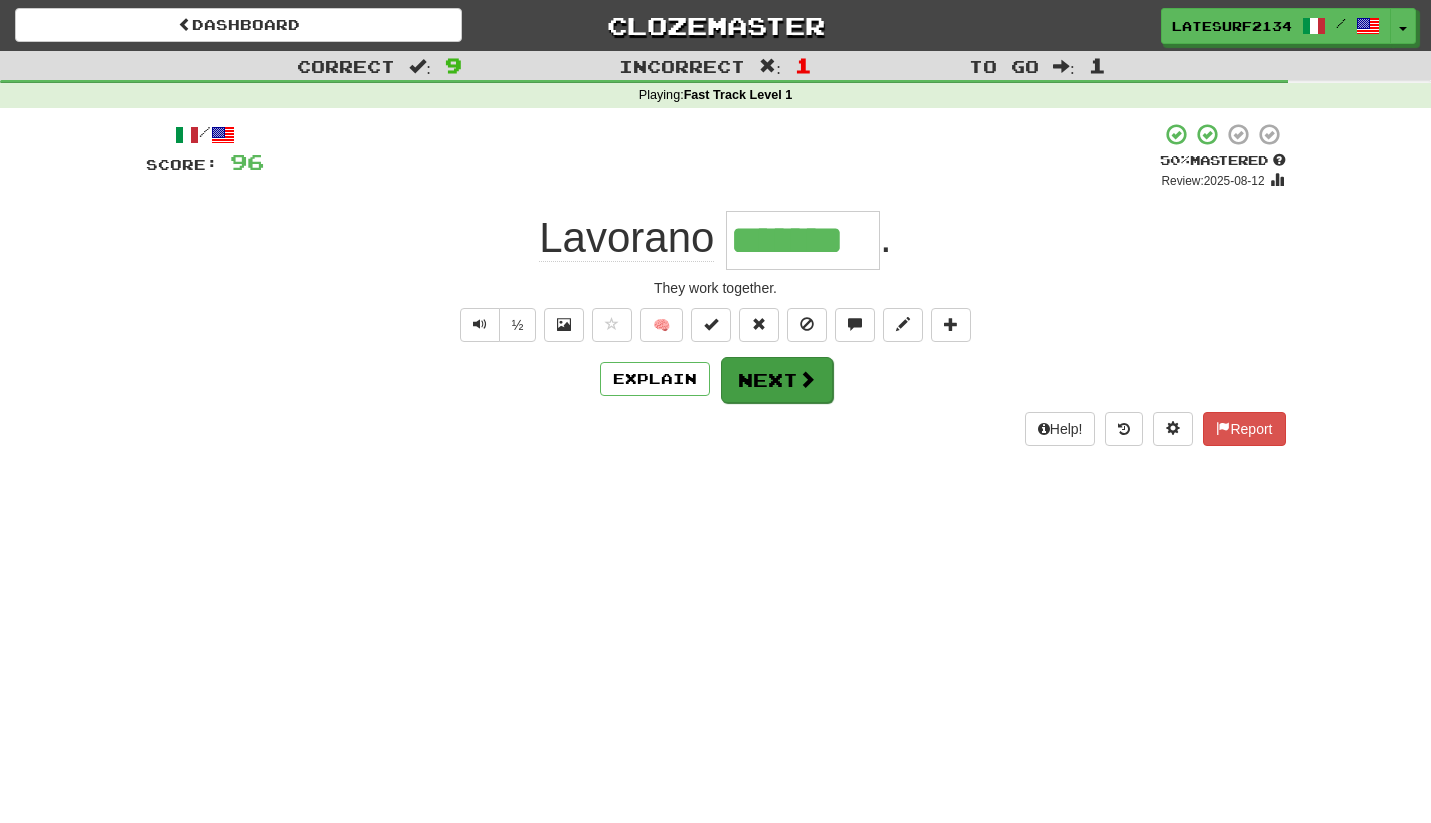 click on "Next" at bounding box center (777, 380) 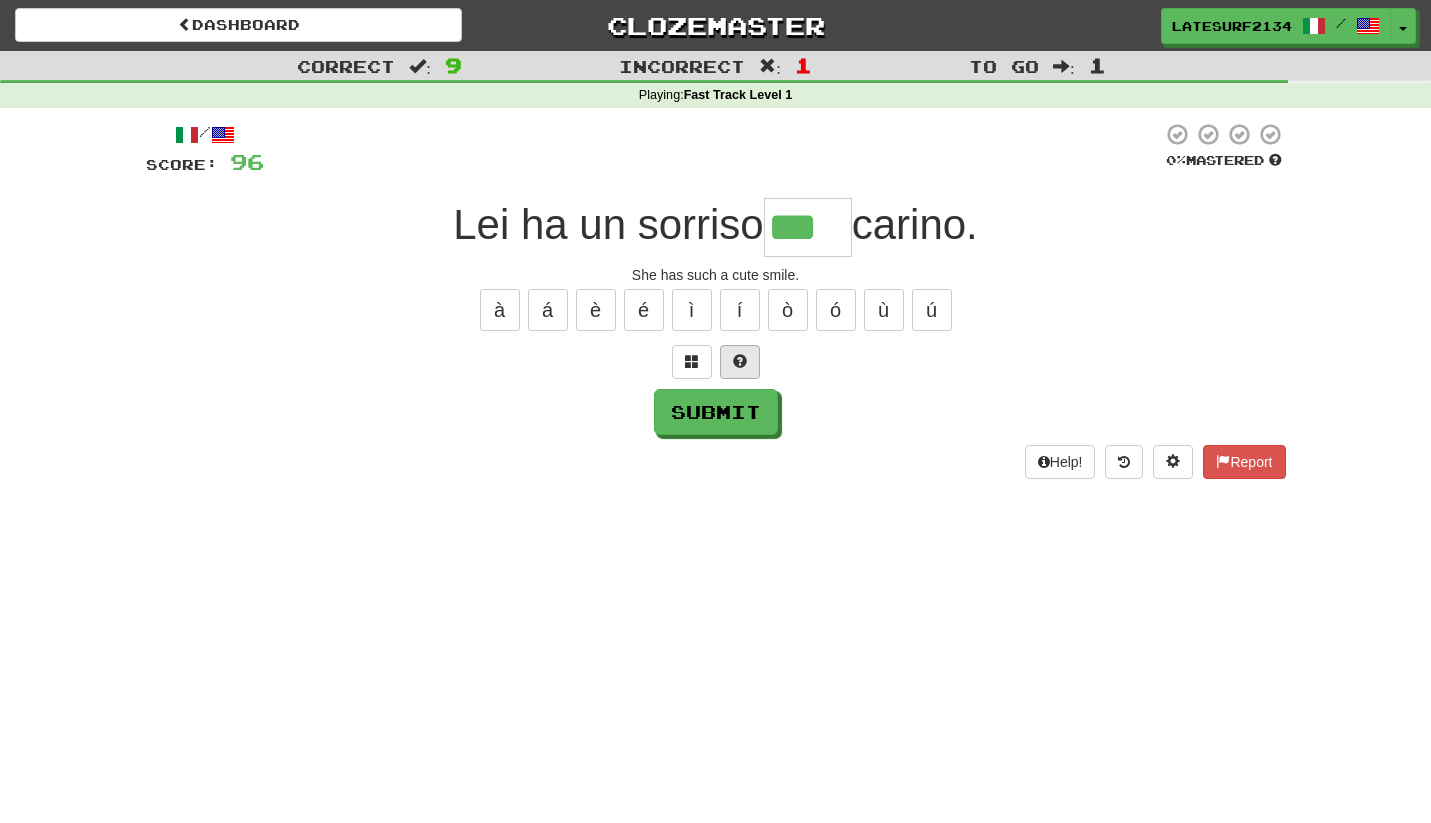 click at bounding box center (740, 361) 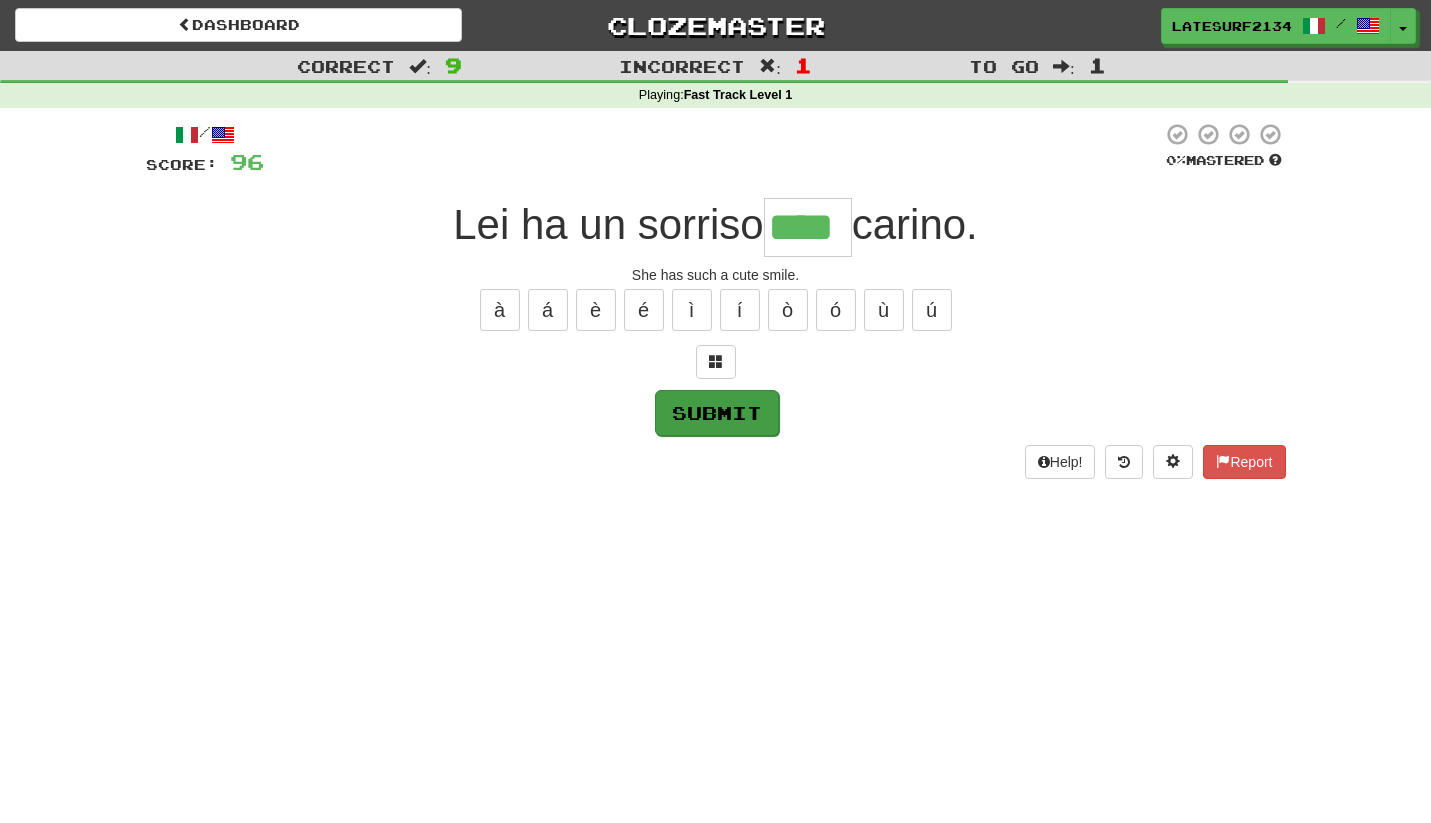 click on "Submit" at bounding box center [717, 413] 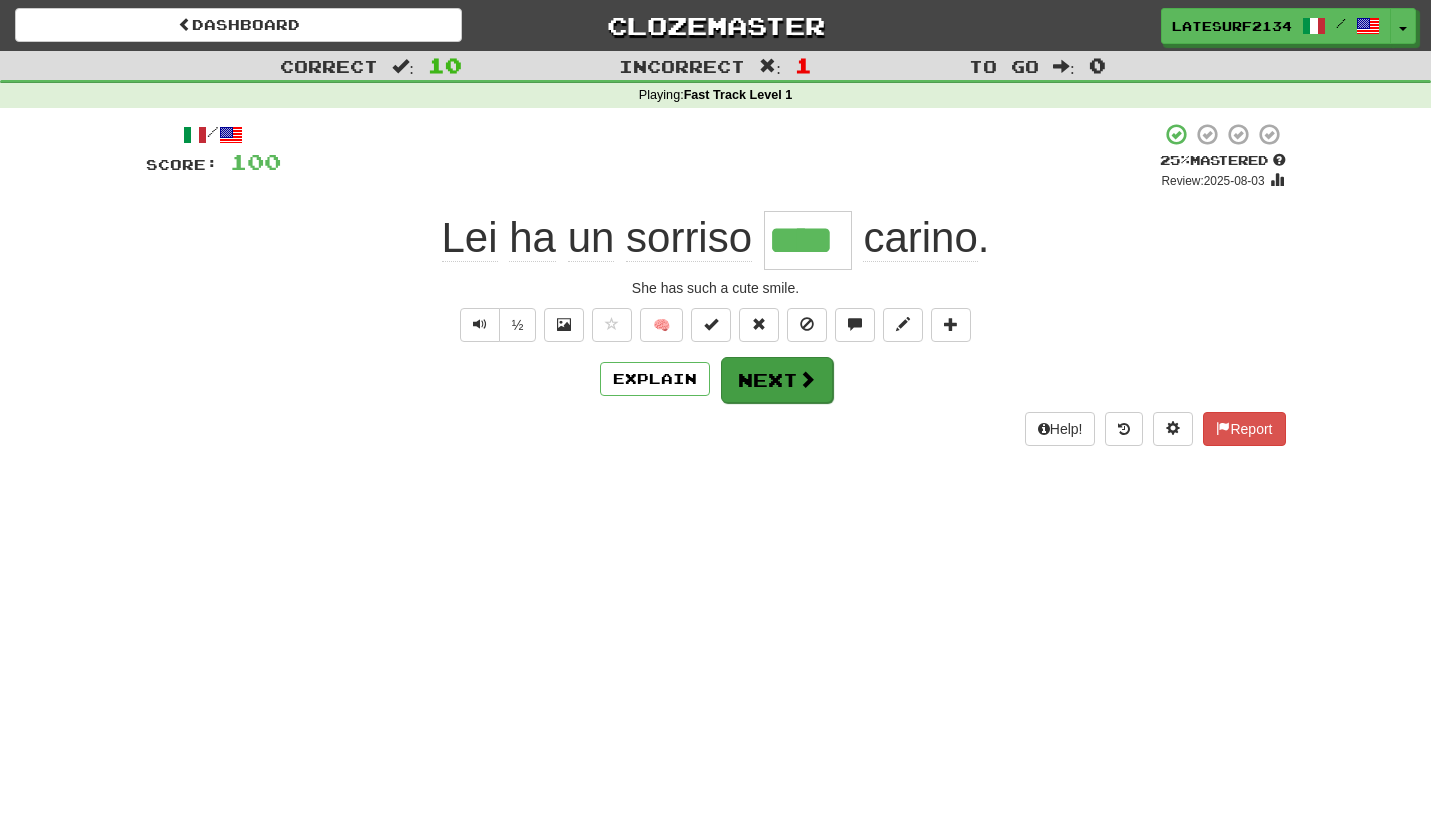 click on "Next" at bounding box center (777, 380) 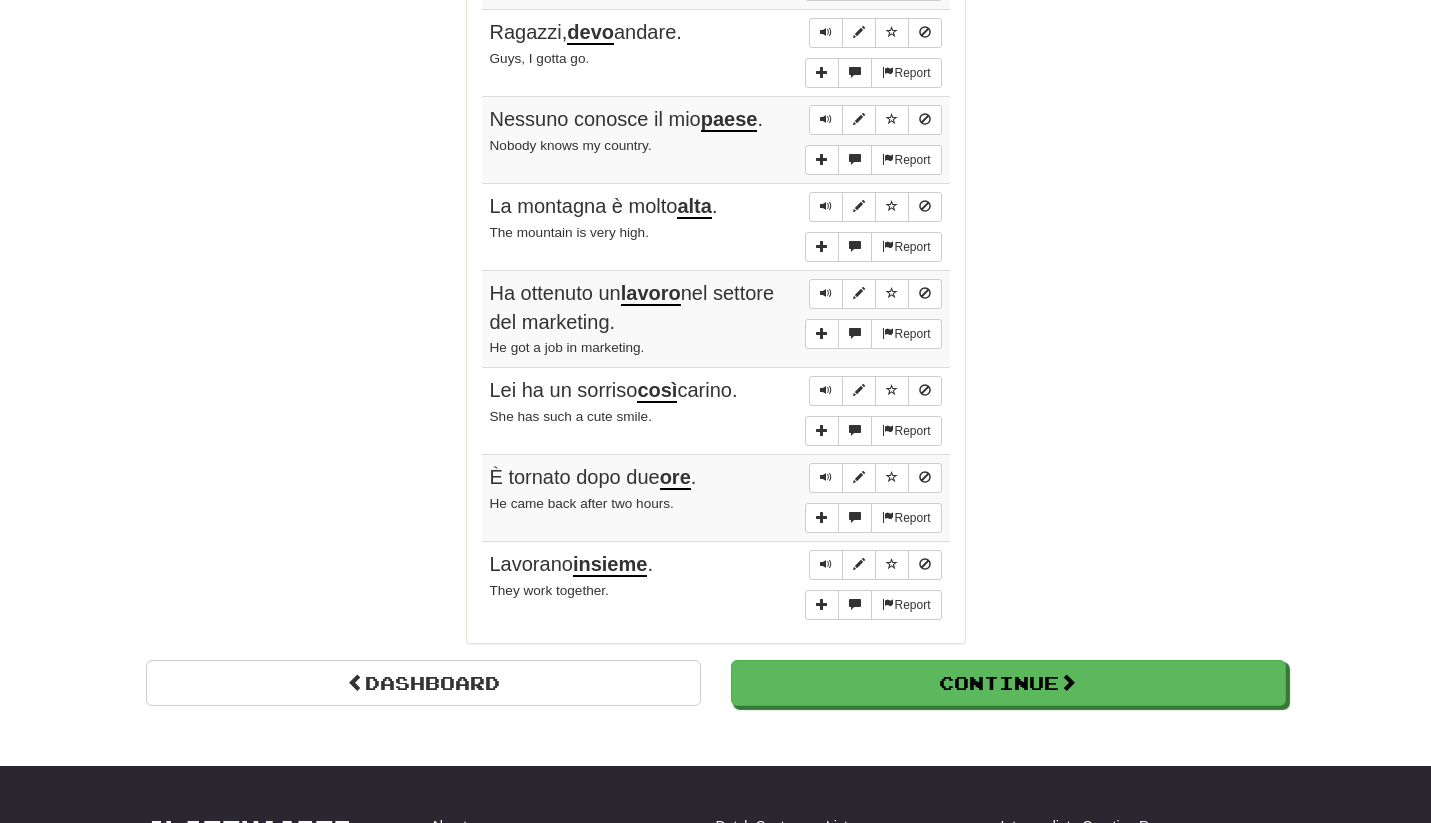 scroll, scrollTop: 1319, scrollLeft: 0, axis: vertical 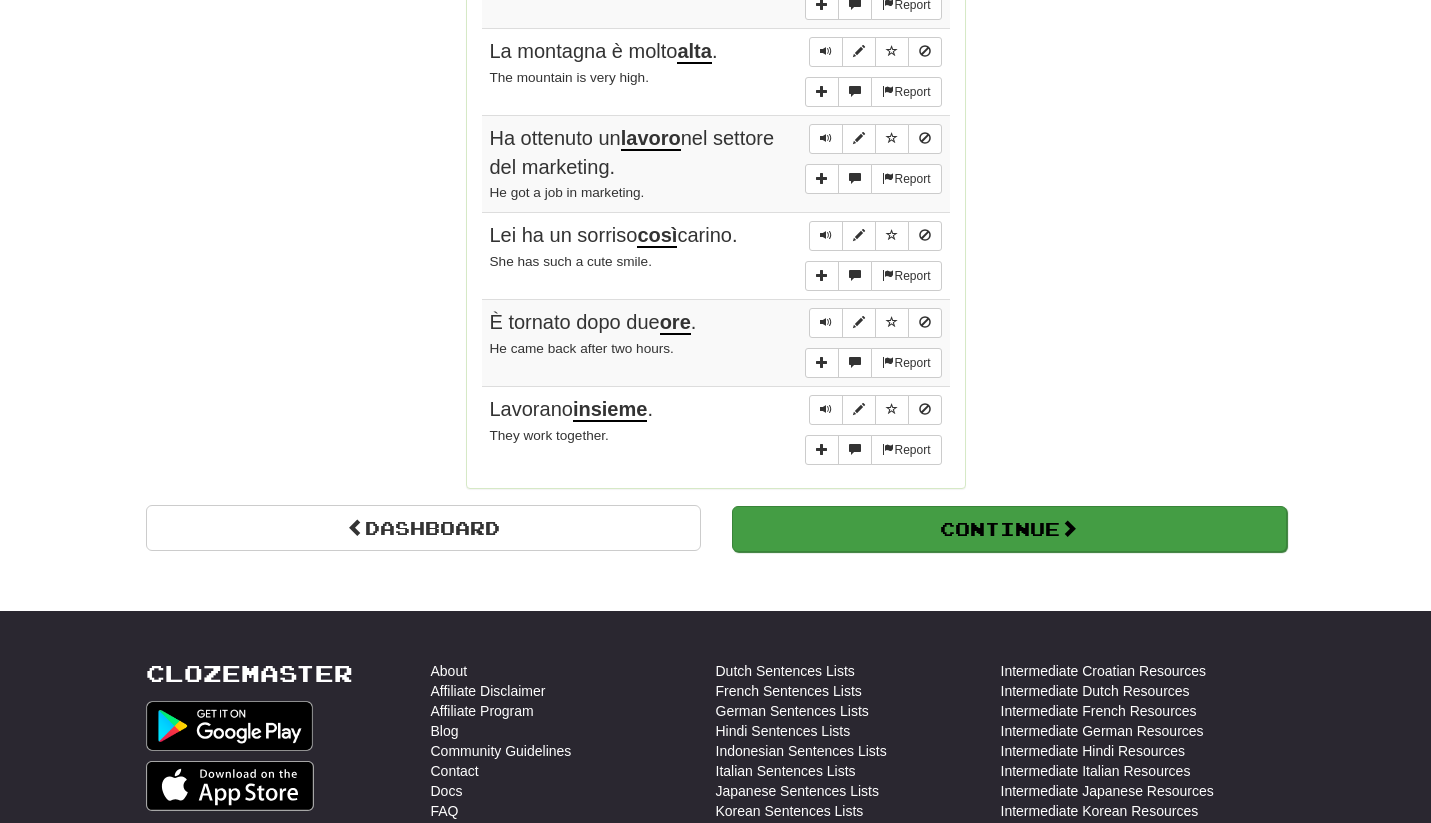 click on "Continue" at bounding box center (1009, 529) 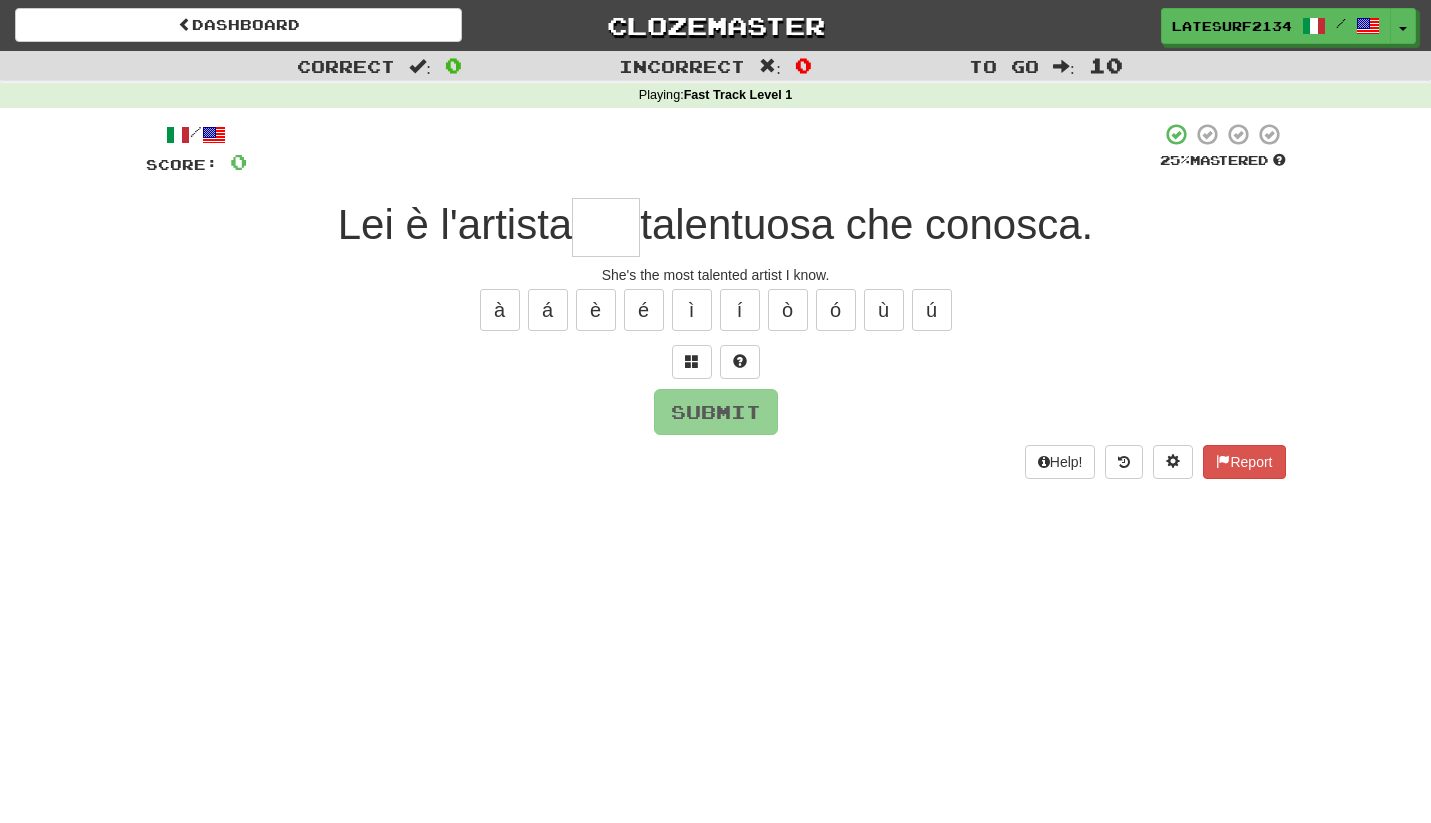 scroll, scrollTop: 0, scrollLeft: 0, axis: both 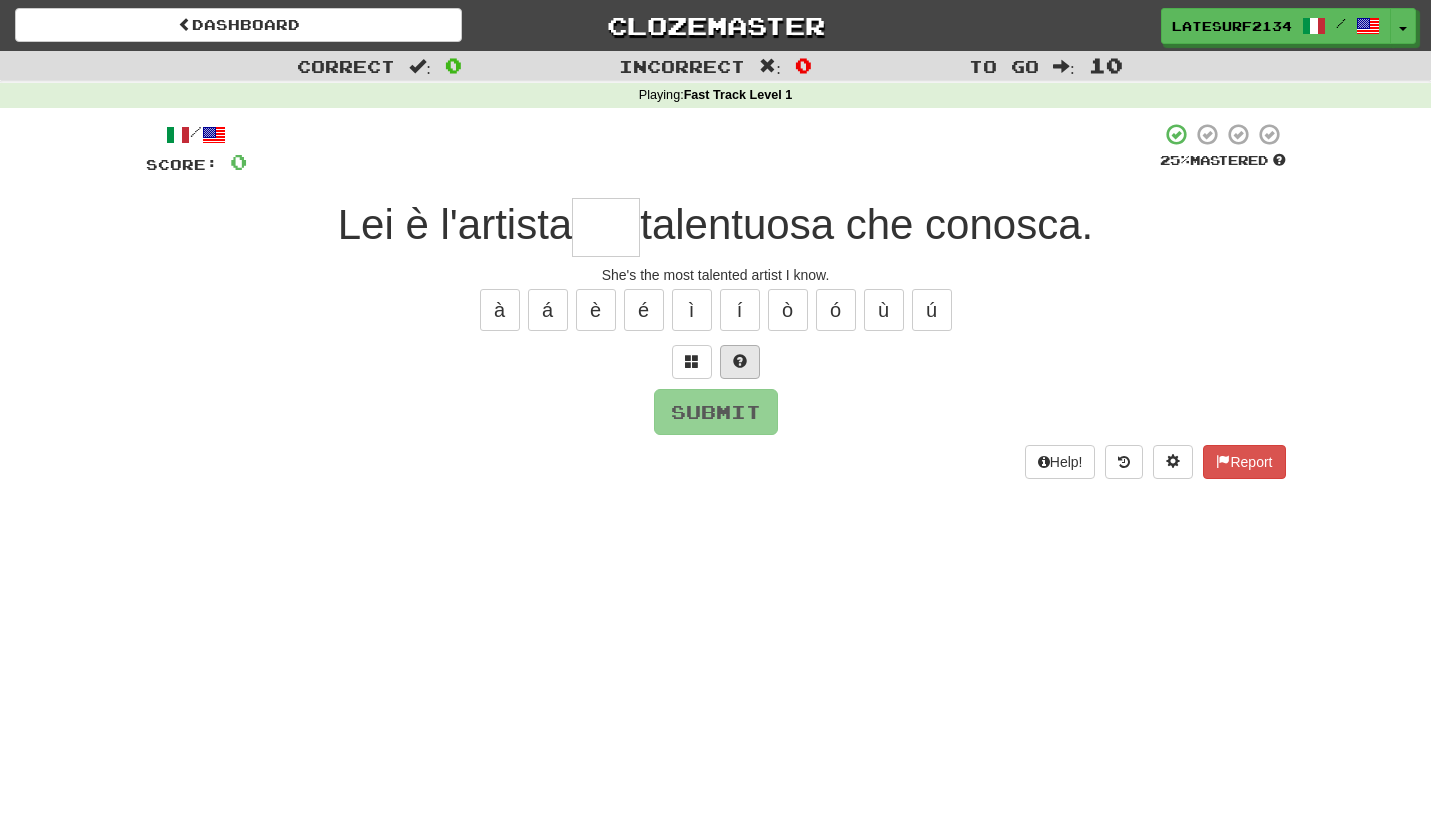 click at bounding box center [740, 362] 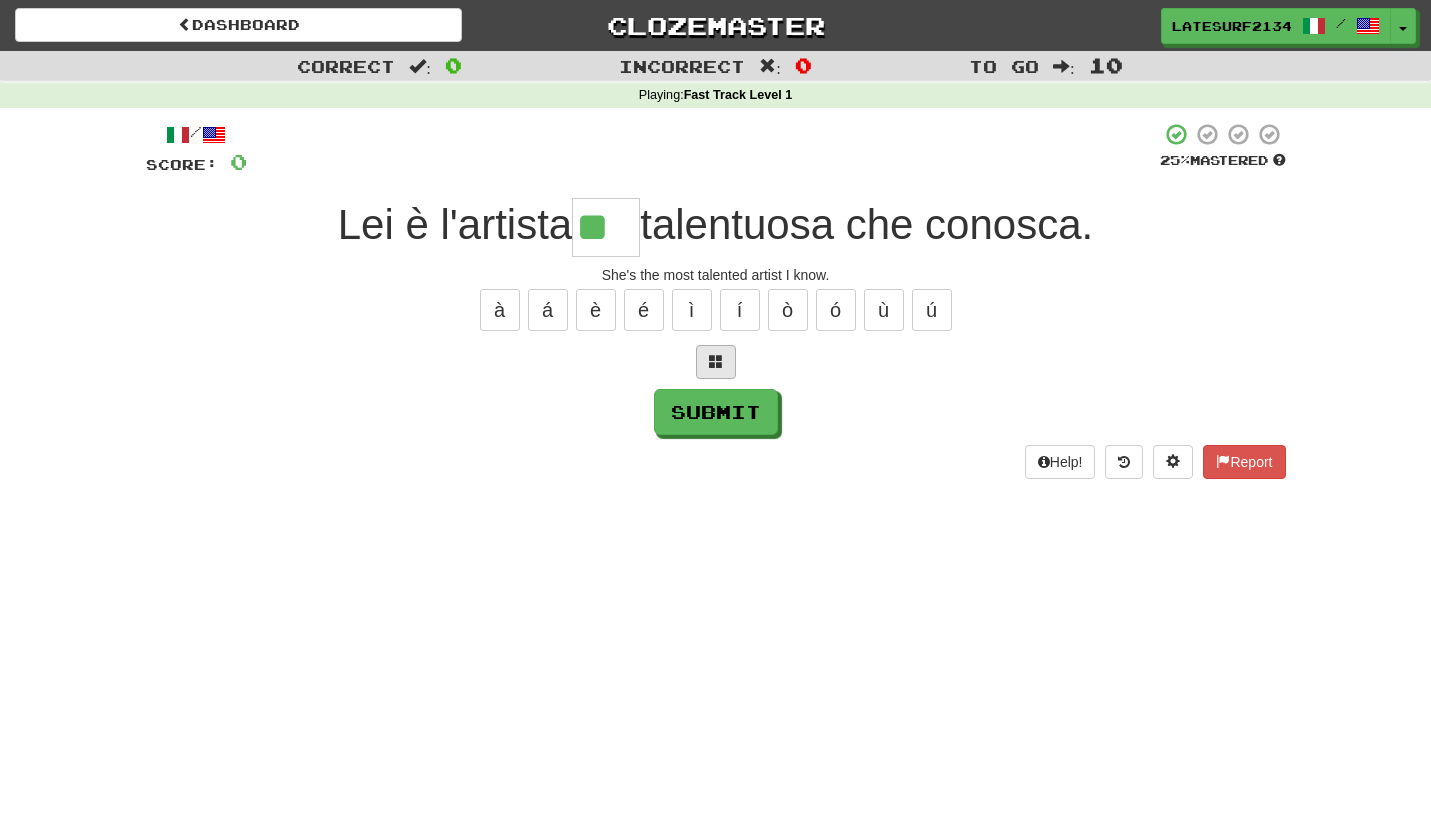 click at bounding box center (716, 361) 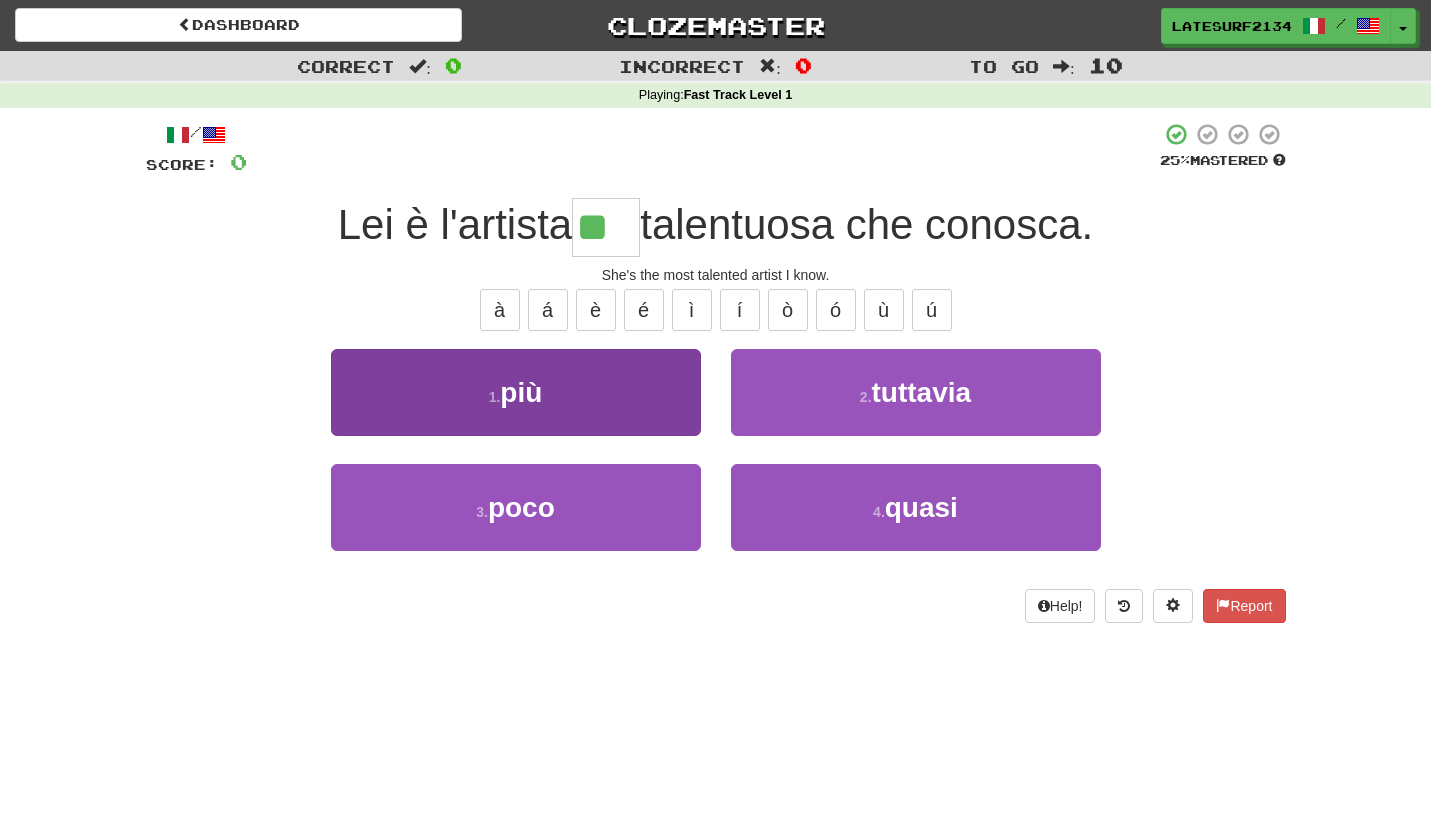click on "1 .  più" at bounding box center [516, 392] 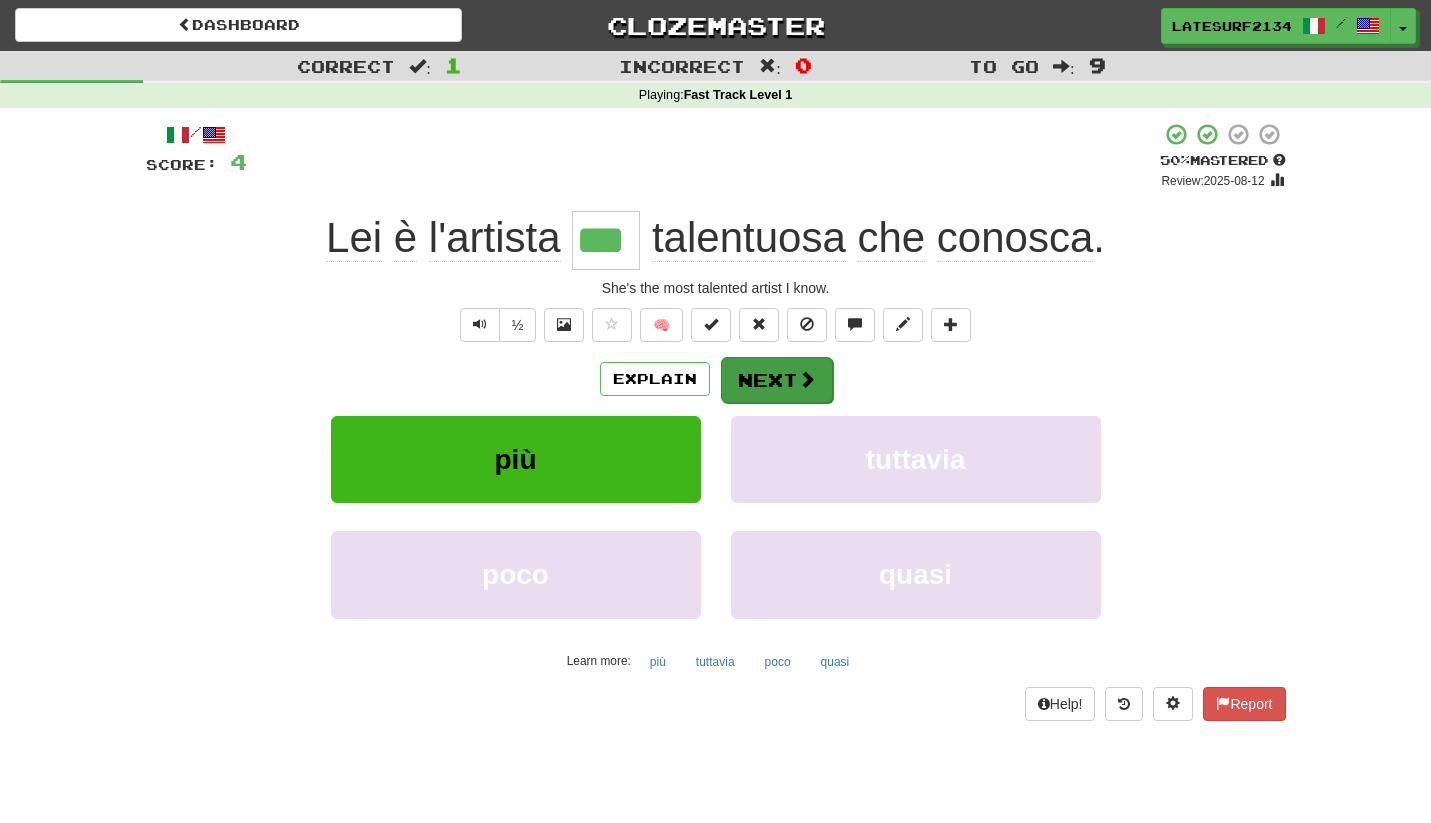 click on "Next" at bounding box center [777, 380] 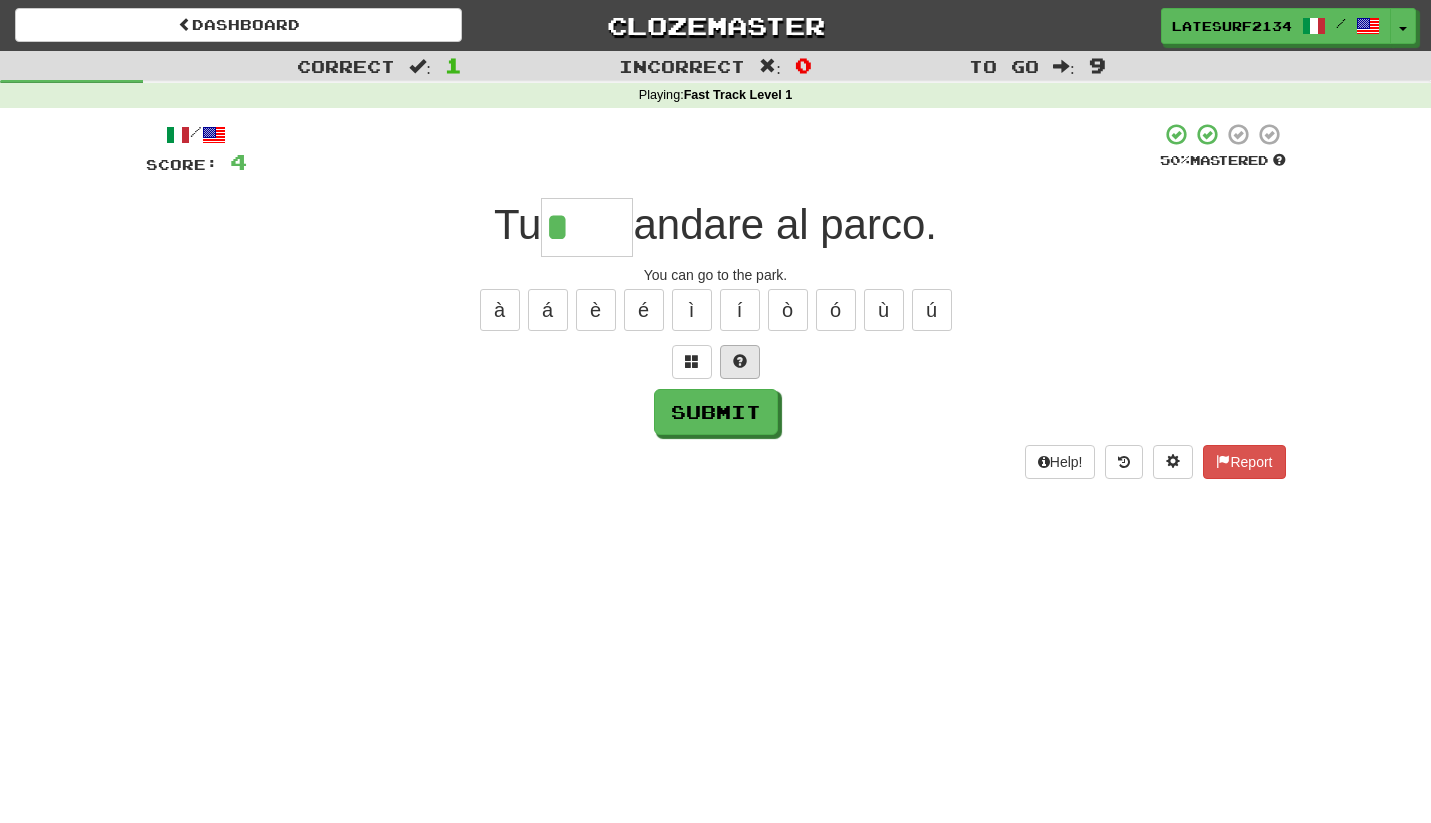 click at bounding box center (740, 361) 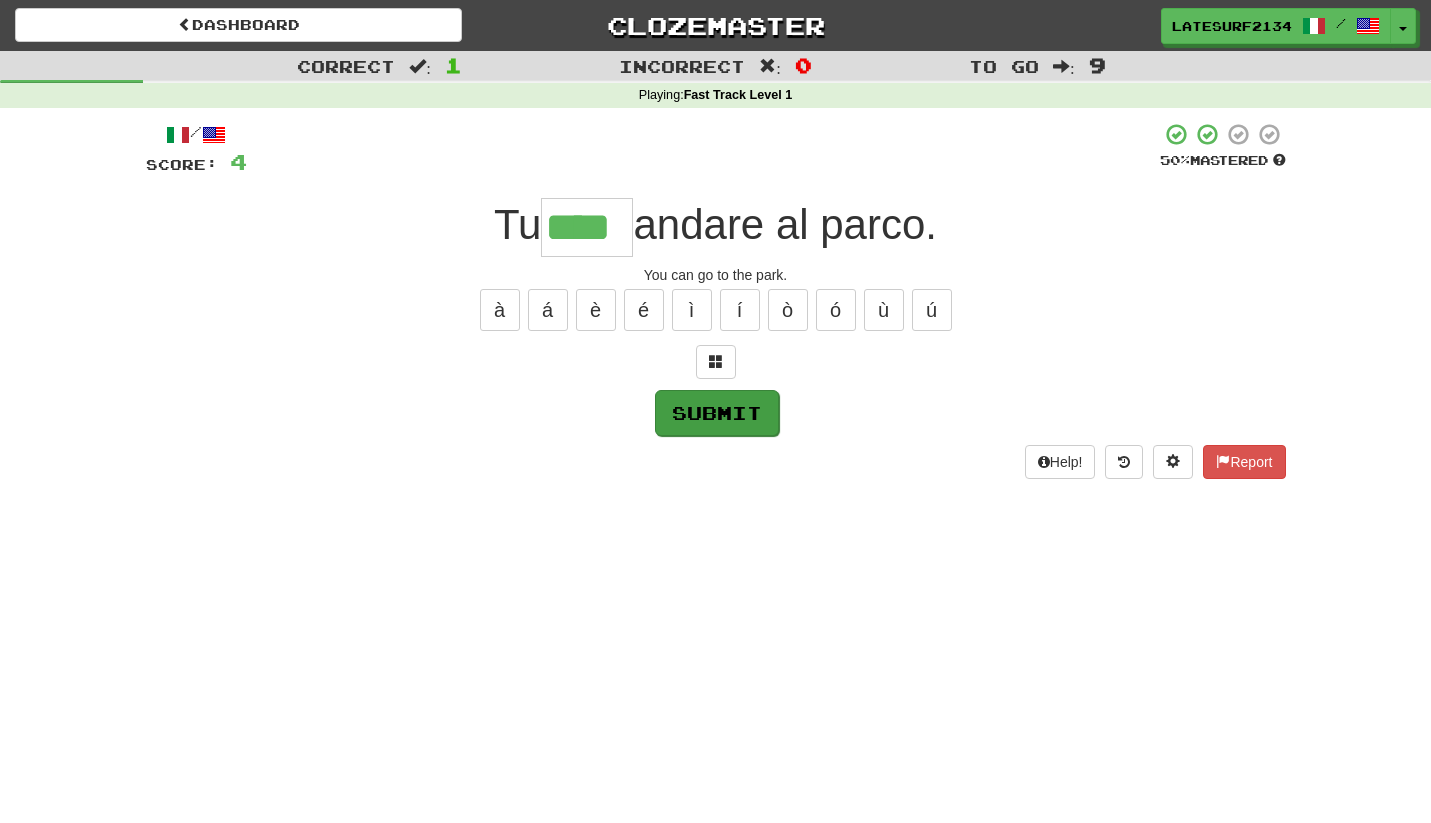 type on "****" 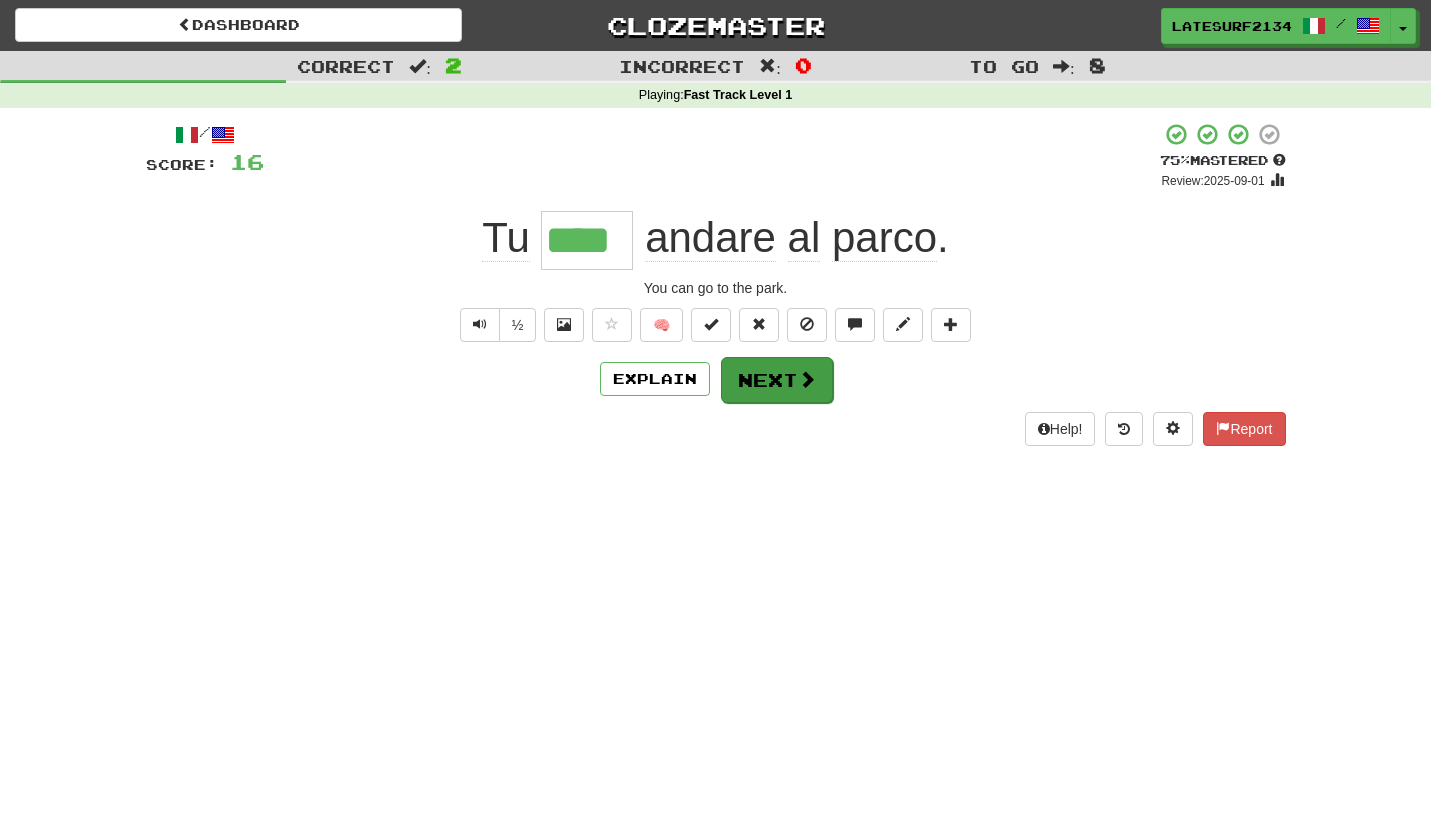 click on "Next" at bounding box center [777, 380] 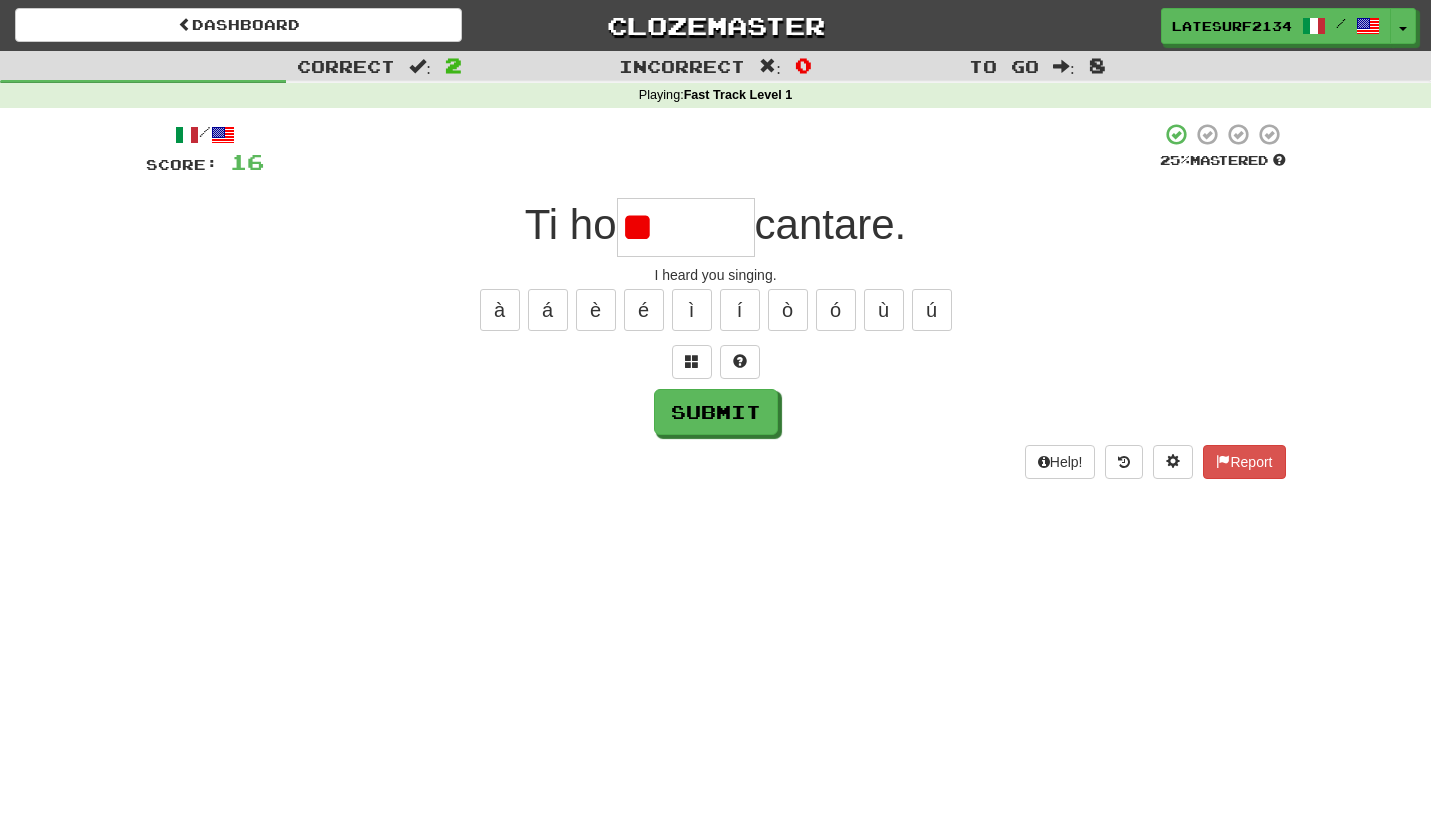 type on "*" 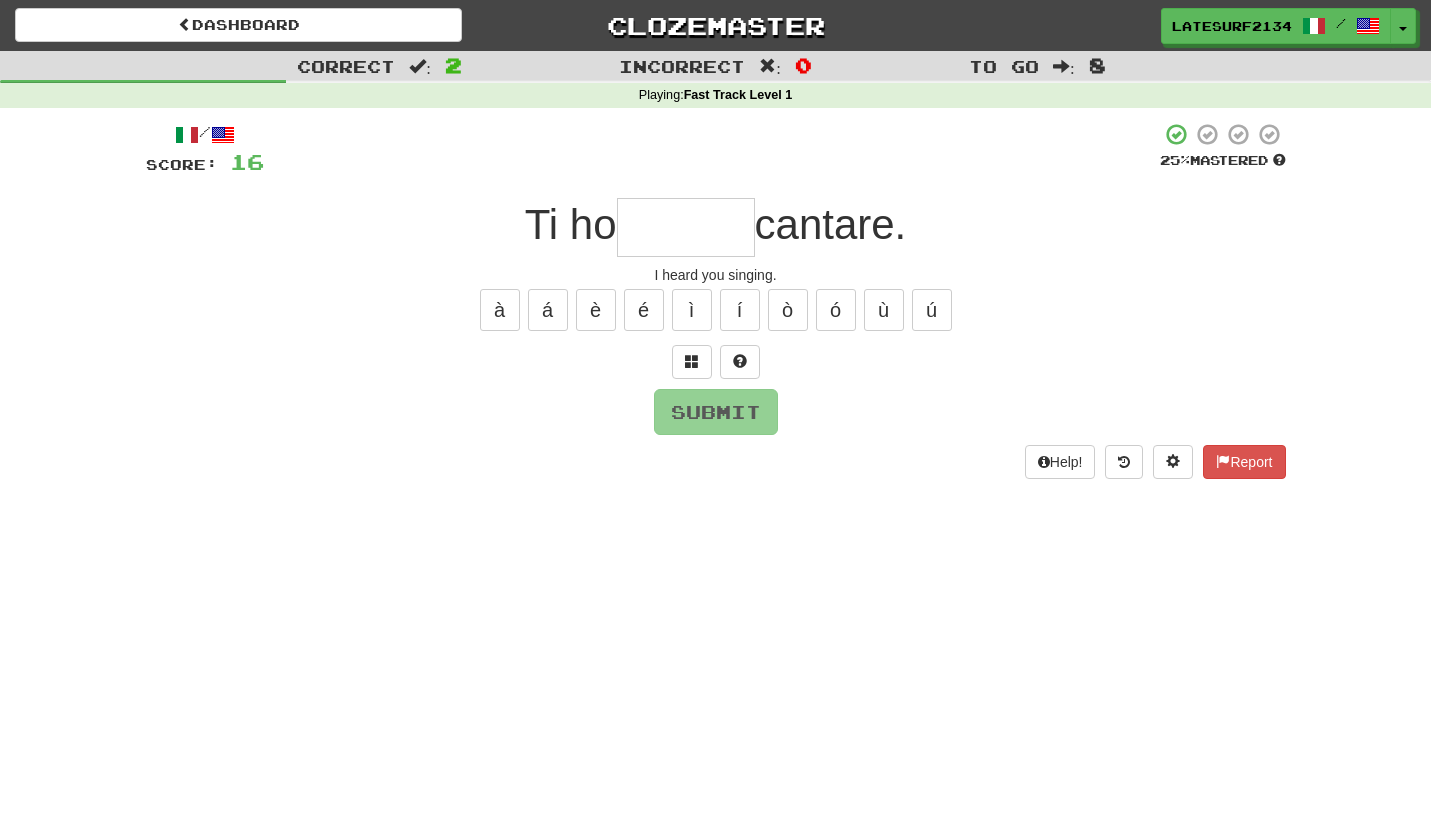 type on "*" 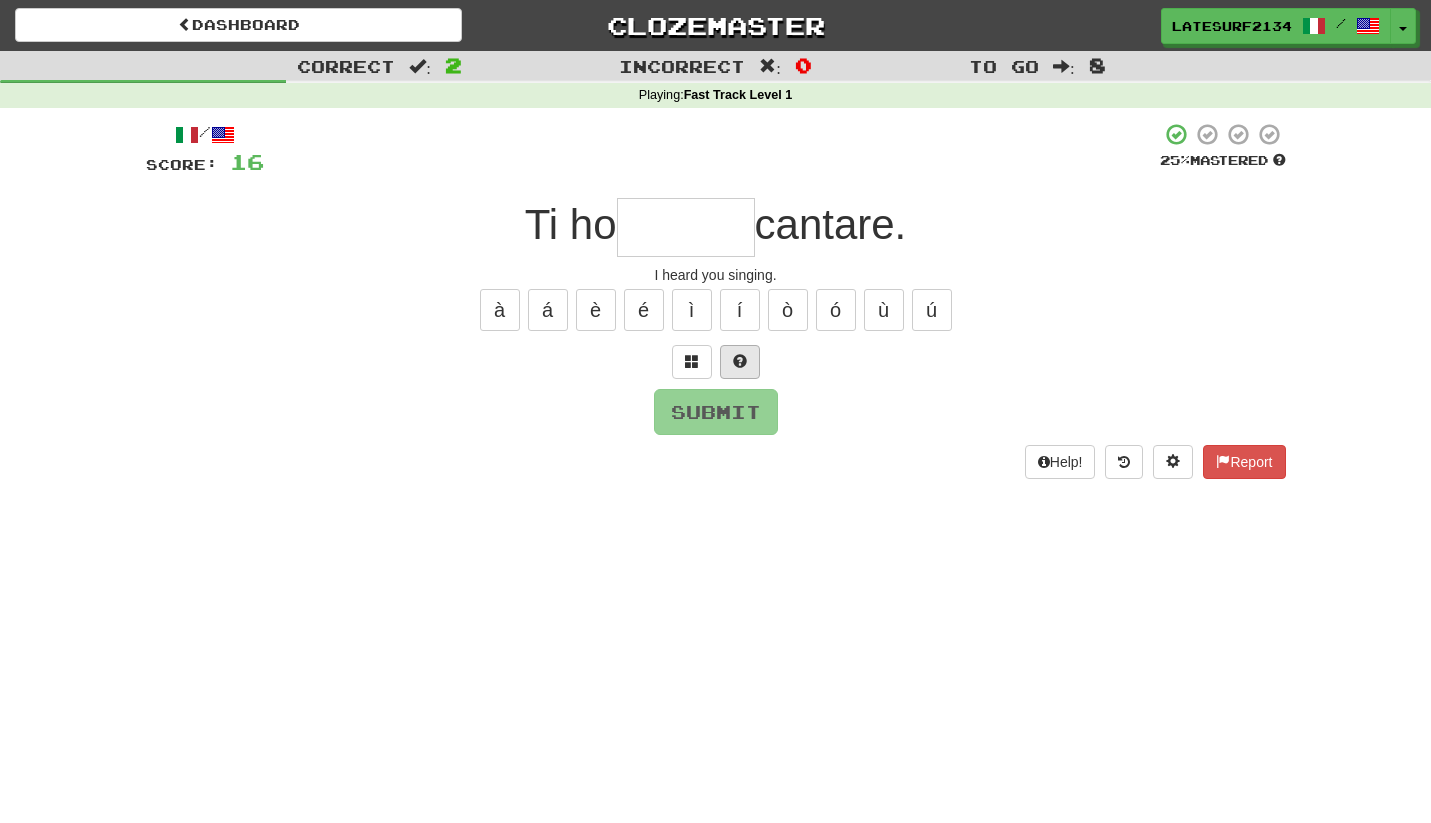 click at bounding box center (740, 361) 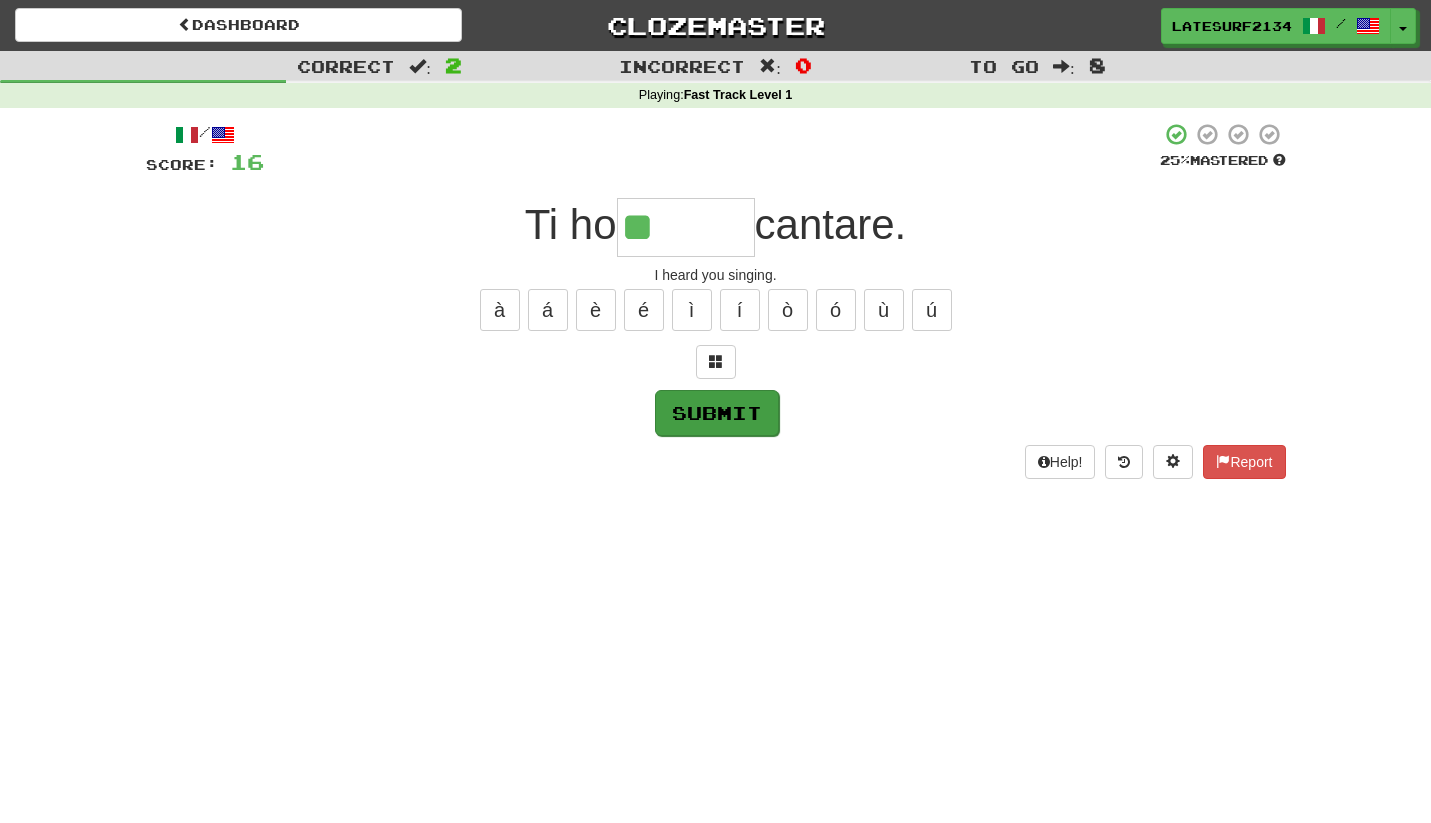 click on "Submit" at bounding box center (717, 413) 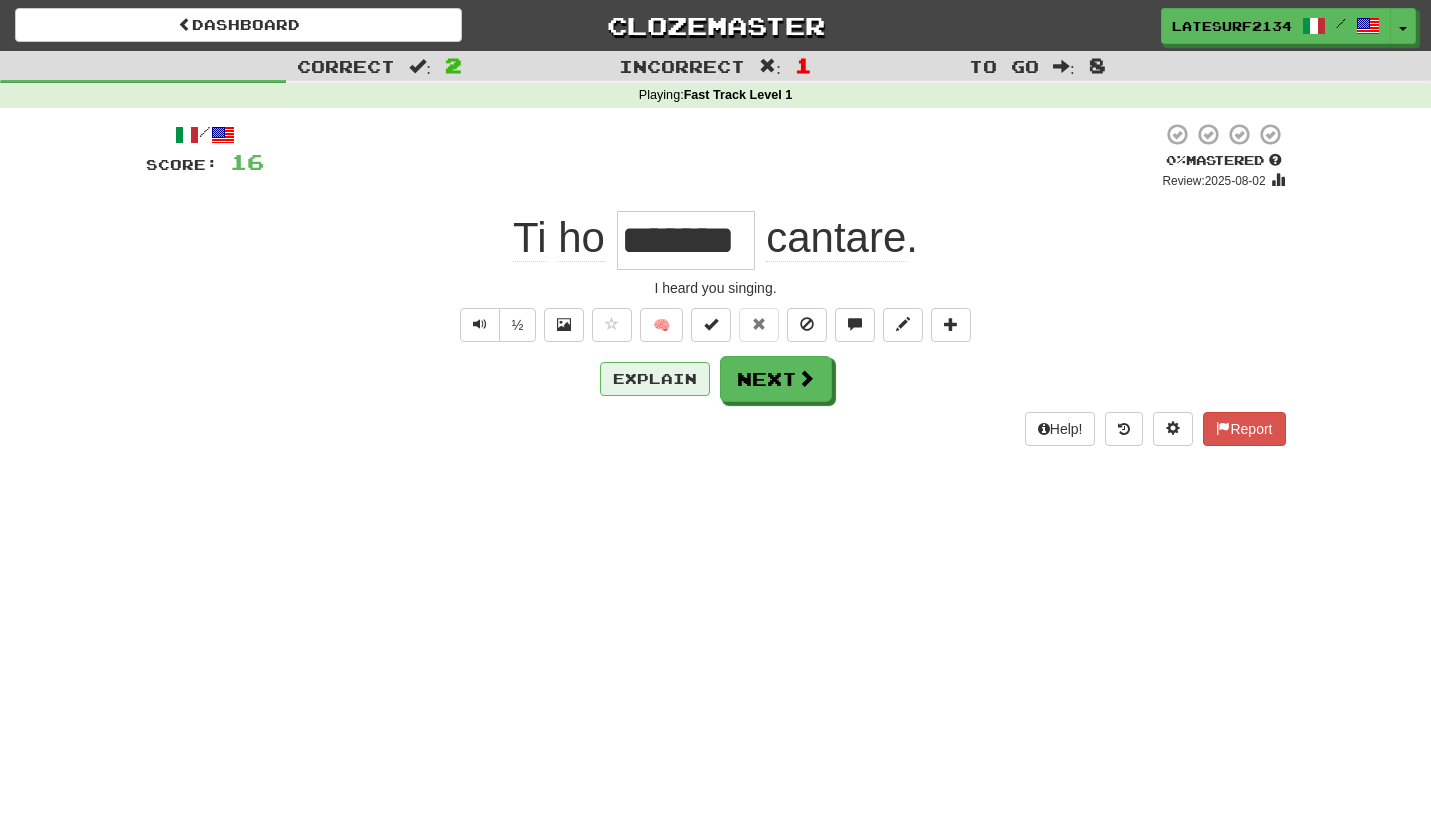 click on "Explain" at bounding box center [655, 379] 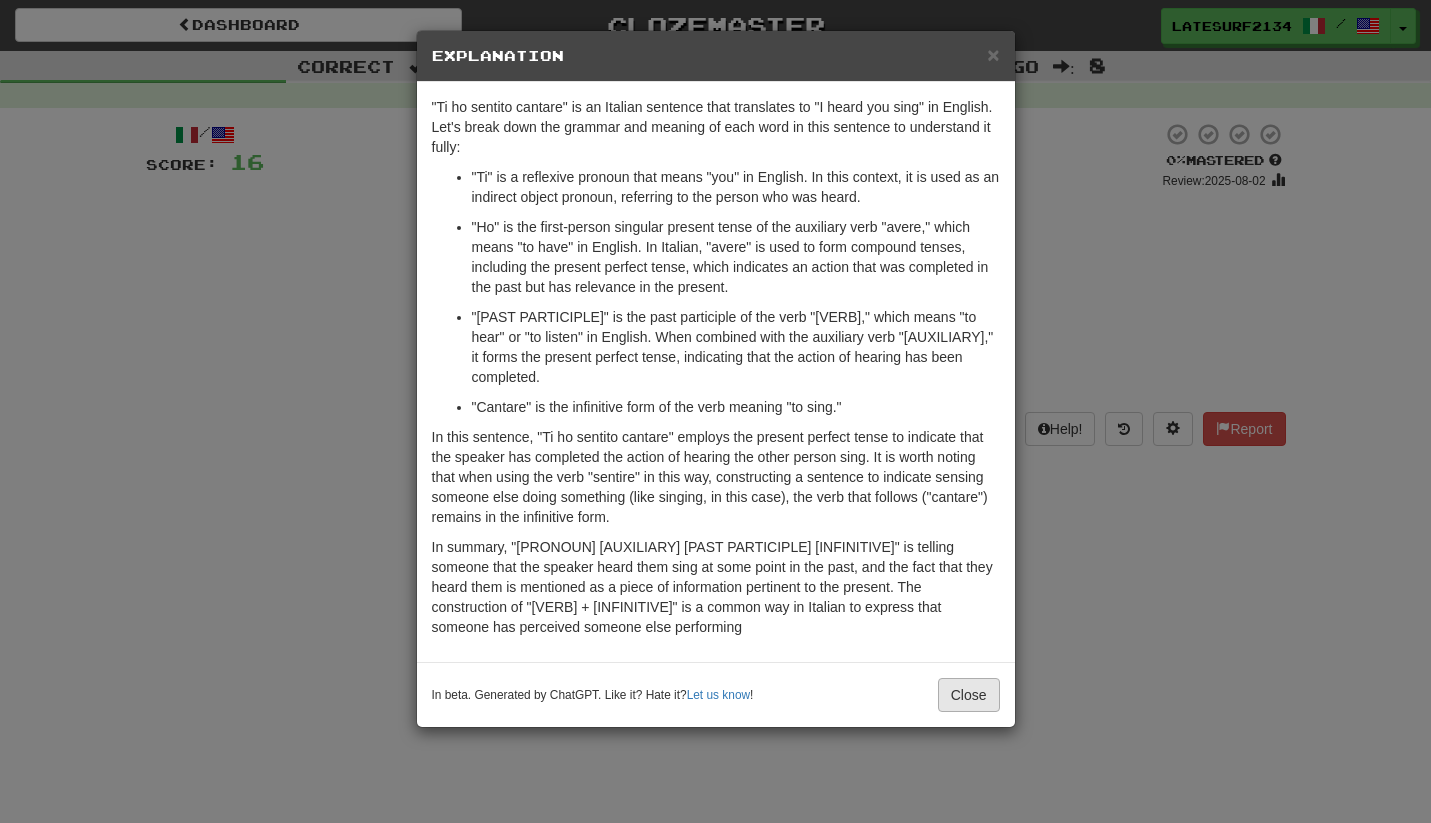 click on "Close" at bounding box center [969, 695] 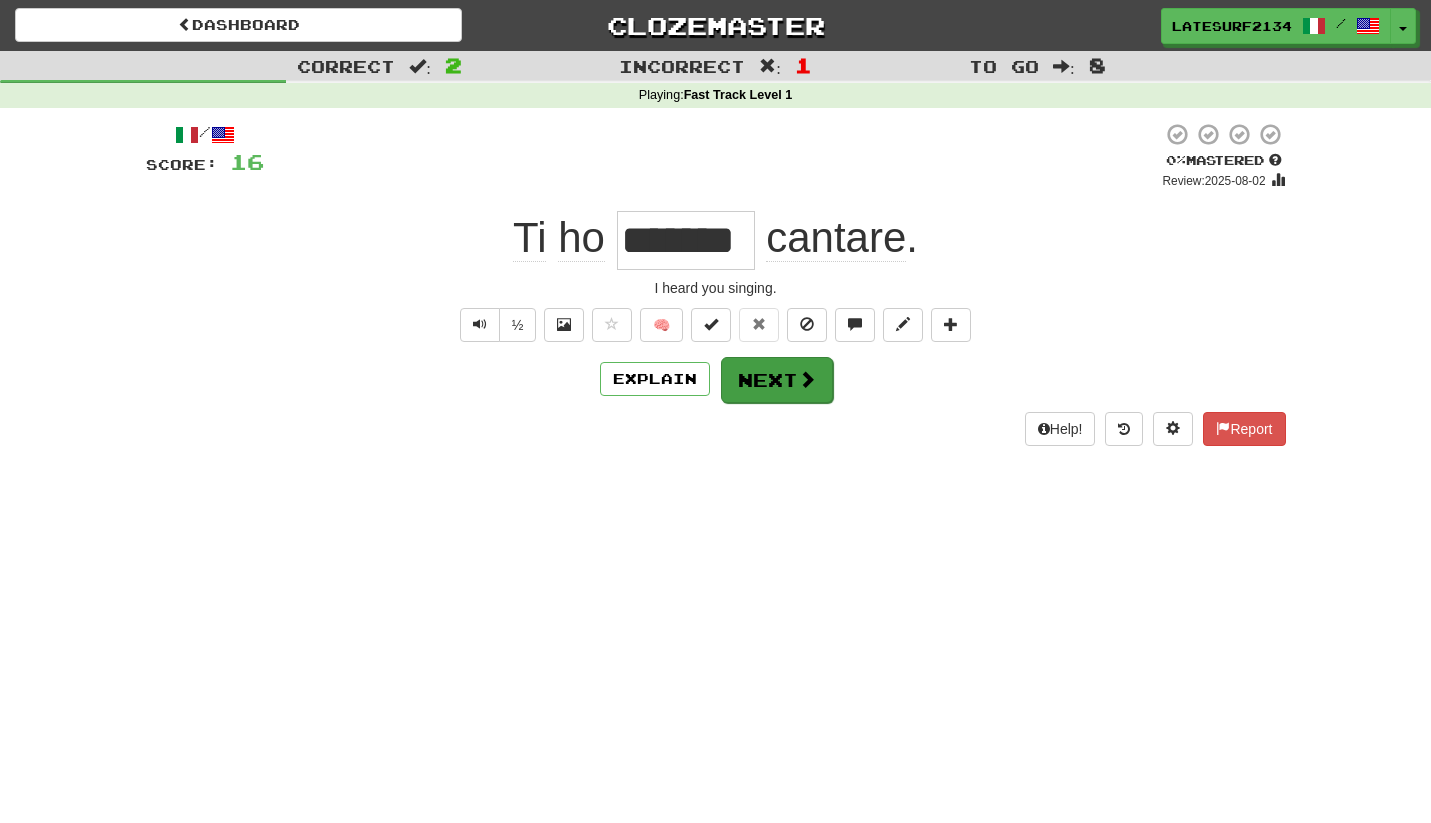 click on "Next" at bounding box center [777, 380] 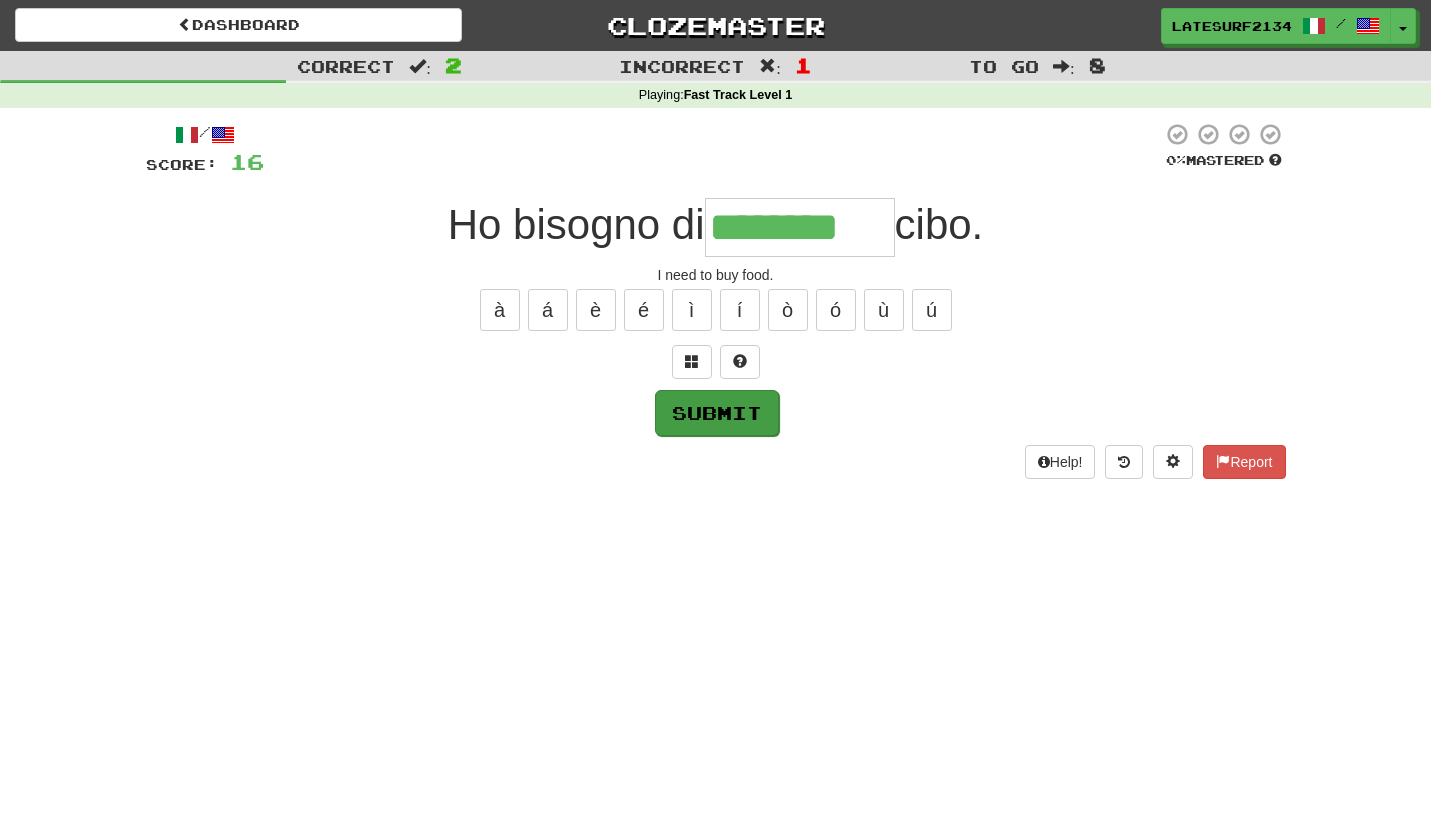 type on "********" 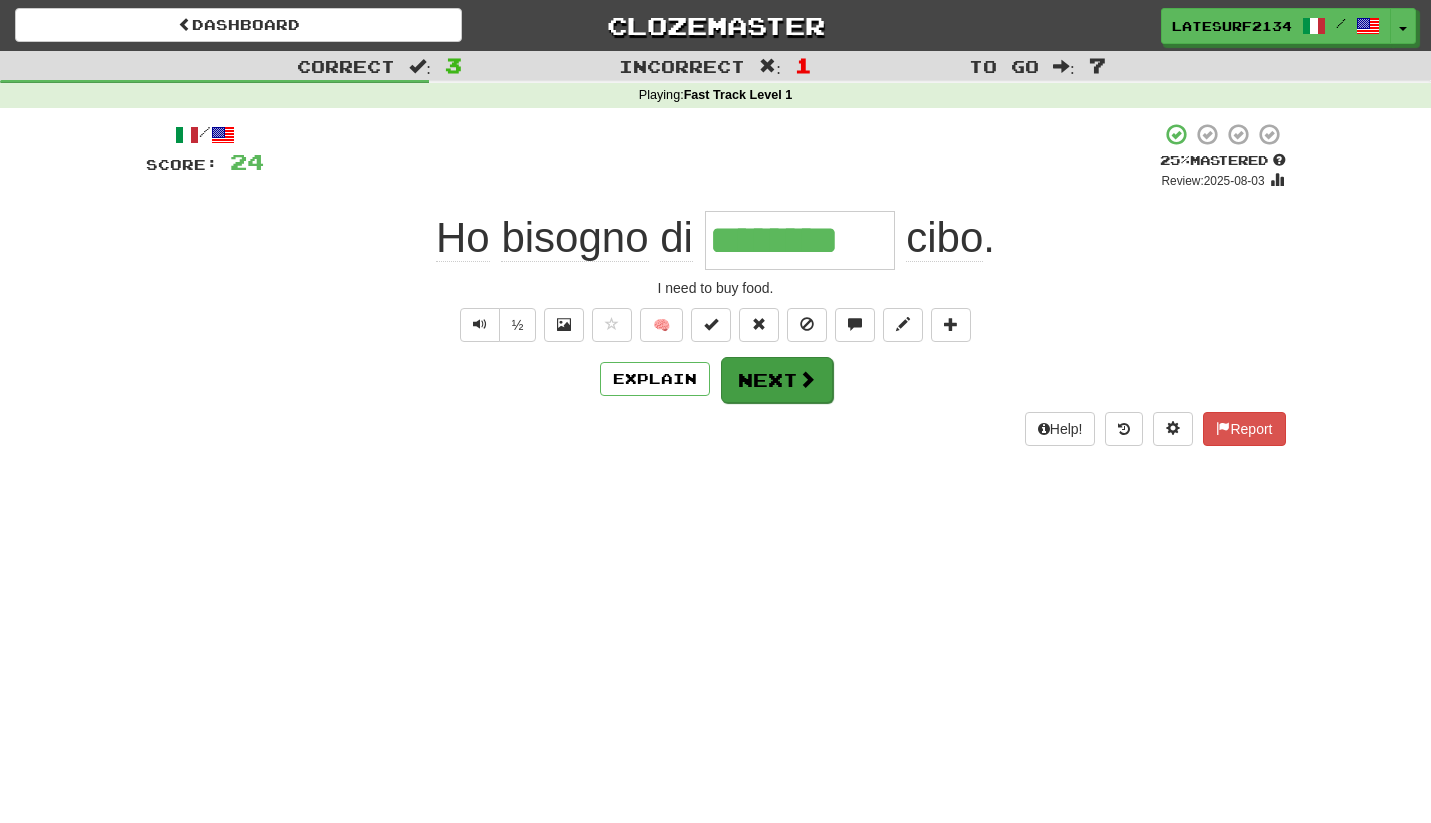 click at bounding box center (807, 379) 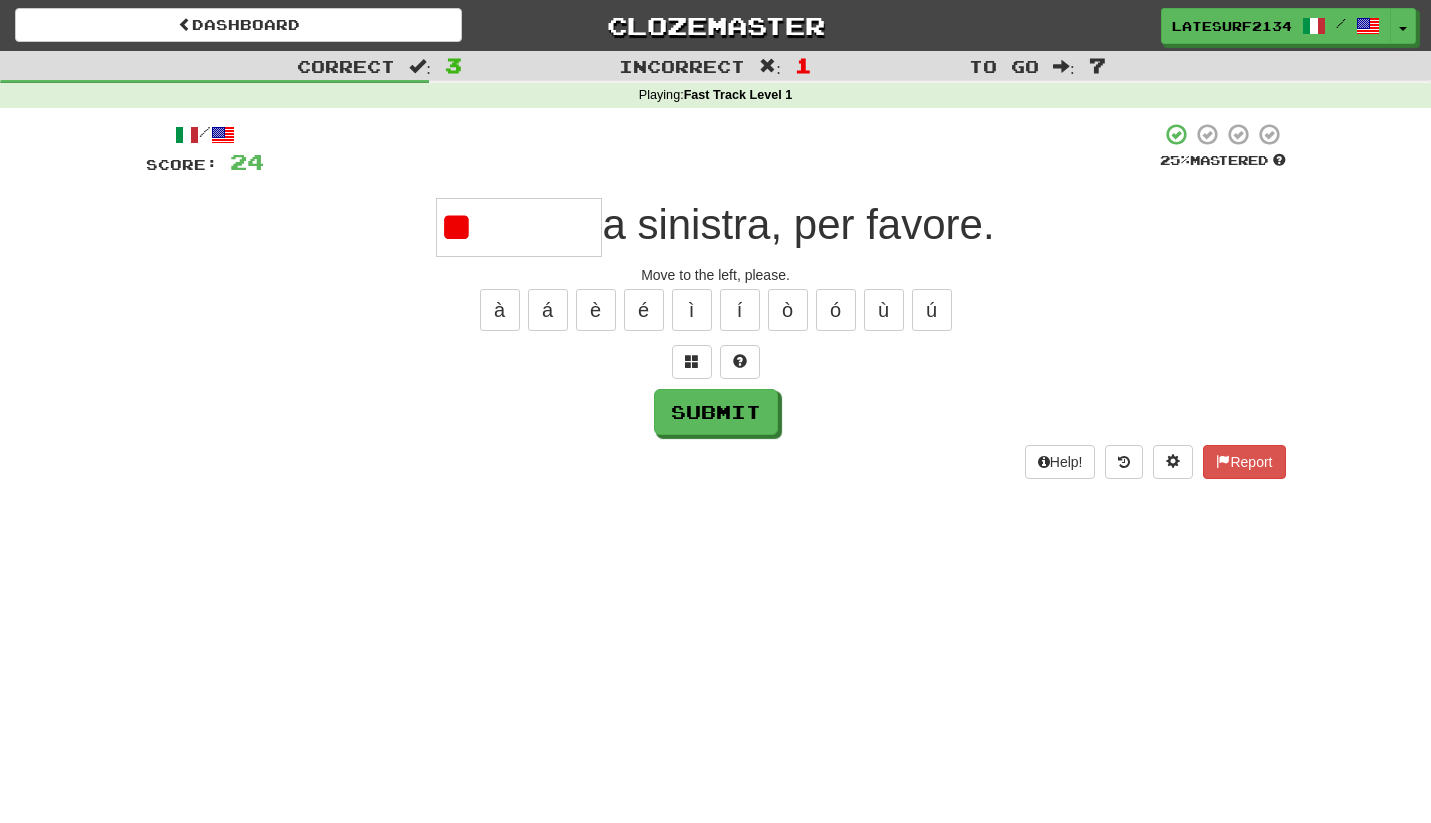 type on "*" 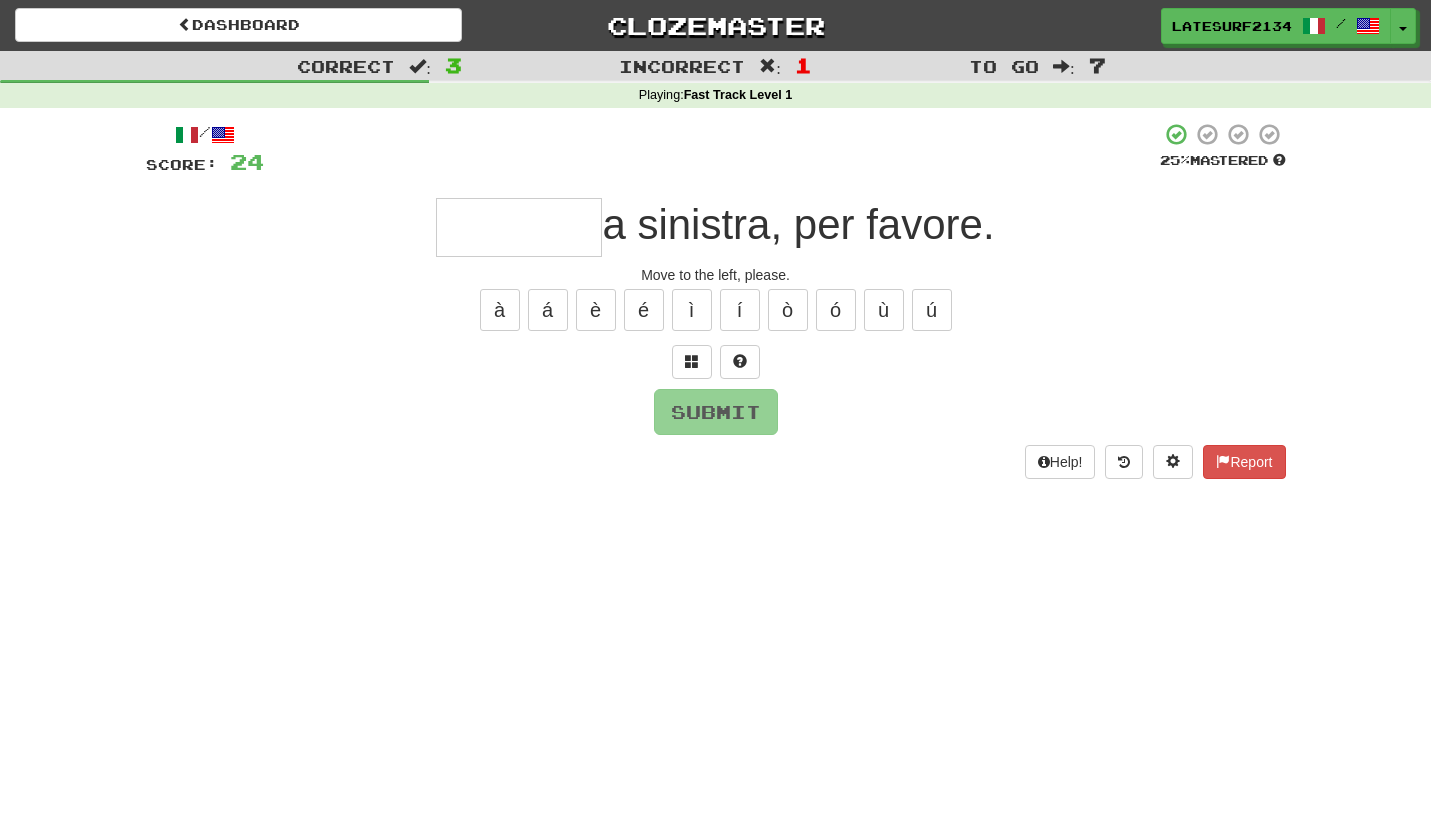 type on "*" 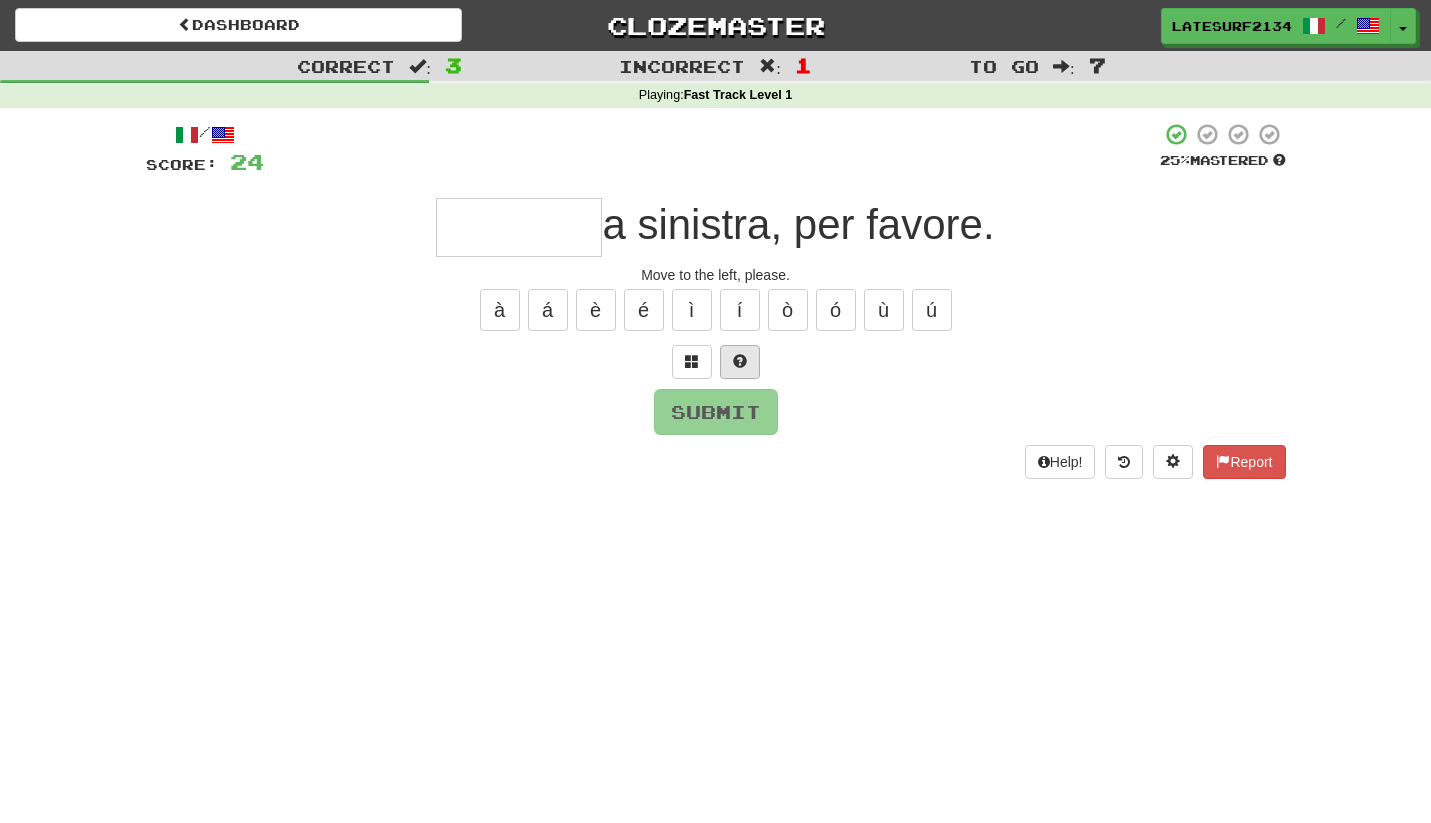 click at bounding box center [740, 362] 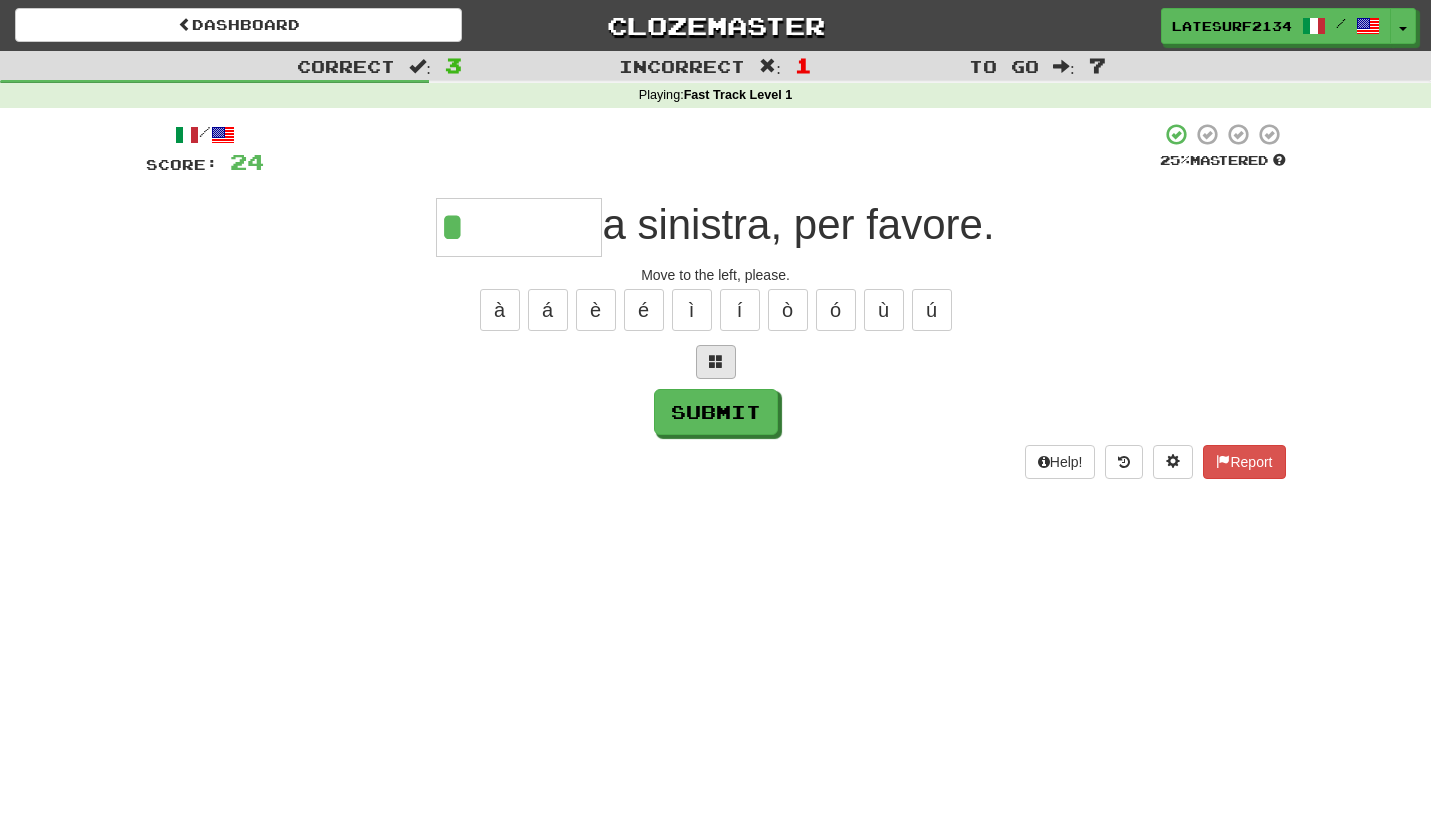 click at bounding box center (716, 361) 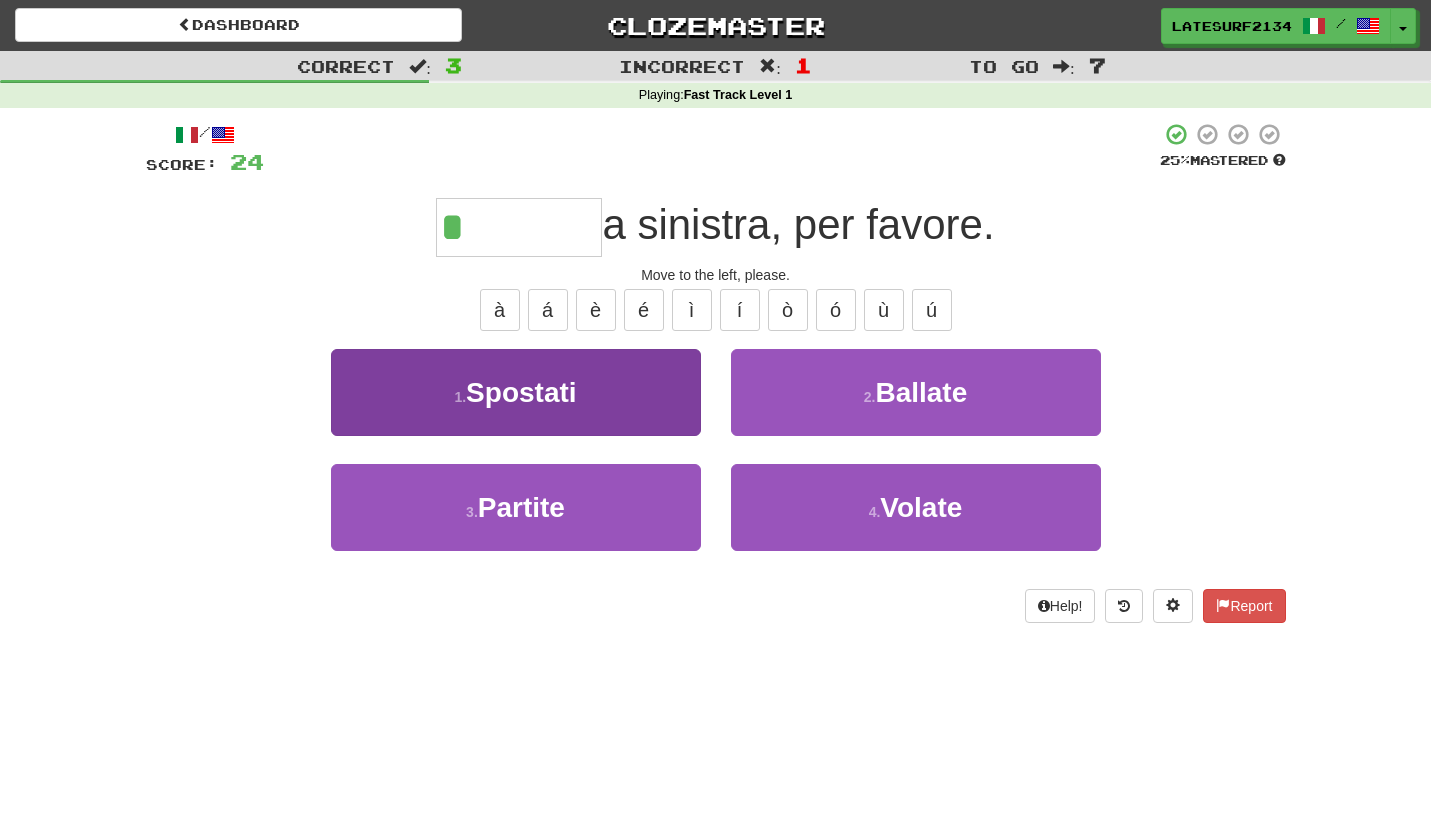 click on "1 .  Spostati" at bounding box center [516, 392] 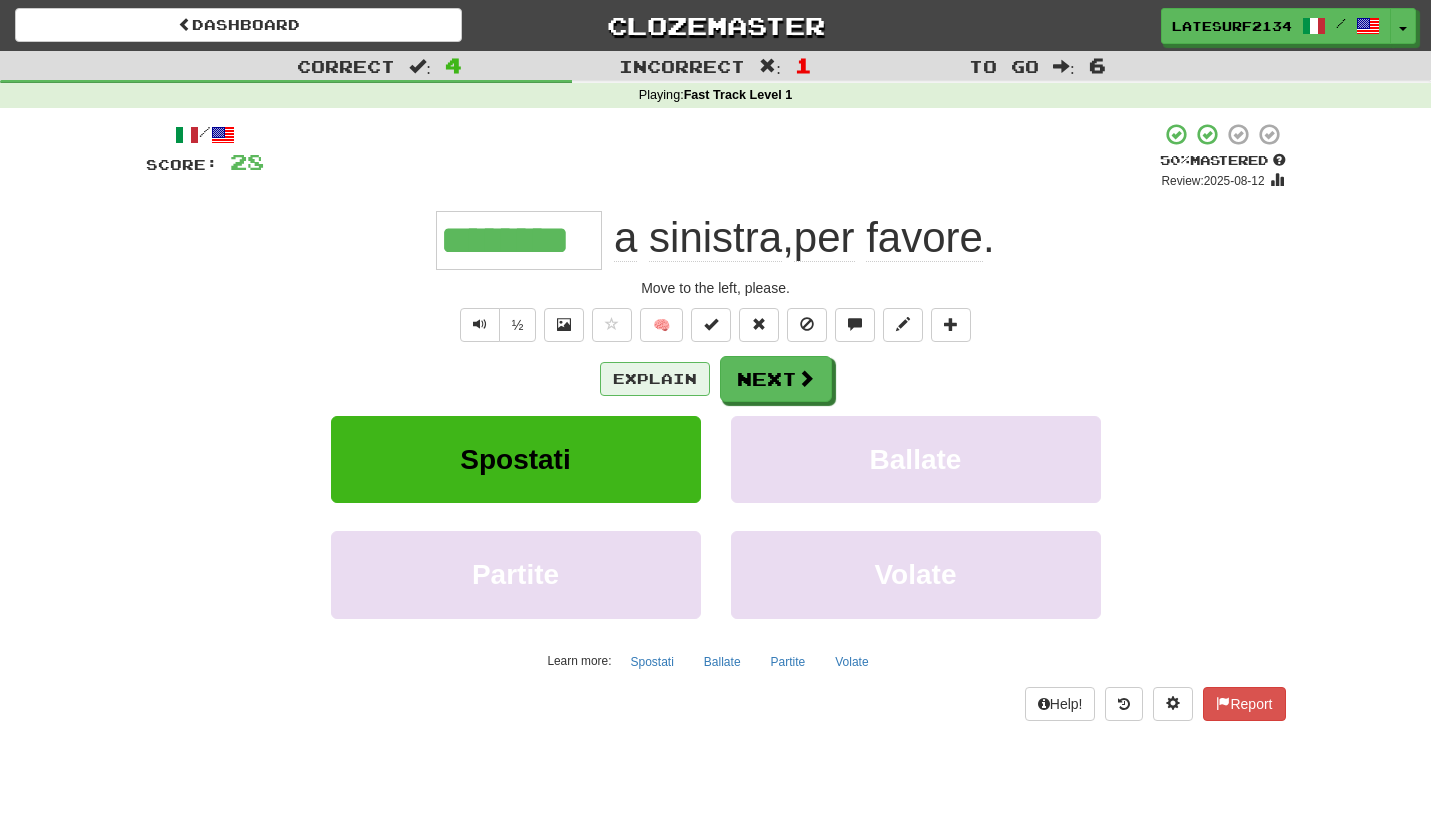 click on "Explain" at bounding box center (655, 379) 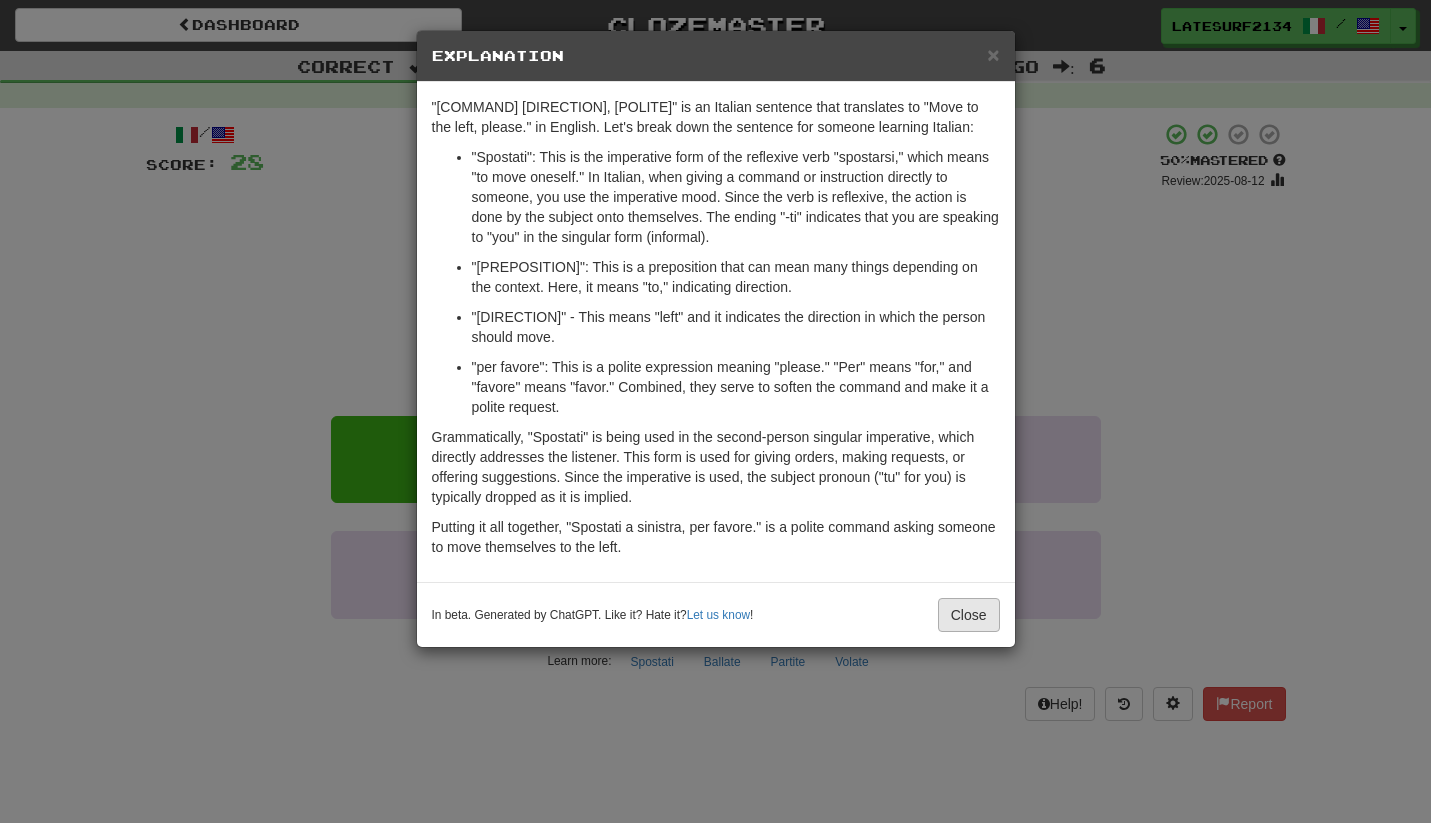 click on "Close" at bounding box center [969, 615] 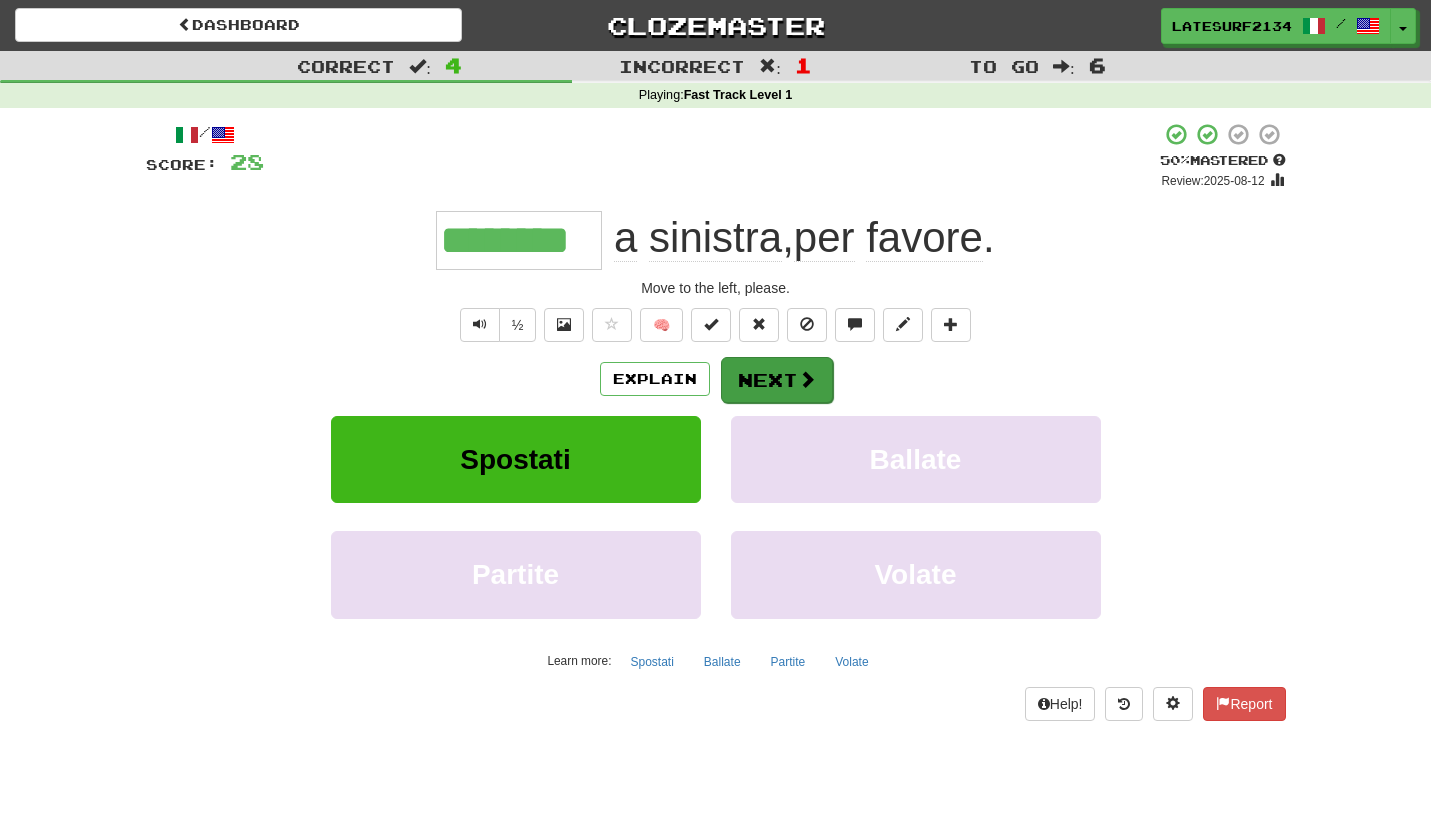 click at bounding box center (807, 379) 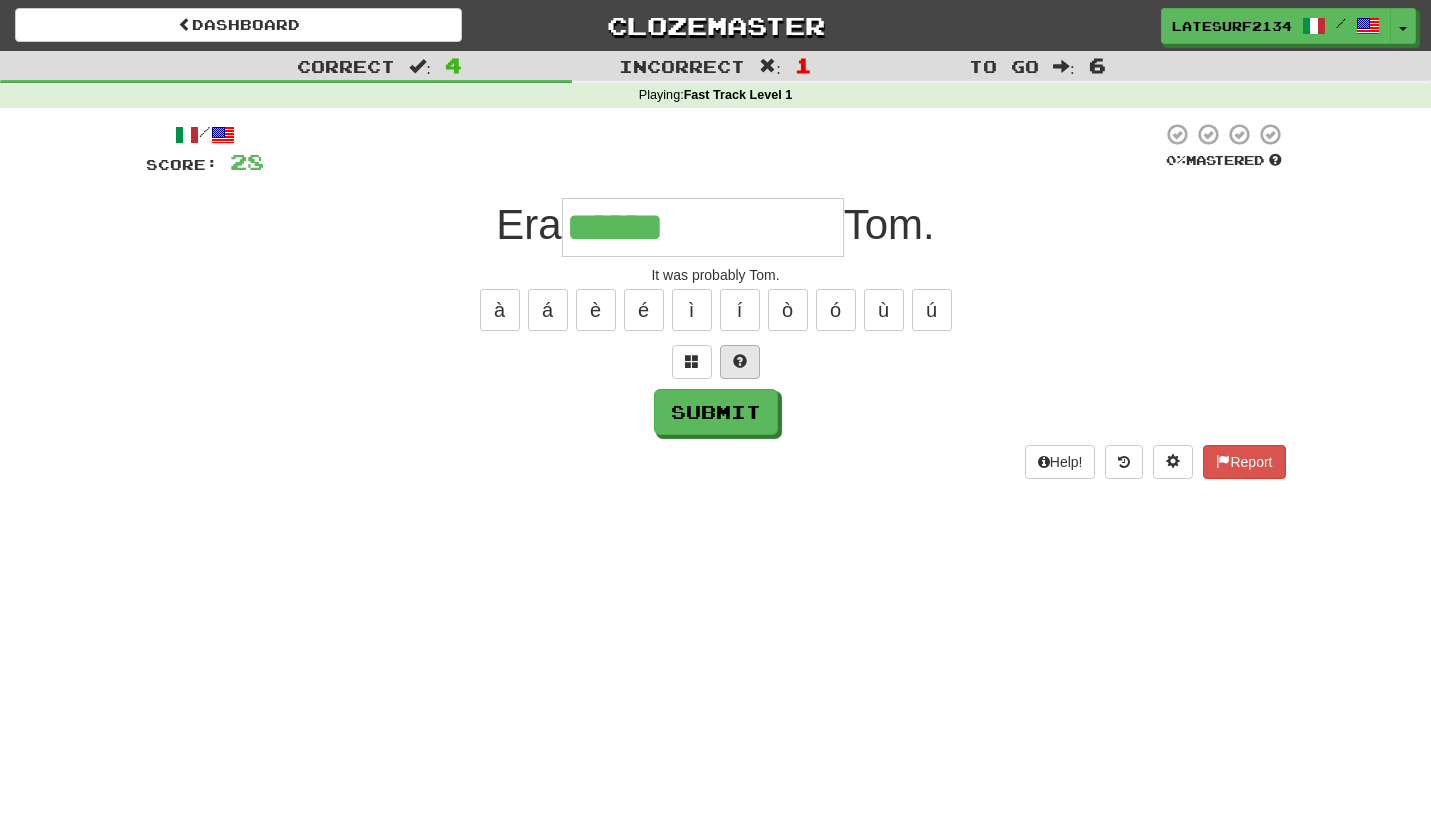 click at bounding box center (740, 361) 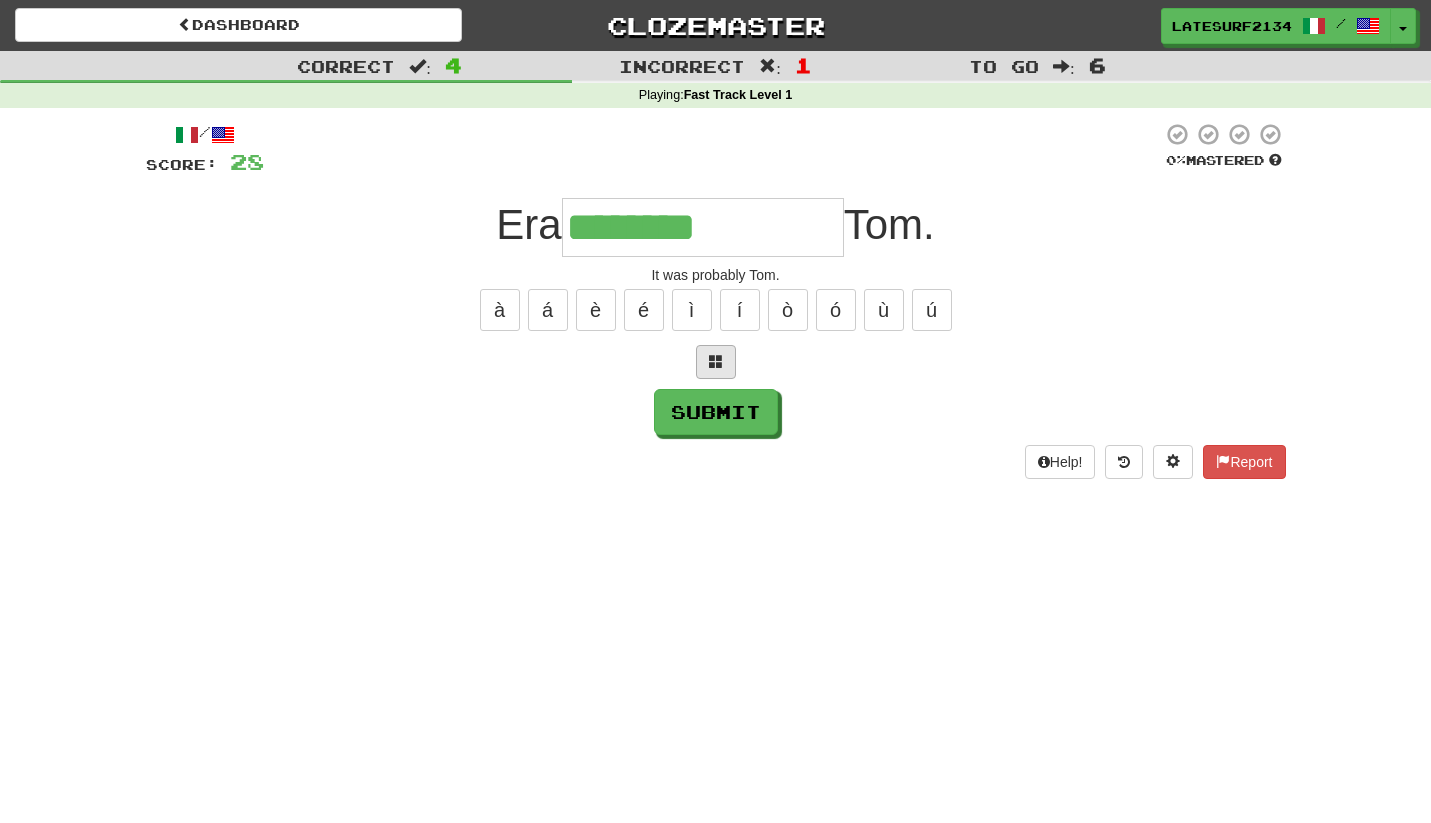 click at bounding box center (716, 361) 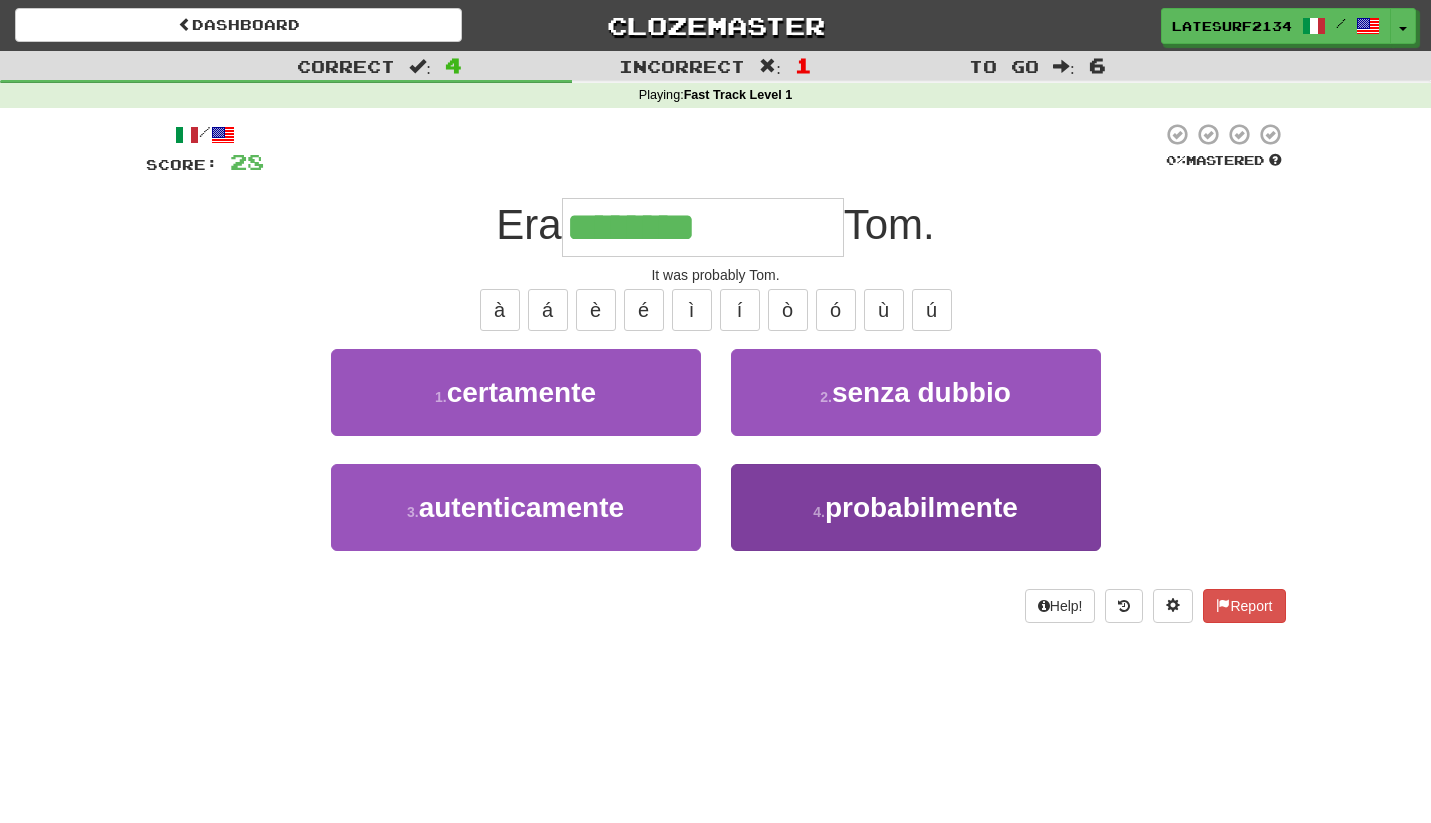 click on "probabilmente" at bounding box center [921, 507] 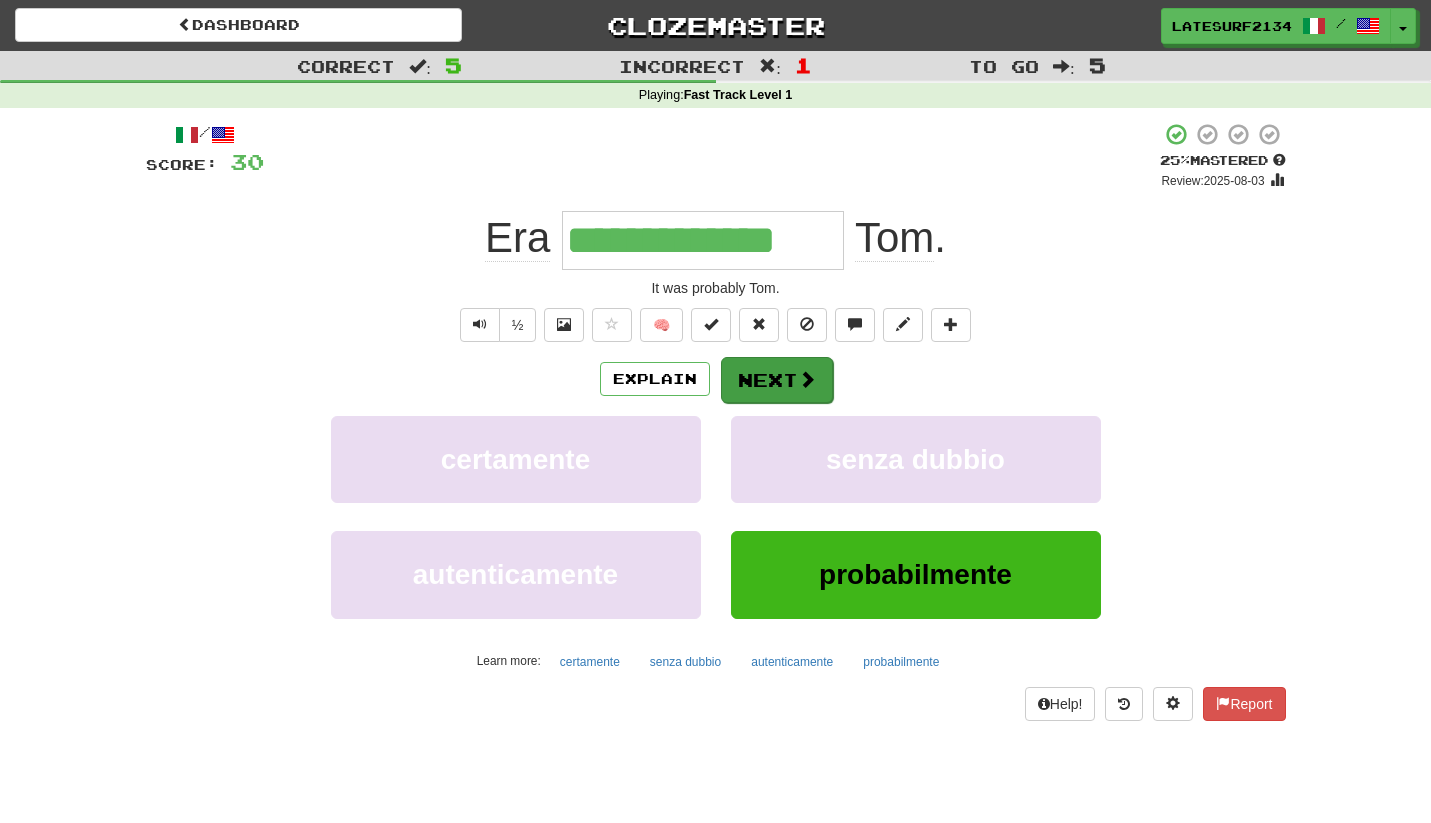 click at bounding box center [807, 379] 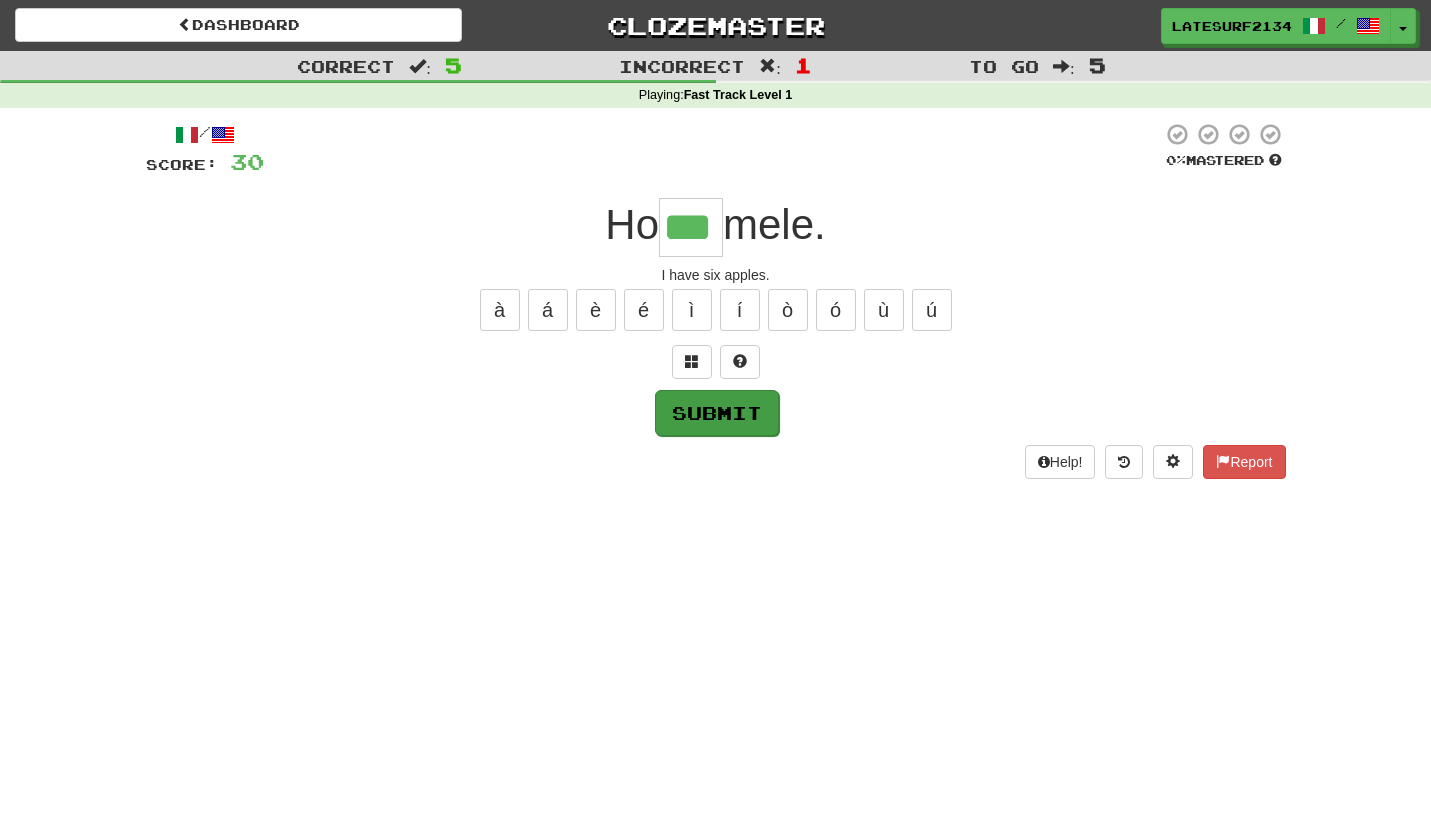 type on "***" 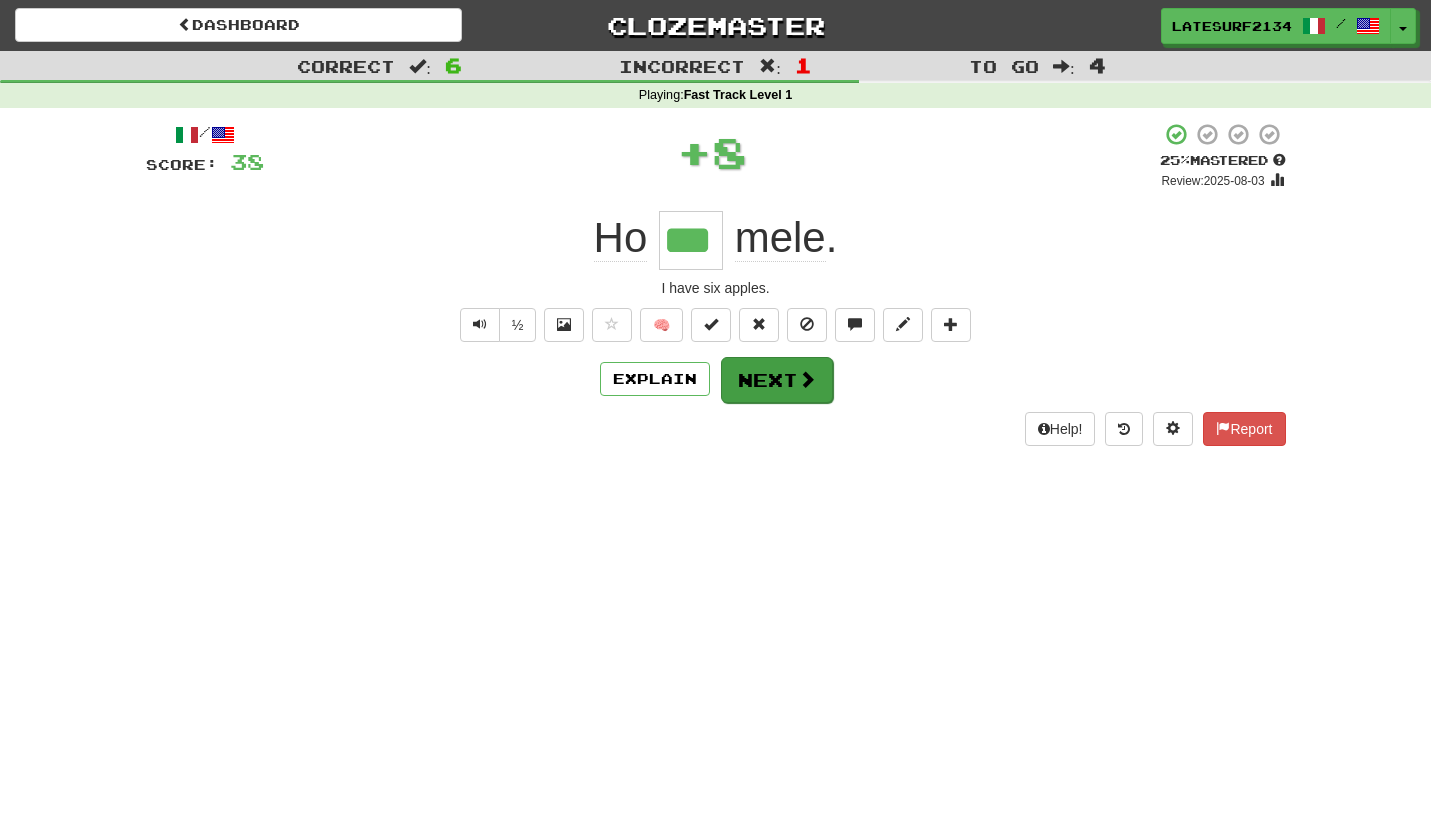 click on "Next" at bounding box center (777, 380) 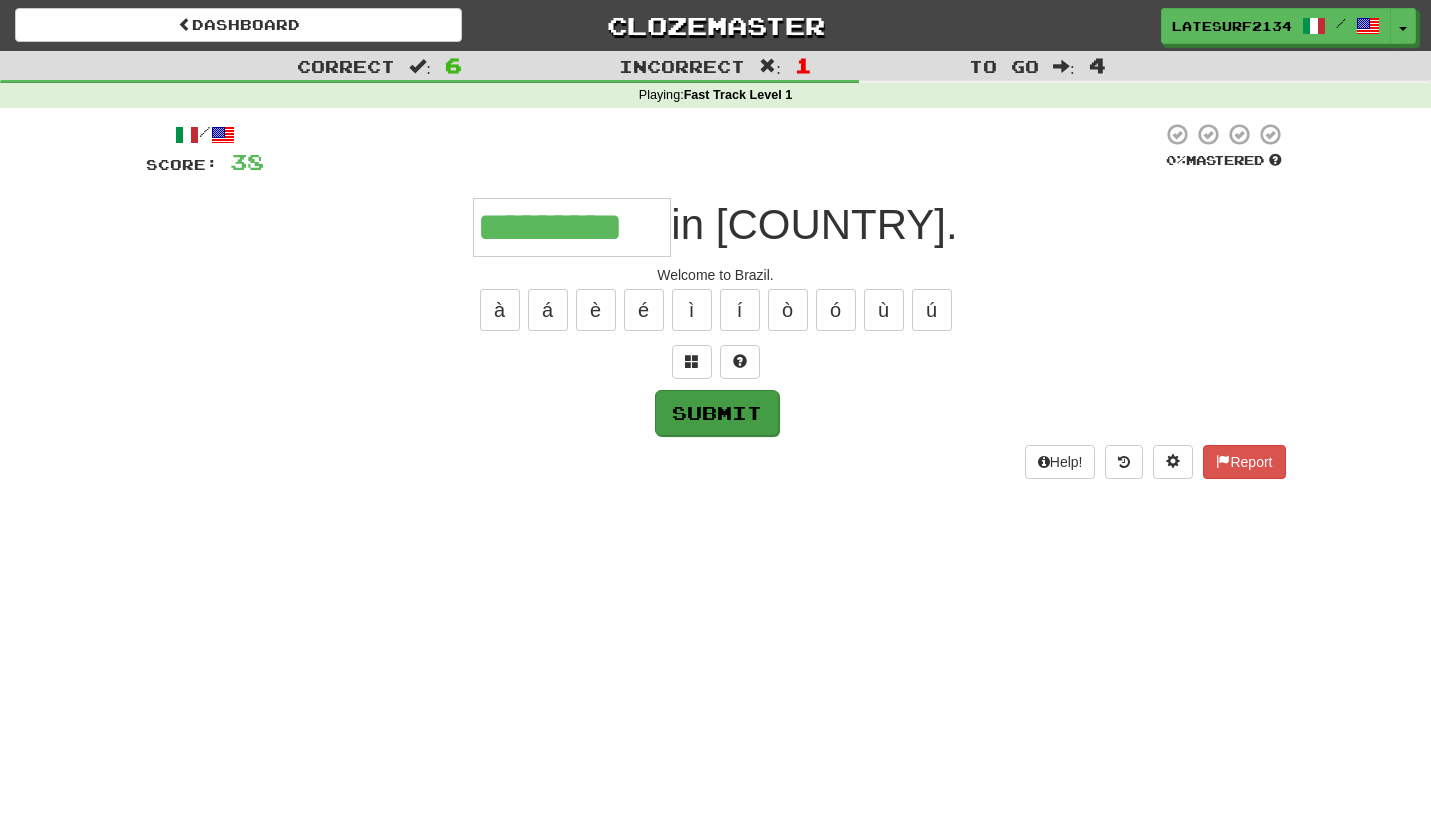 click on "Submit" at bounding box center (717, 413) 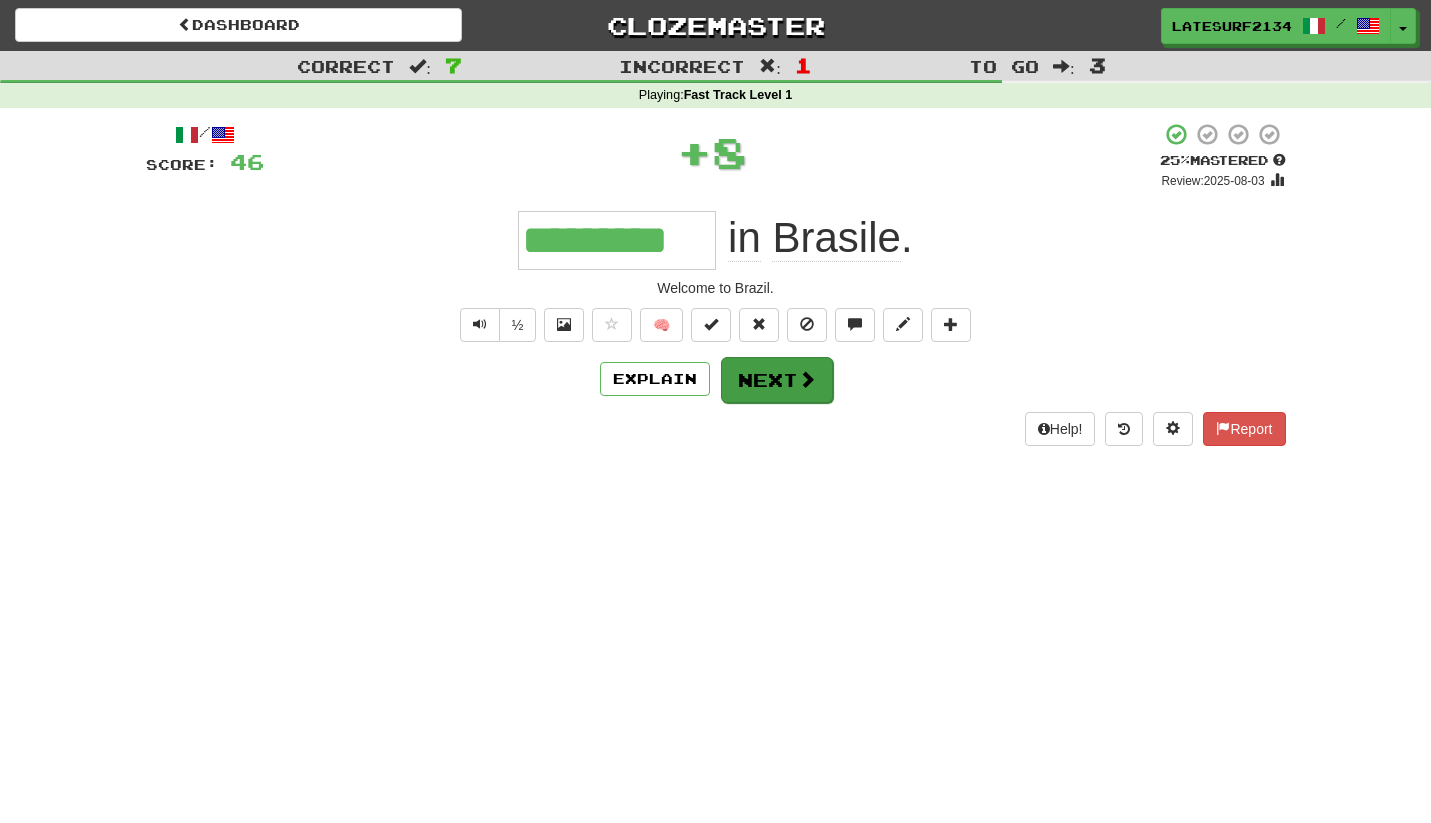 click on "Next" at bounding box center [777, 380] 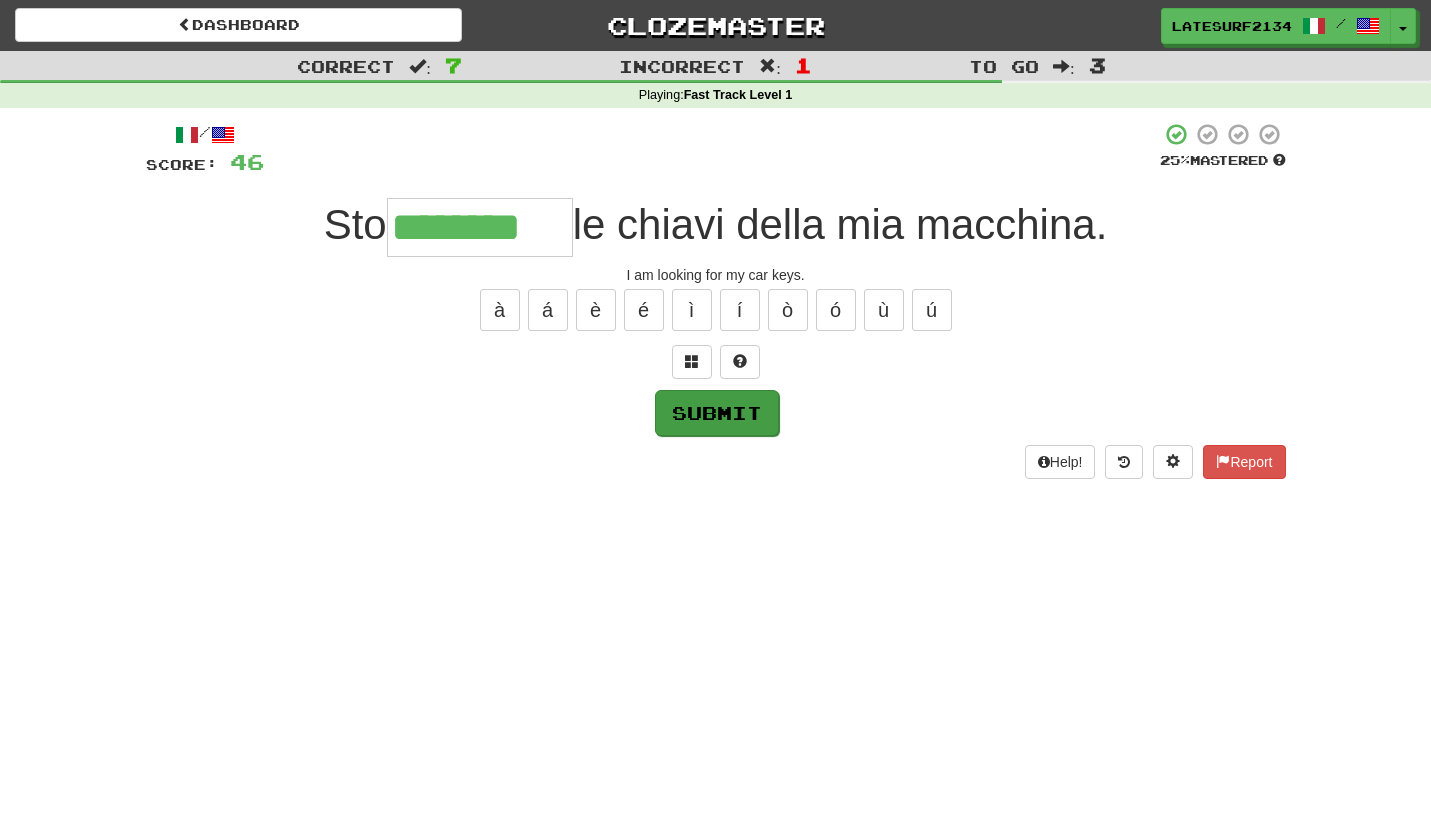 type on "********" 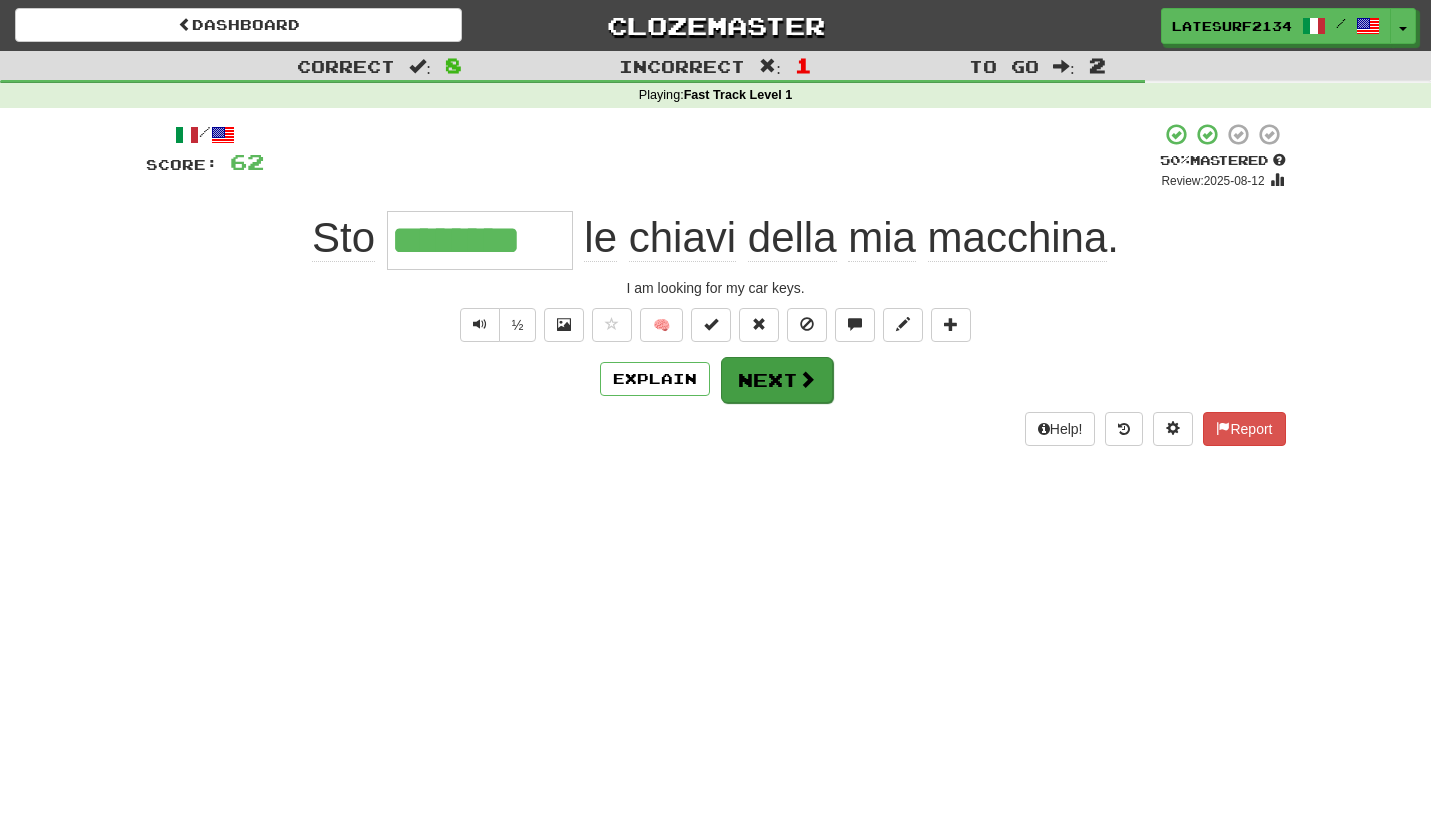 click at bounding box center (807, 379) 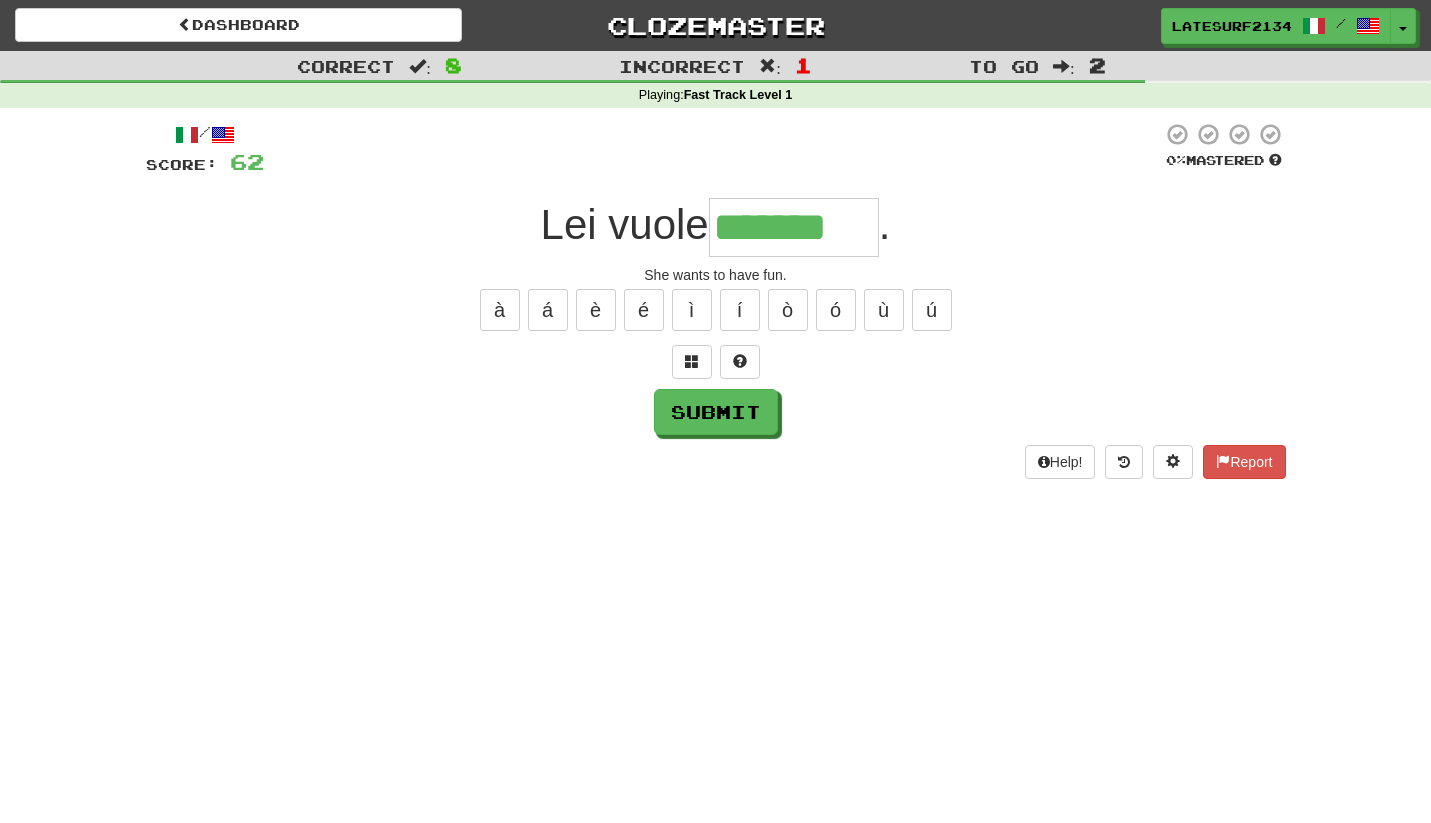 click at bounding box center [740, 361] 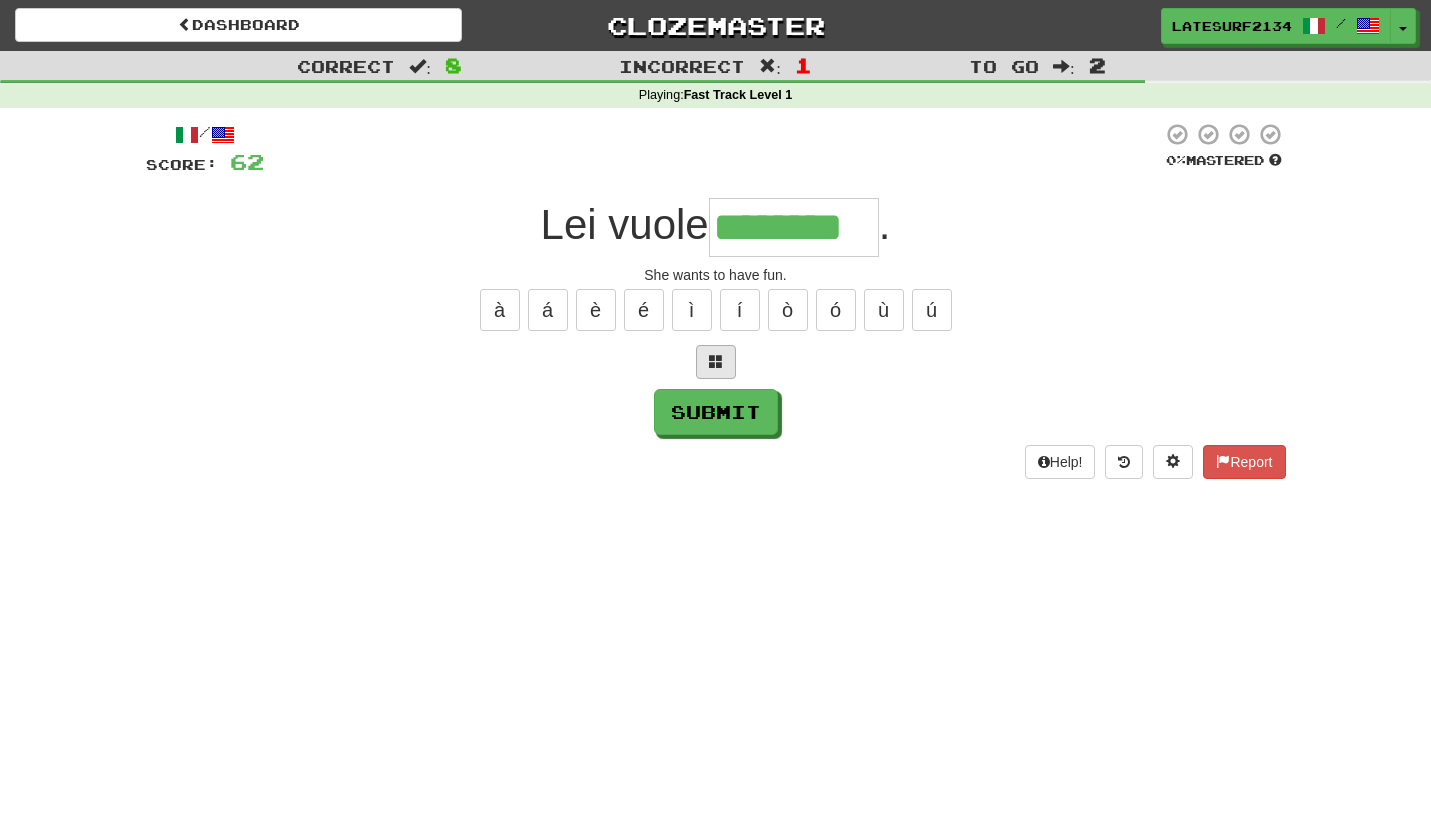 click at bounding box center (716, 362) 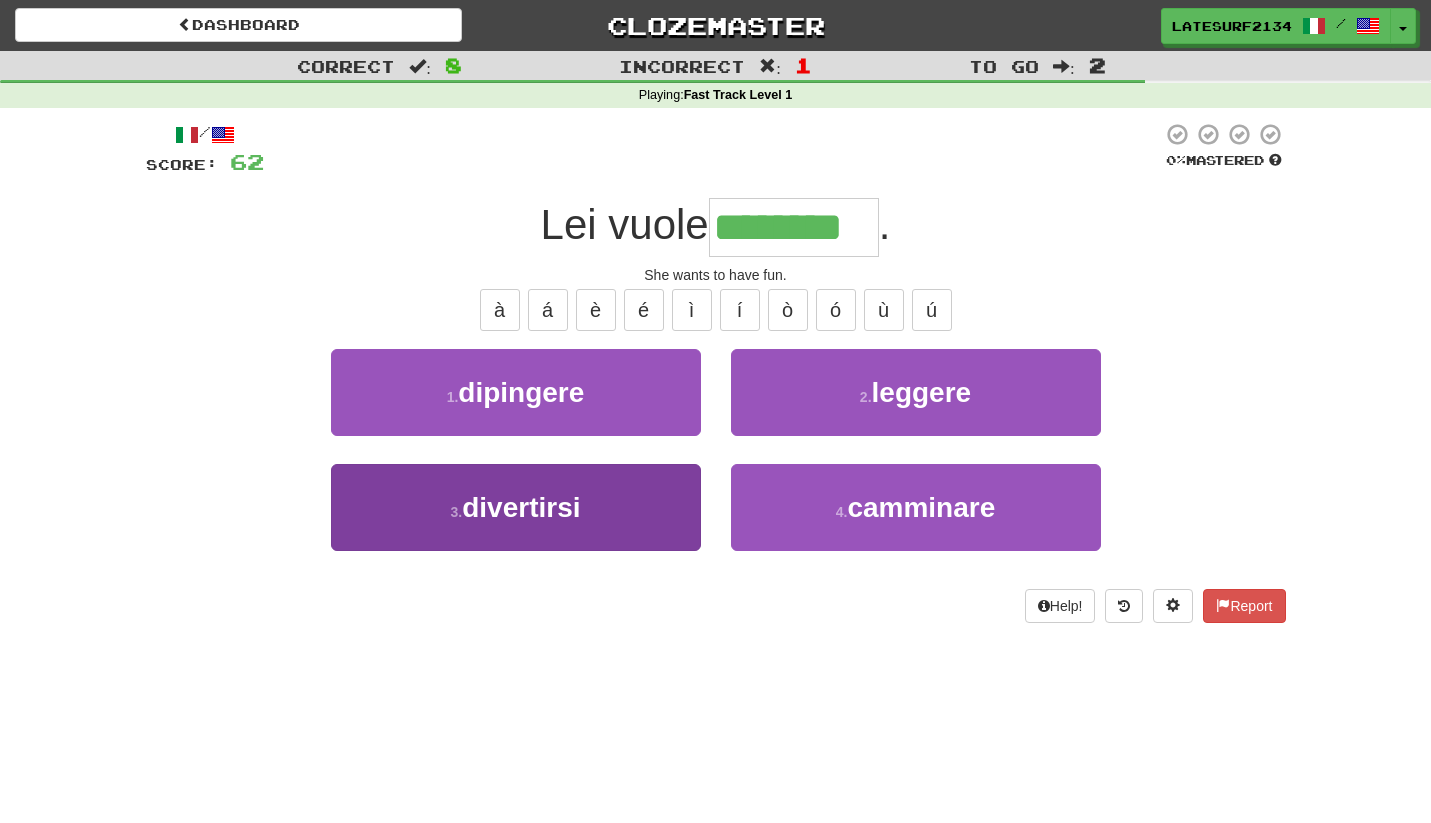 click on "divertirsi" at bounding box center (521, 507) 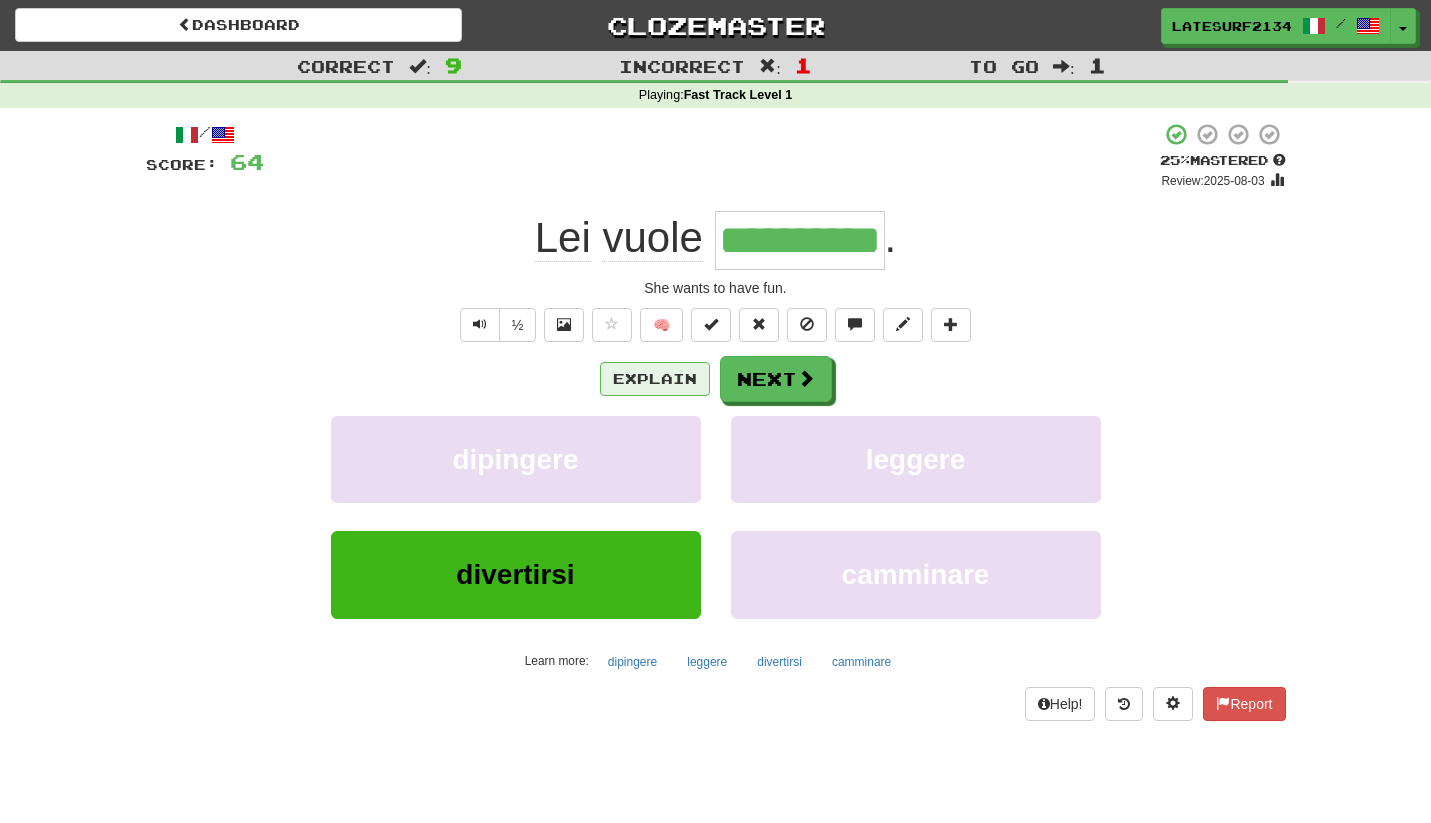 click on "Explain" at bounding box center (655, 379) 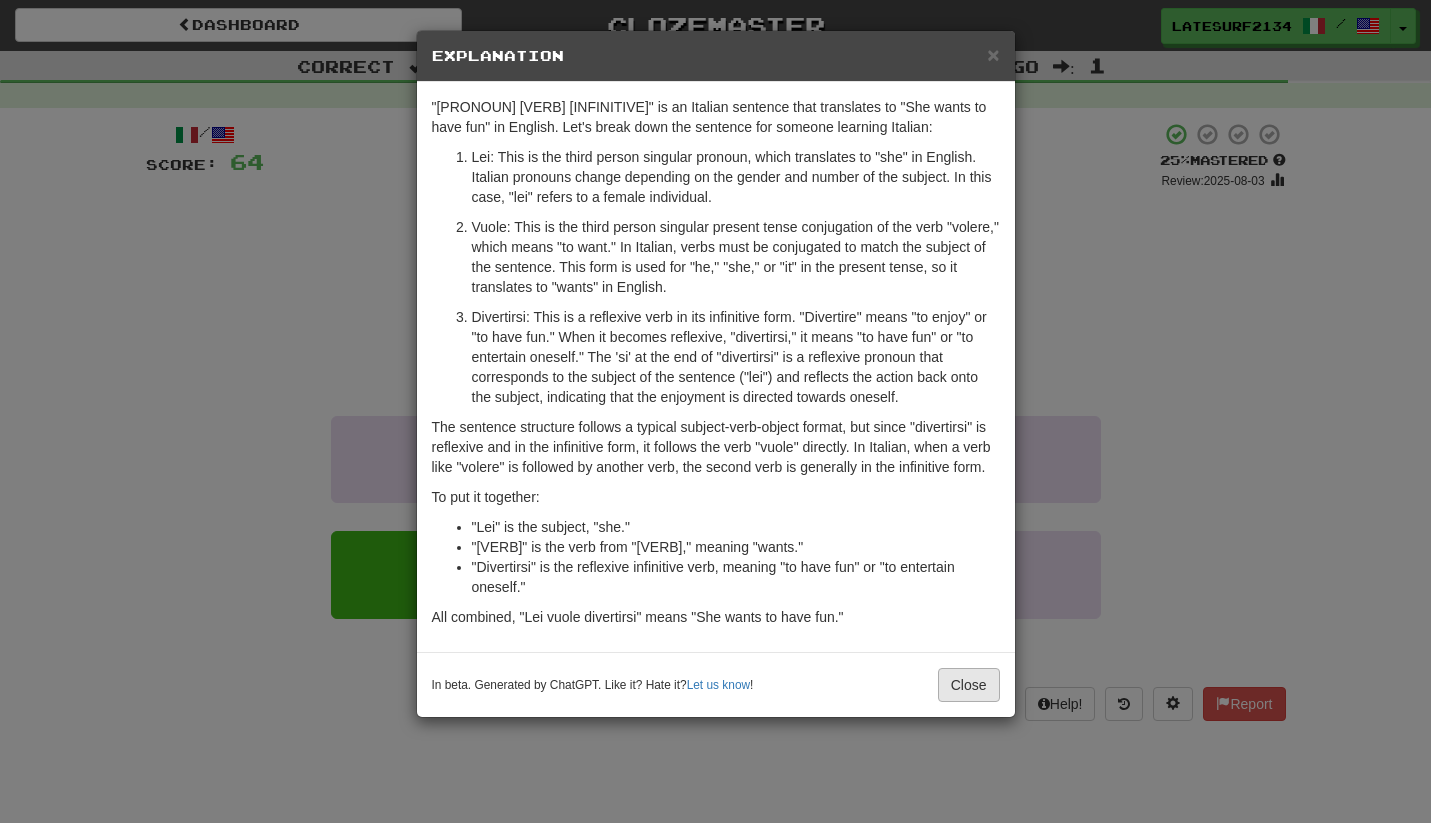 click on "Close" at bounding box center (969, 685) 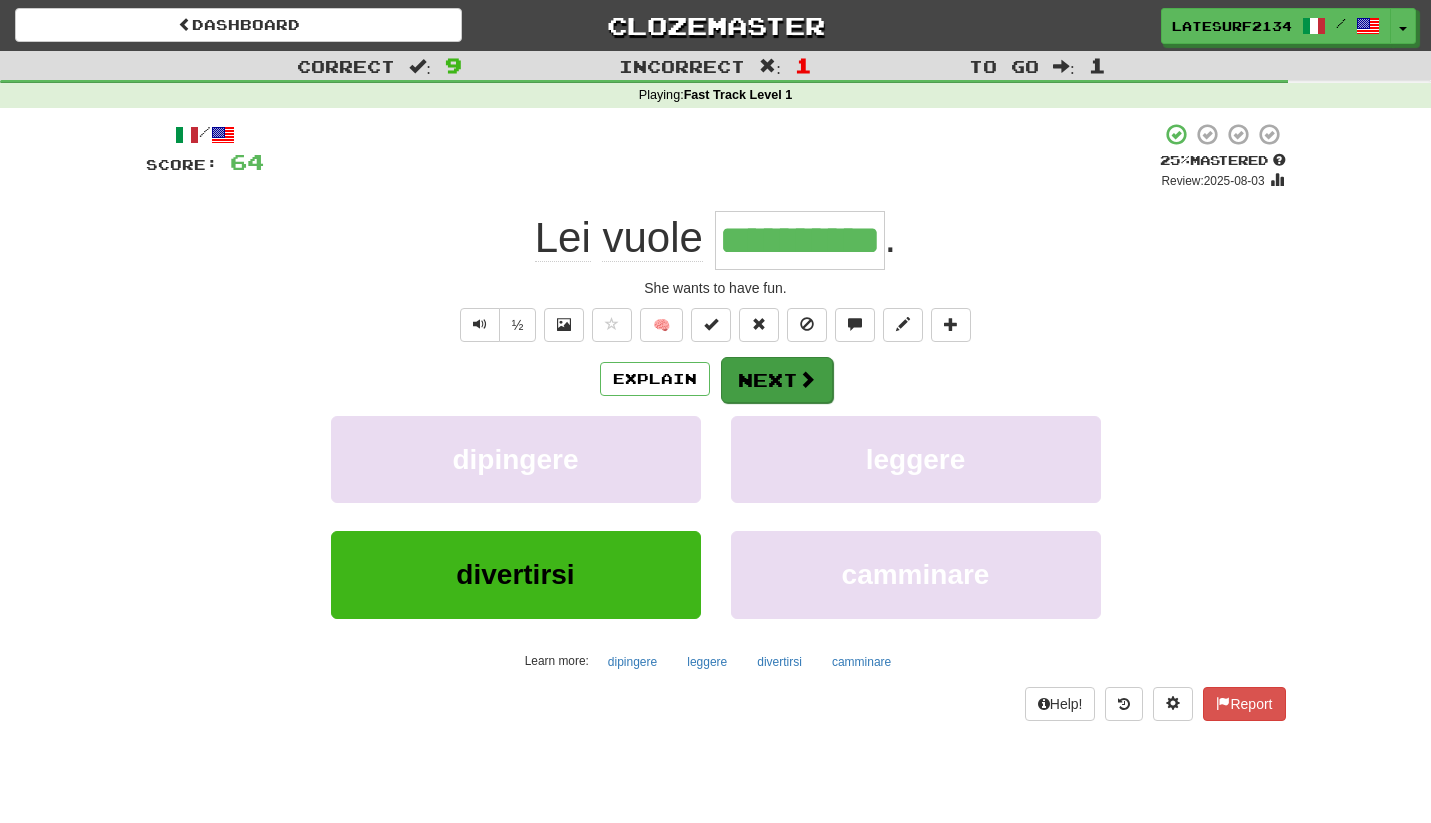 click on "Next" at bounding box center (777, 380) 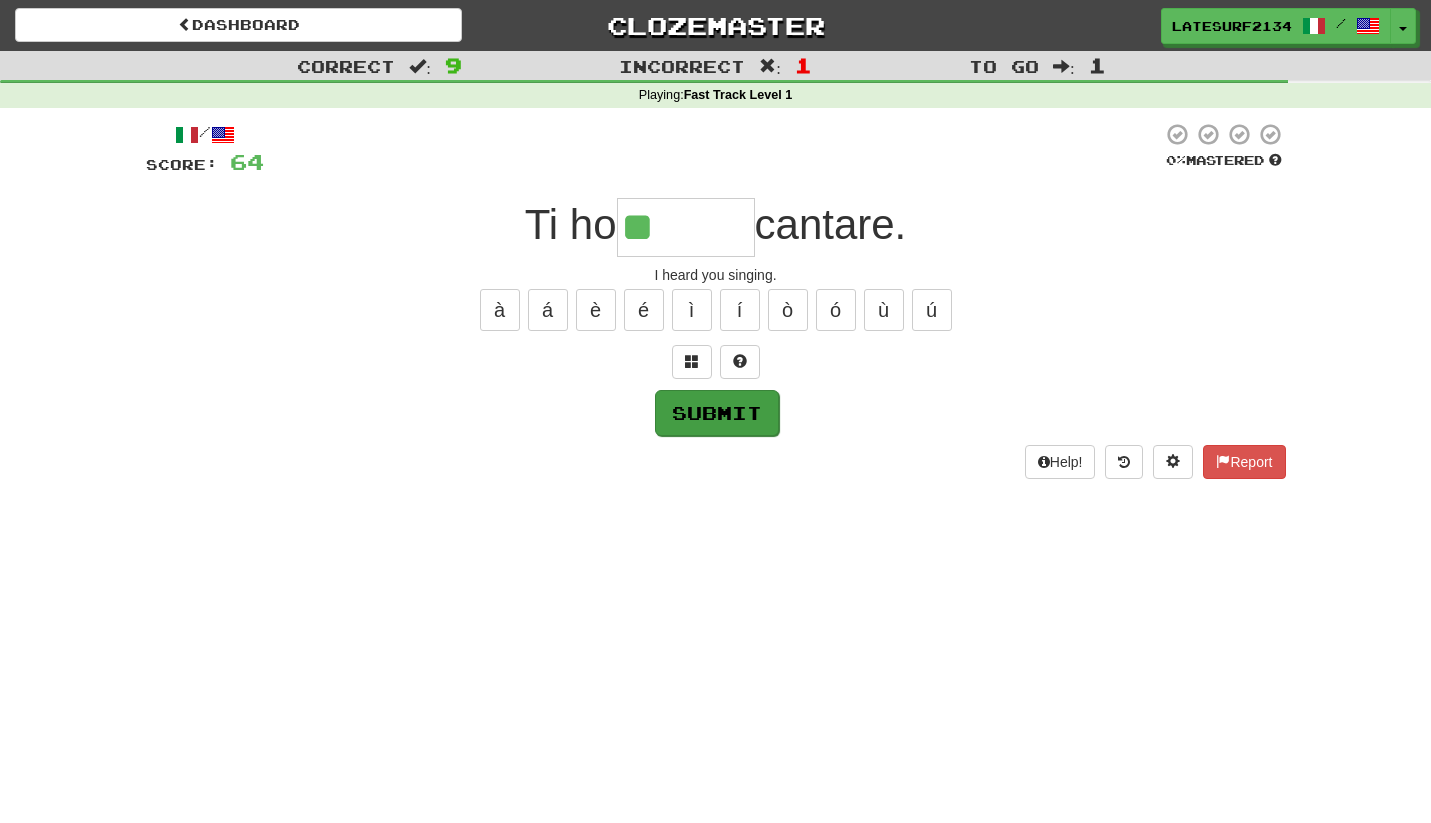 click on "Submit" at bounding box center (717, 413) 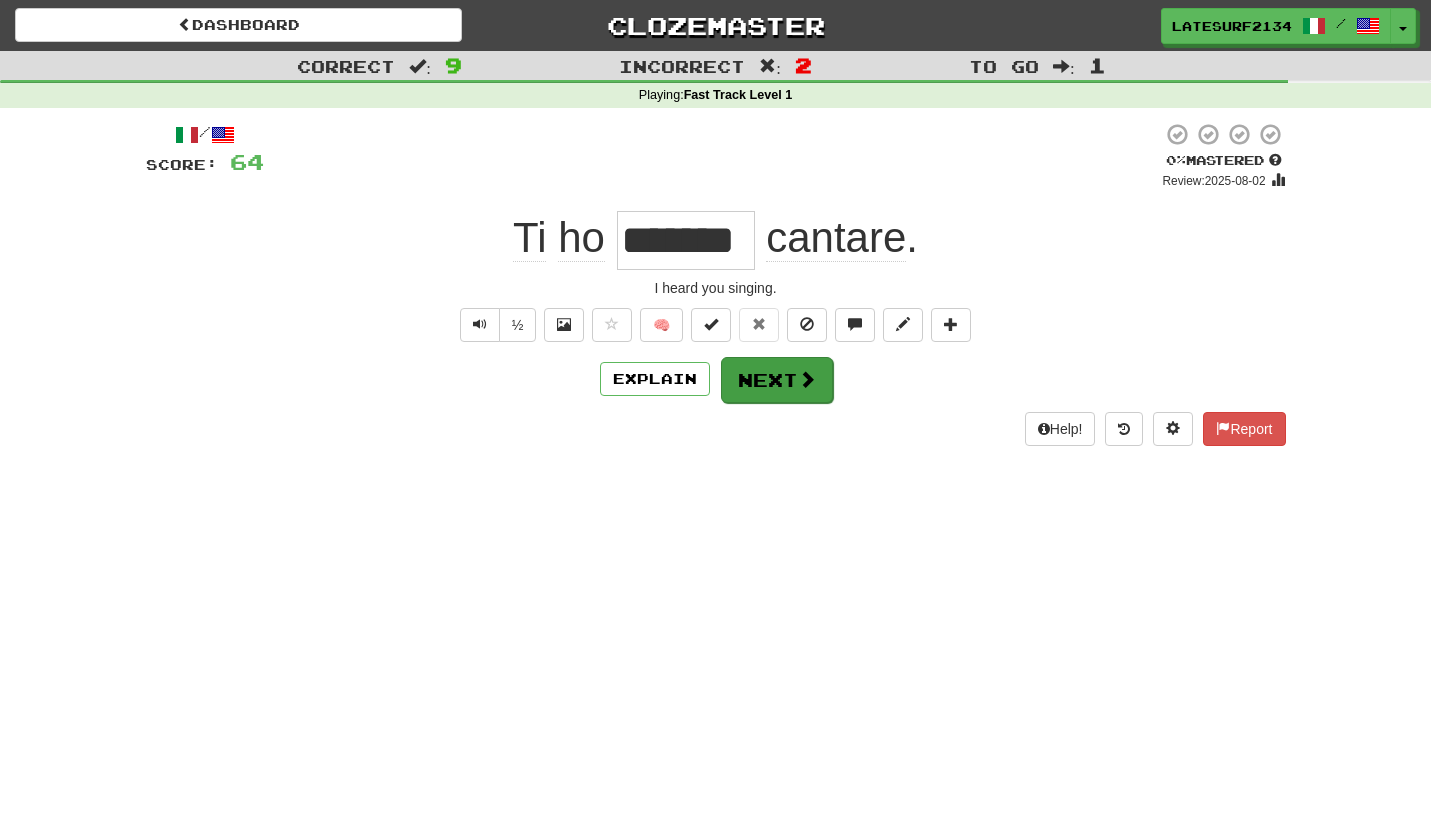 click on "Next" at bounding box center (777, 380) 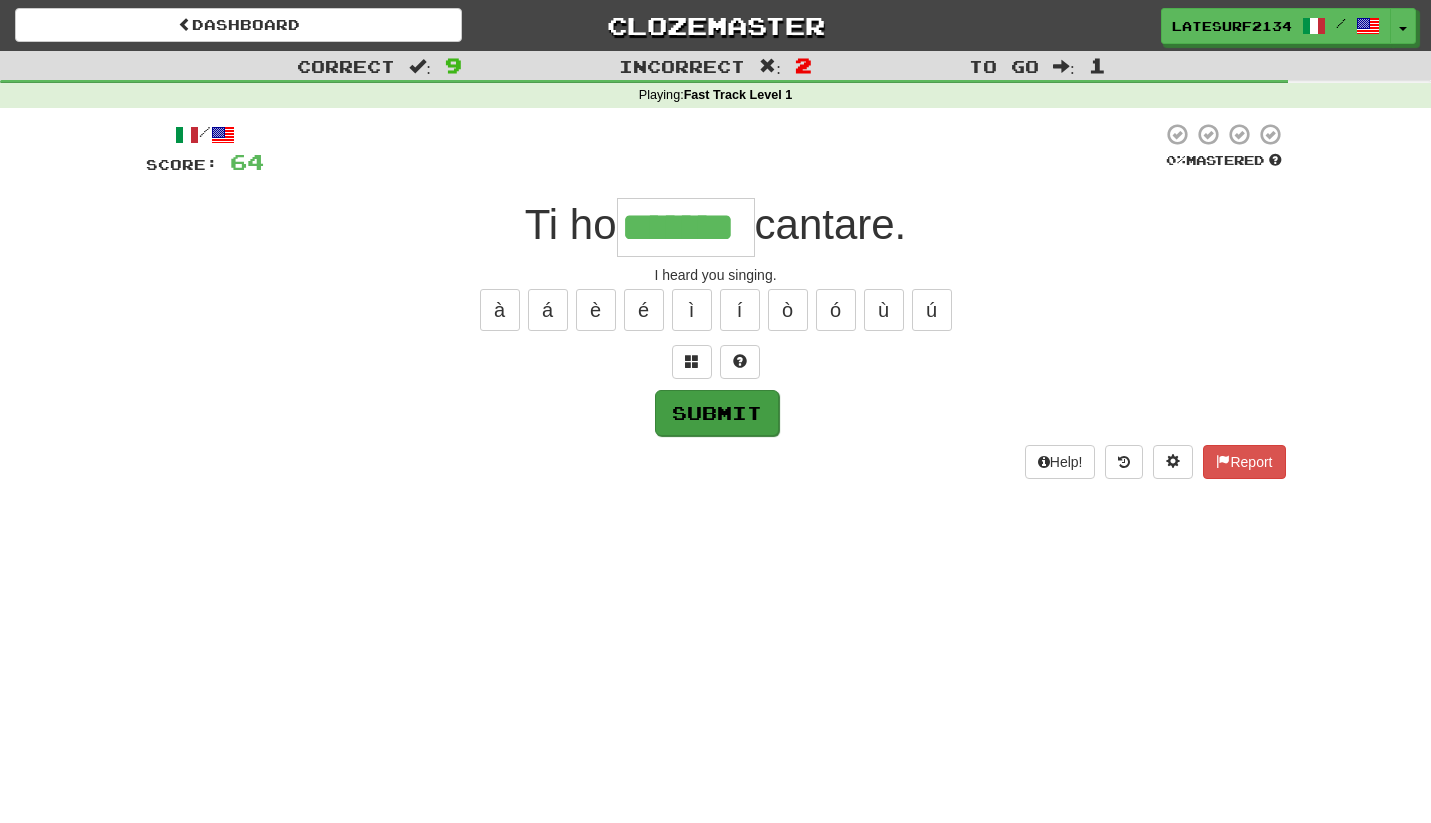 type on "*******" 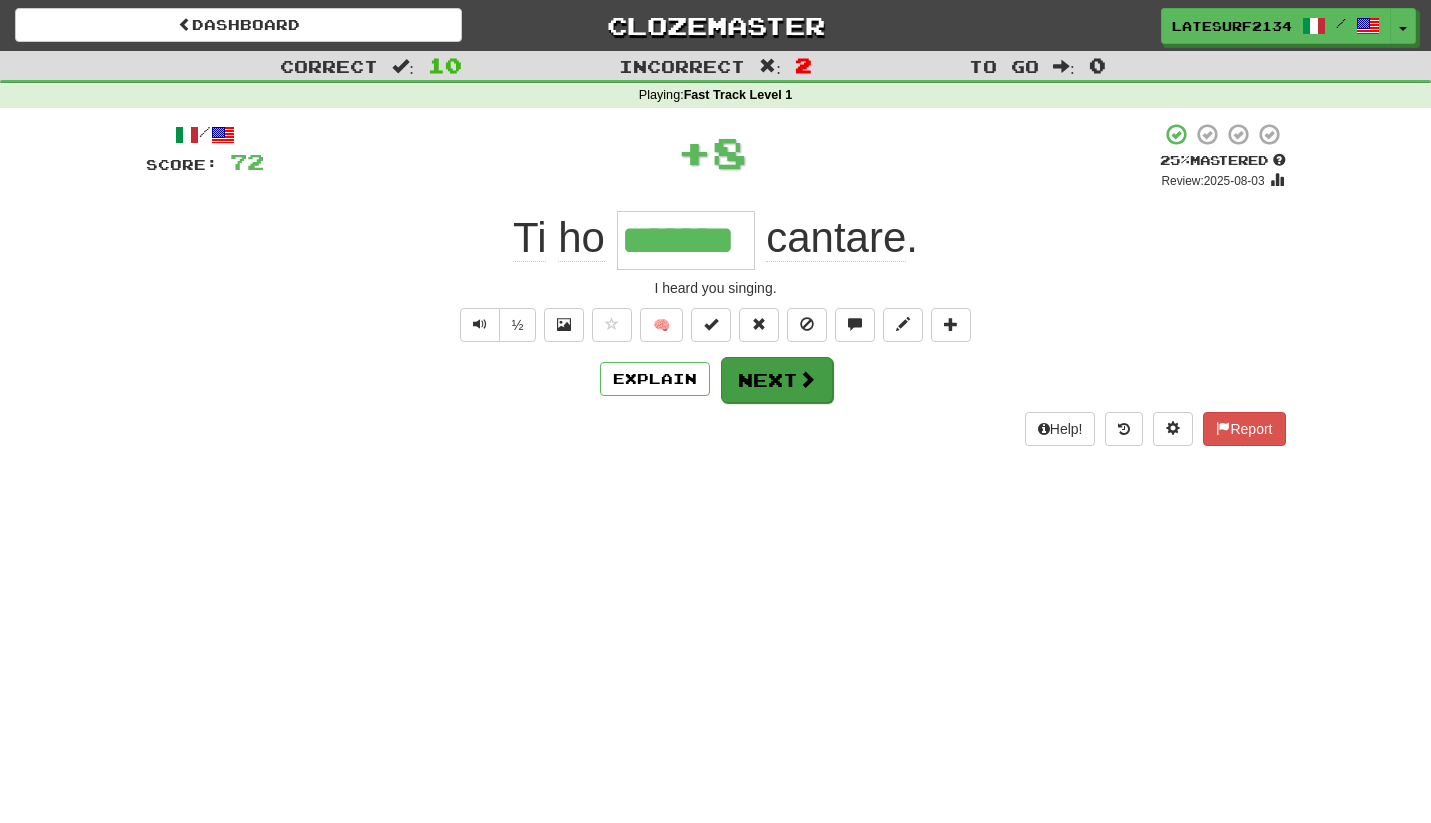 click on "Next" at bounding box center [777, 380] 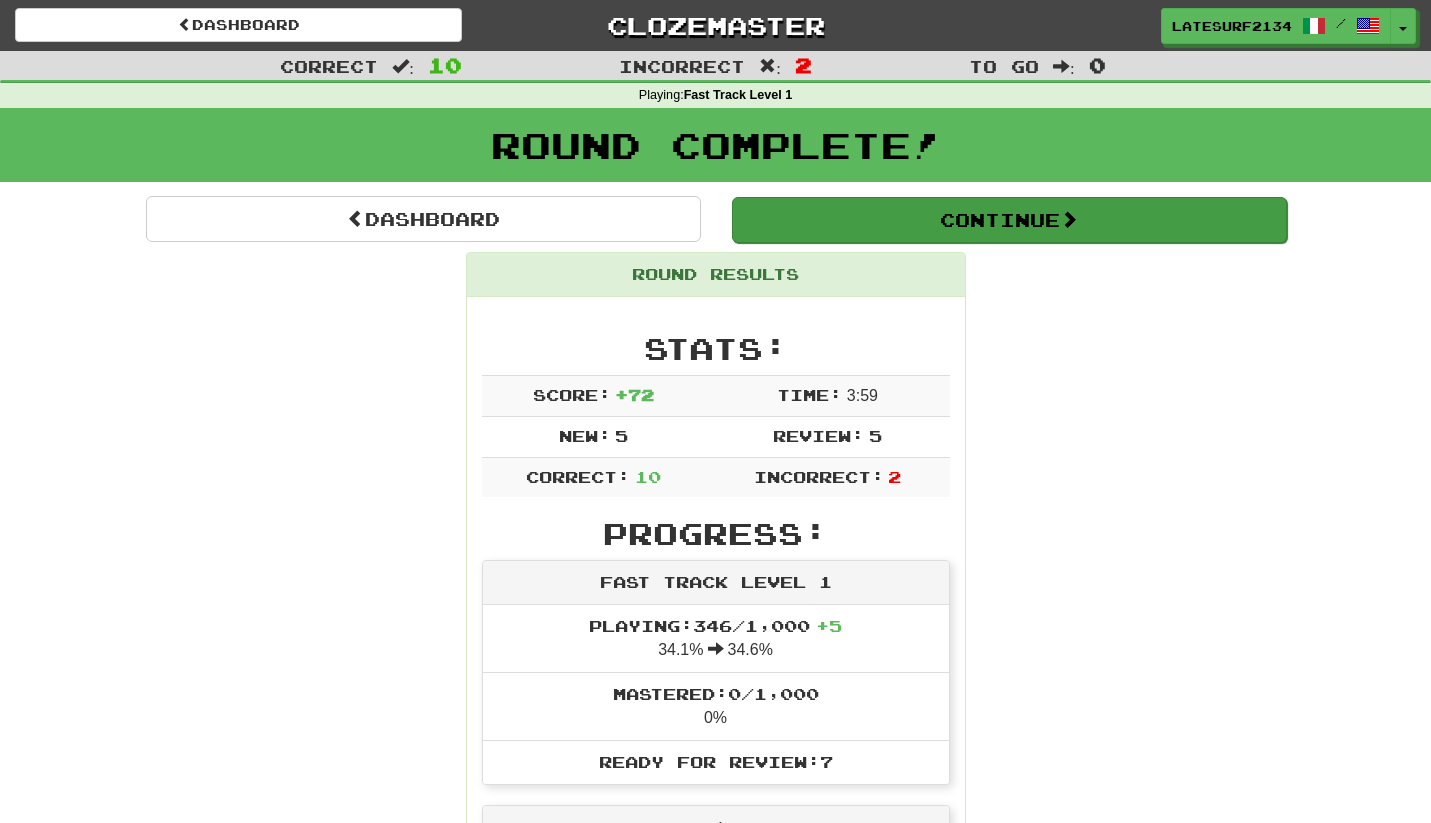 click on "Continue" at bounding box center (1009, 220) 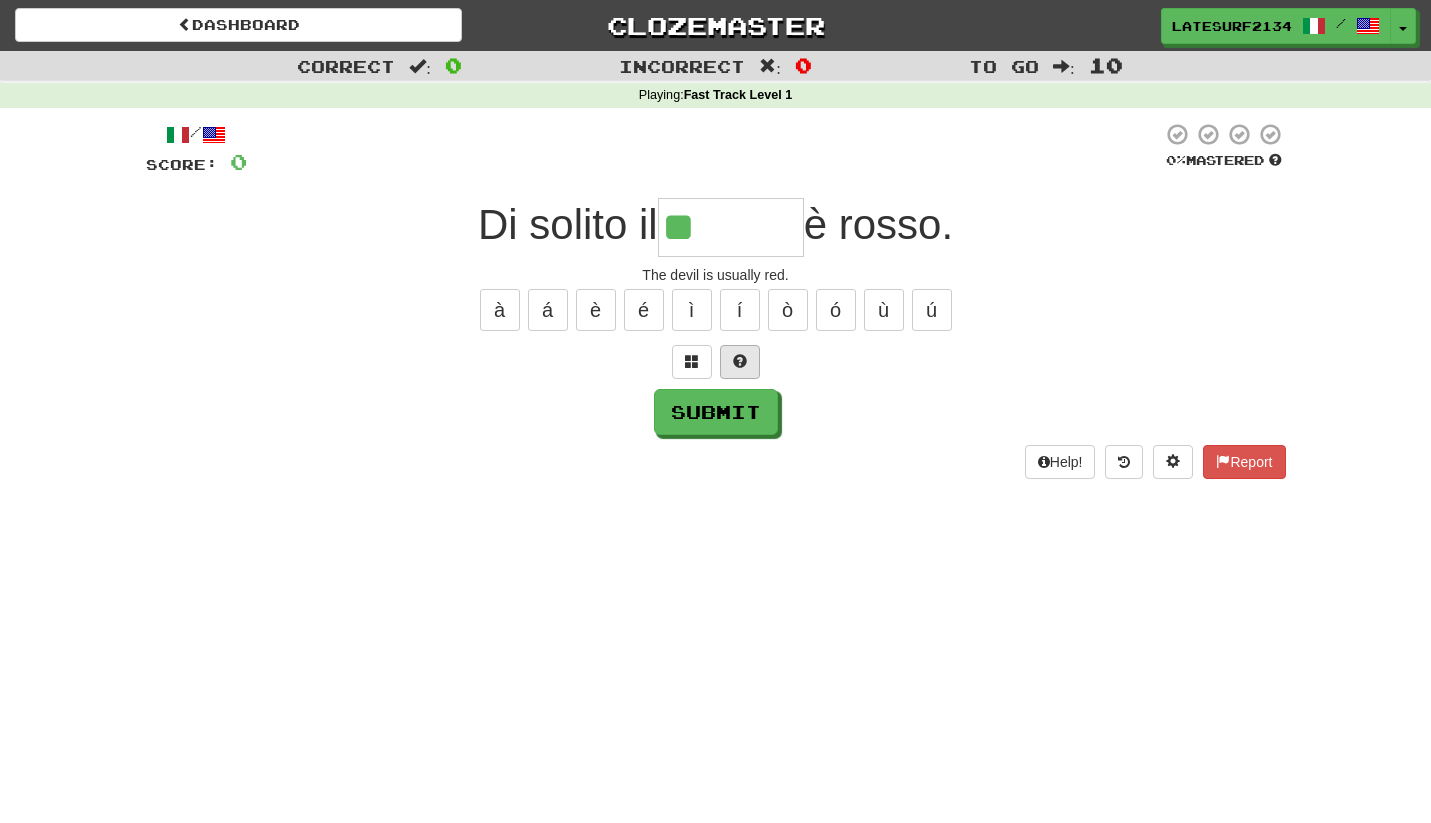 click at bounding box center (740, 361) 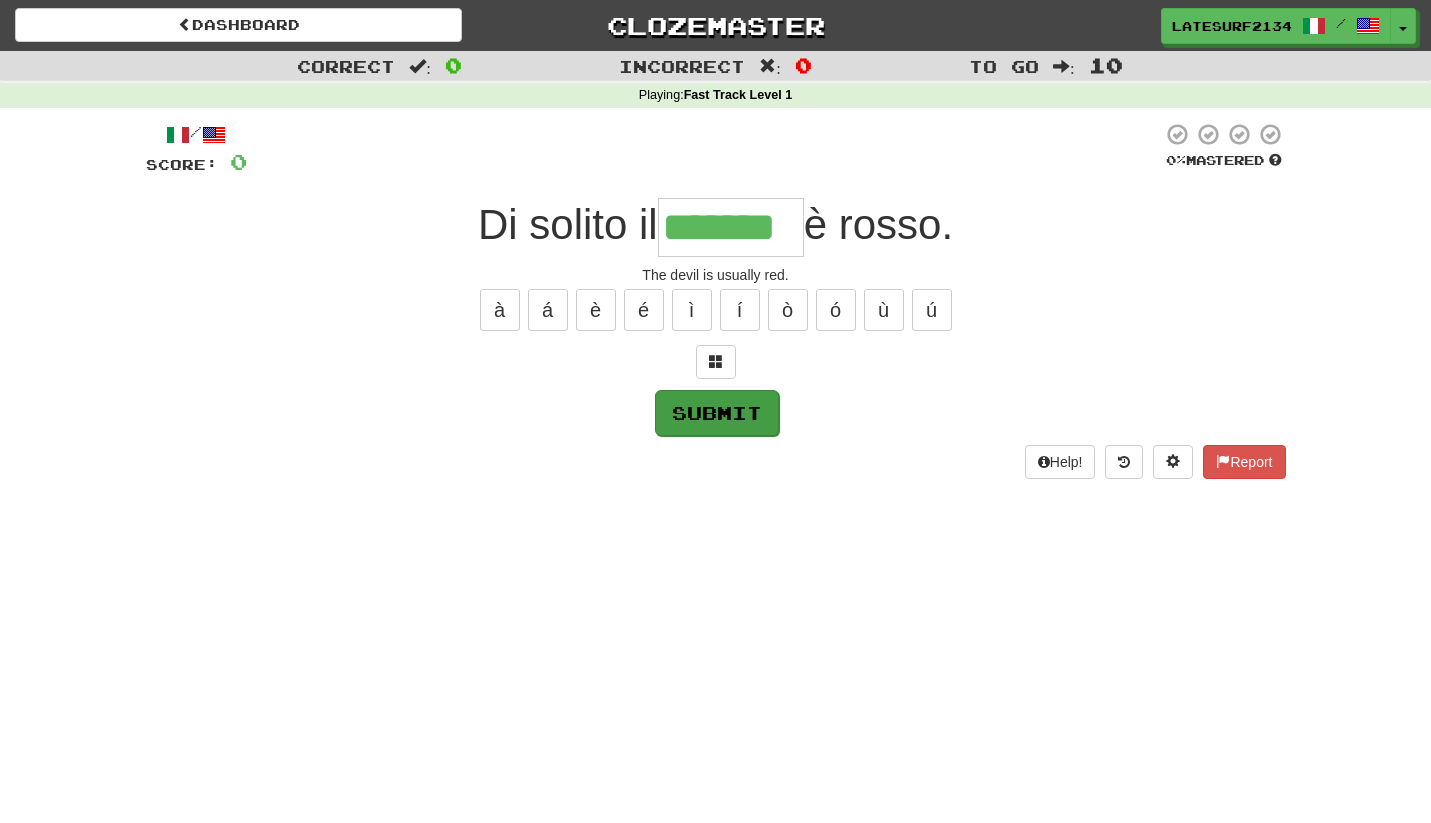 type on "*******" 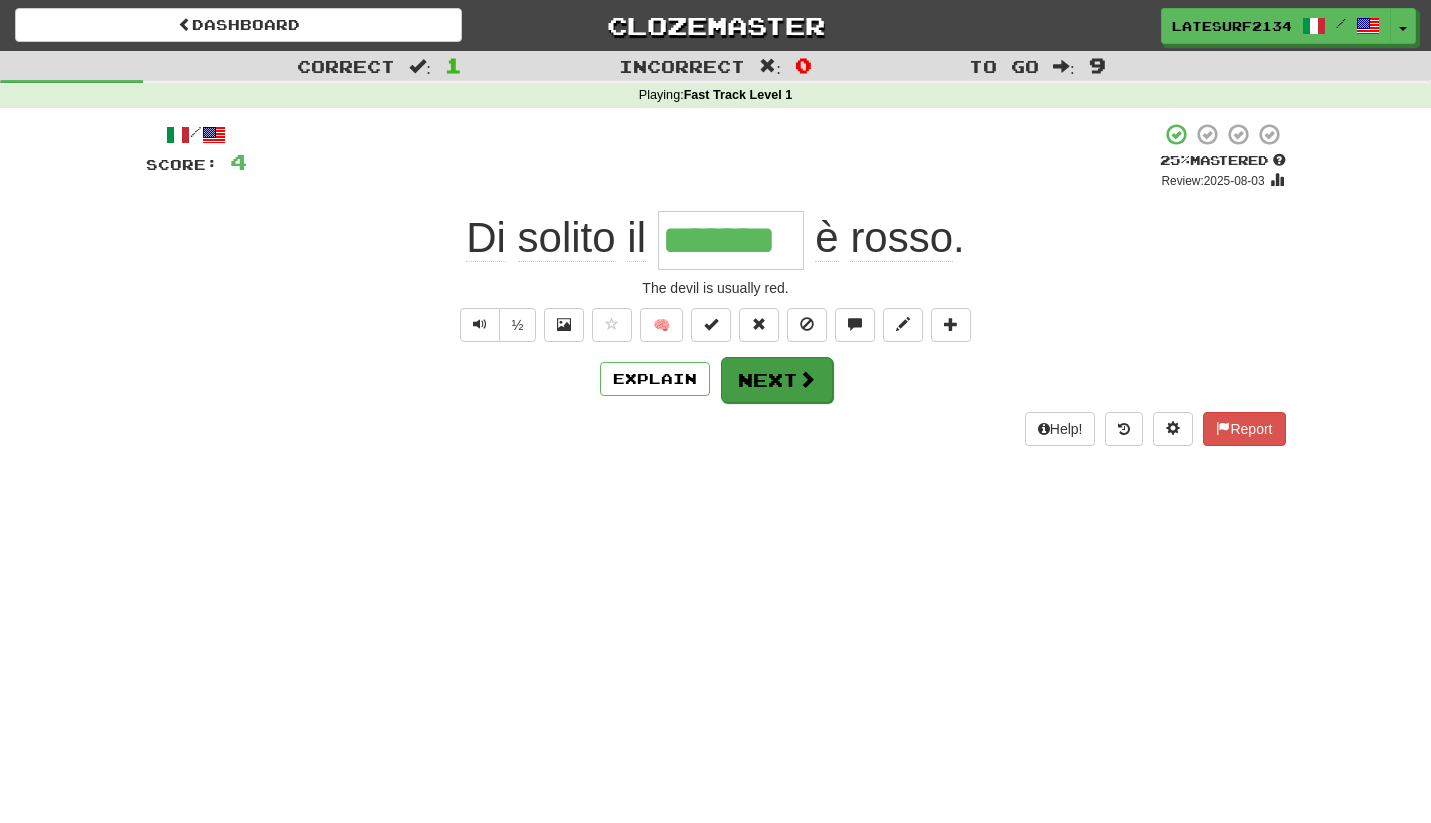 click on "Next" at bounding box center (777, 380) 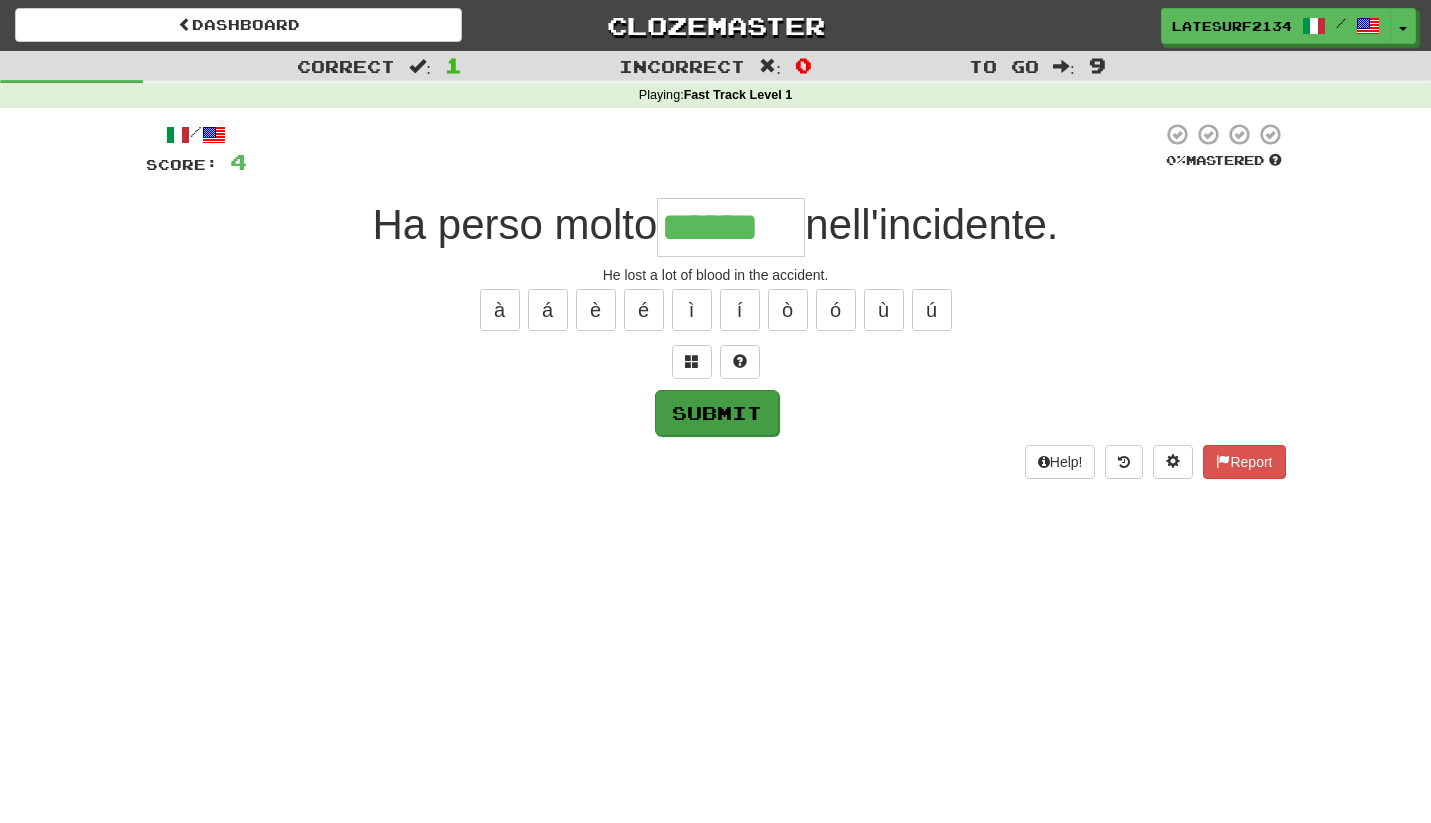 type on "******" 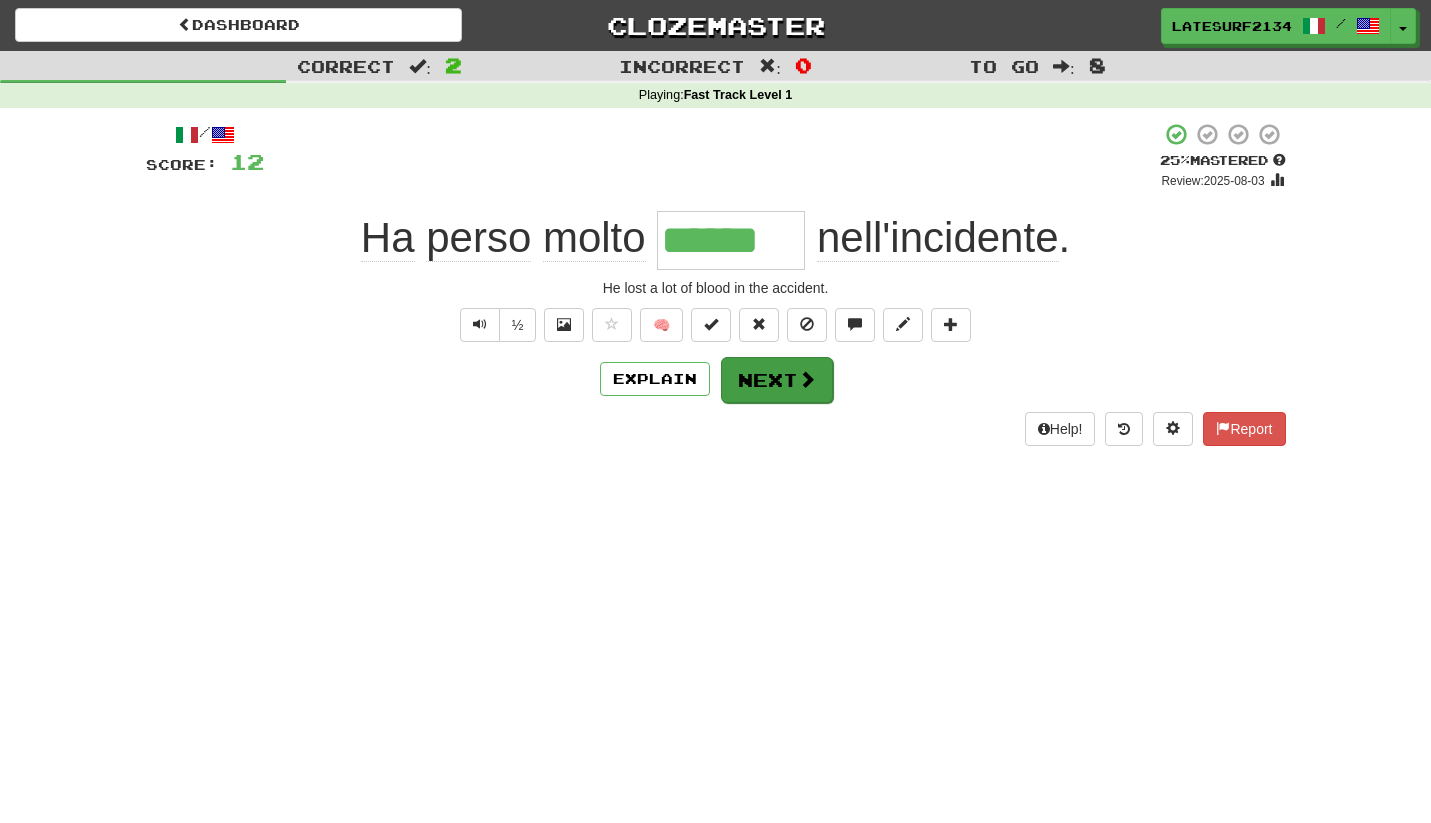 click on "Next" at bounding box center (777, 380) 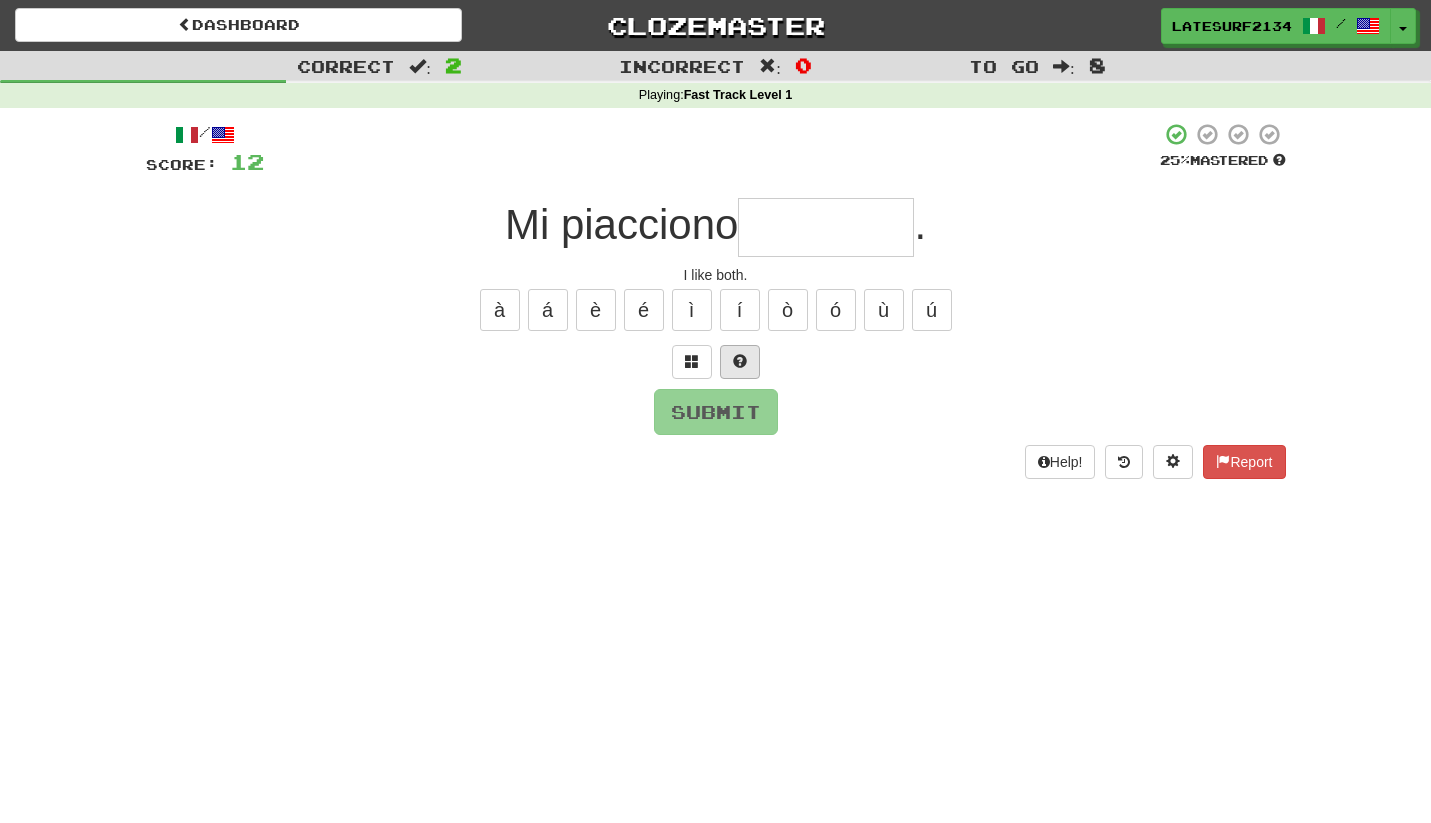click at bounding box center [740, 361] 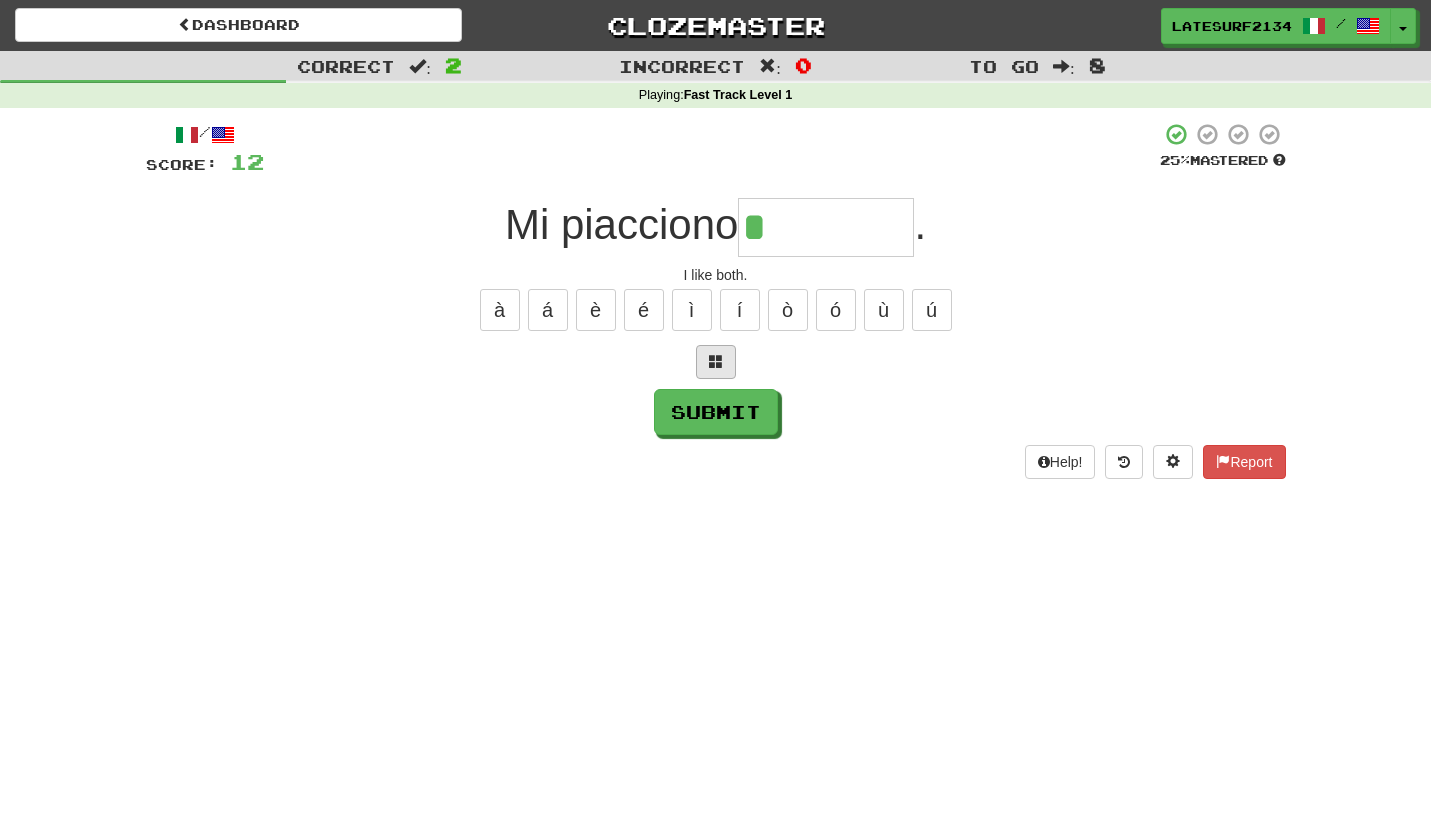 click at bounding box center (716, 361) 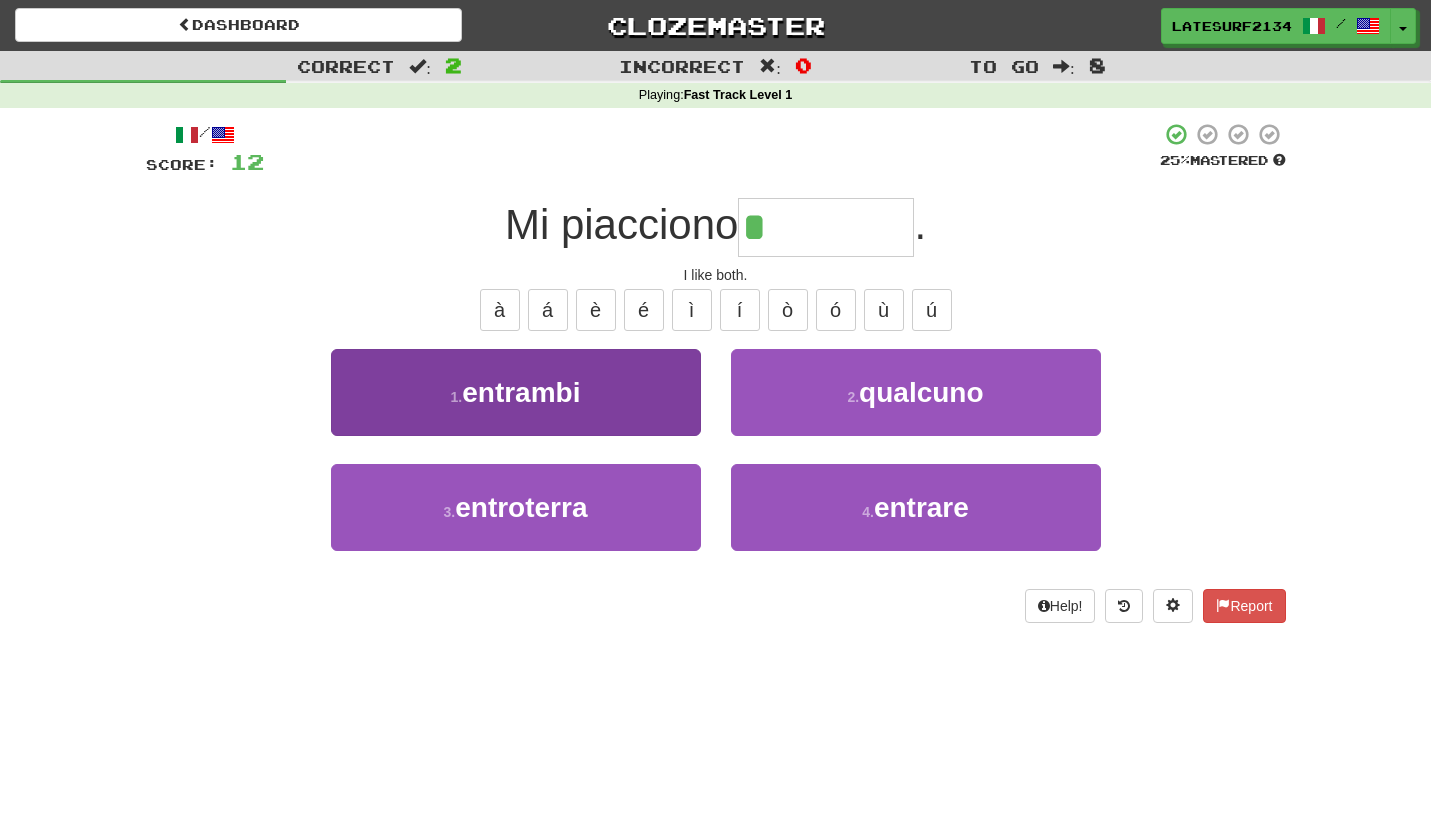 click on "entrambi" at bounding box center [521, 392] 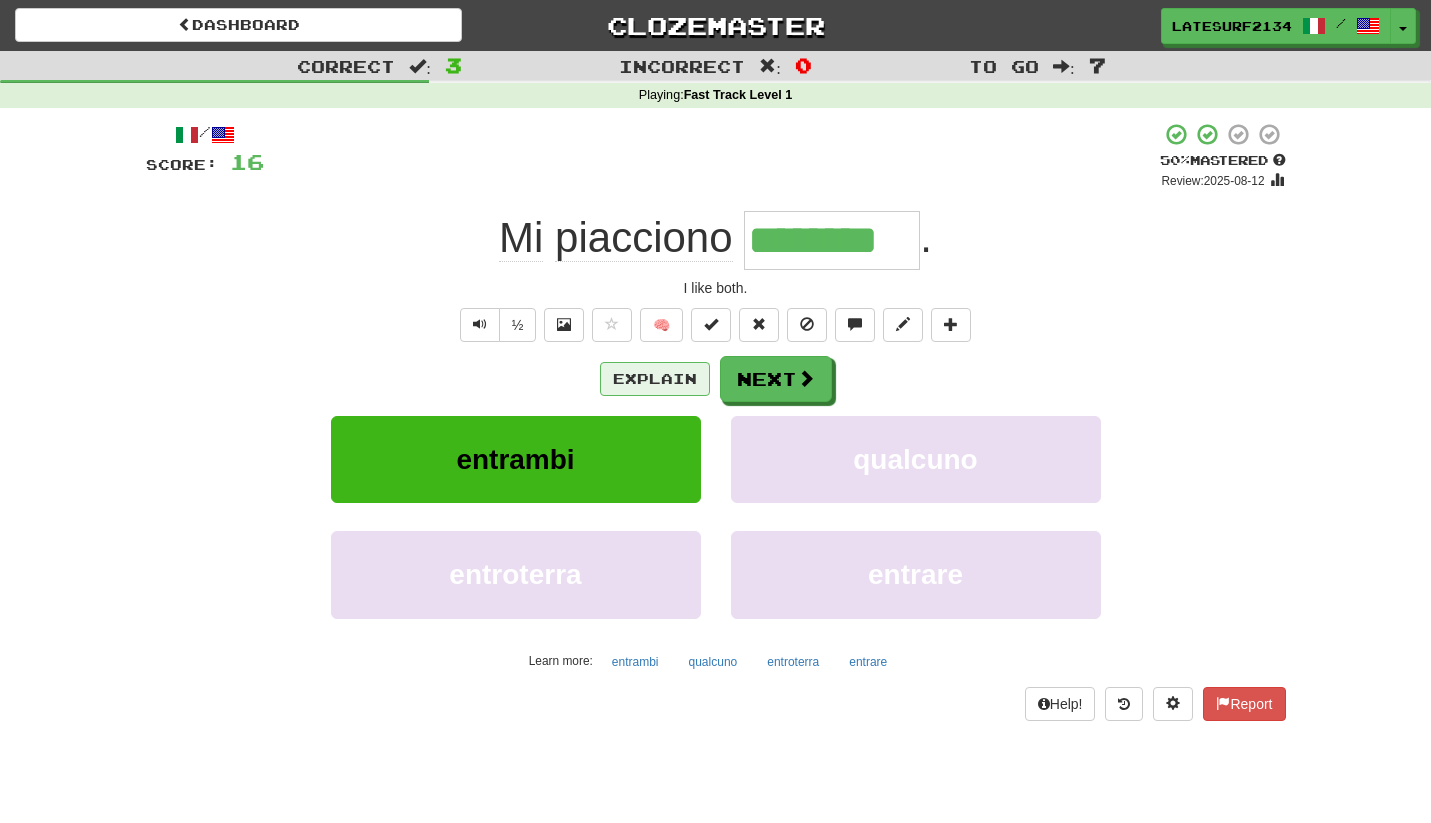 click on "Explain" at bounding box center [655, 379] 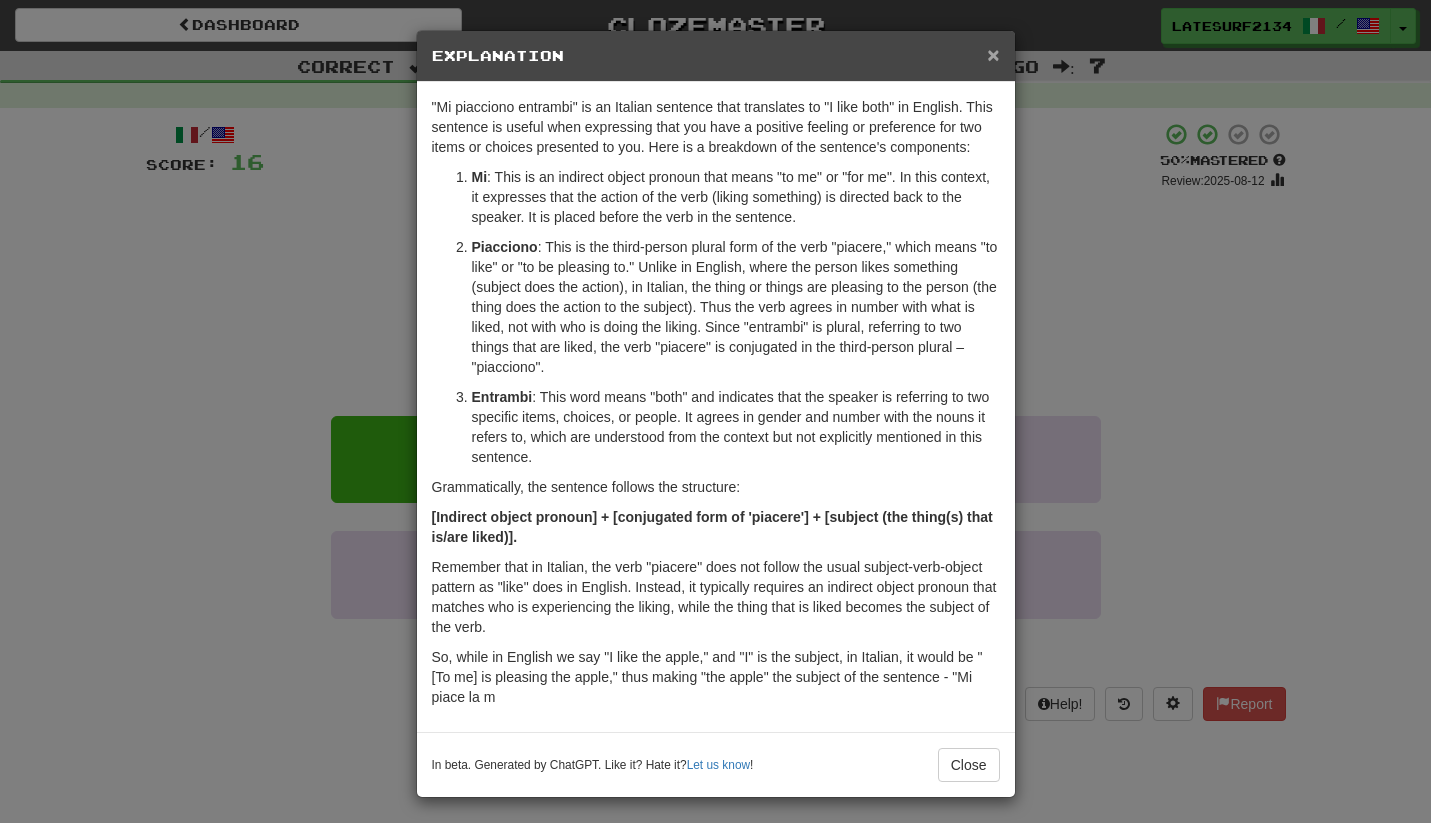 click on "×" at bounding box center (993, 54) 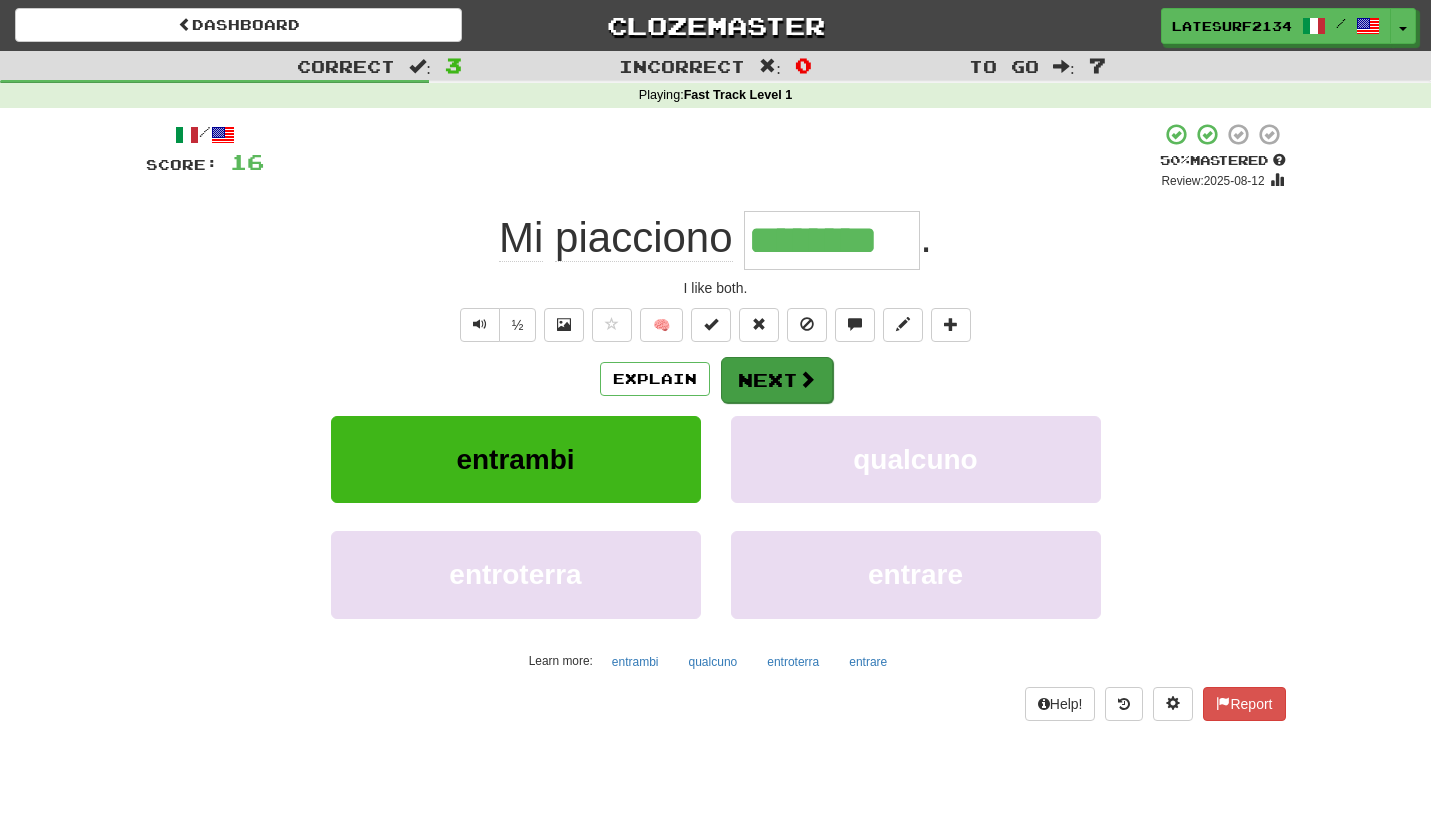 click on "Next" at bounding box center (777, 380) 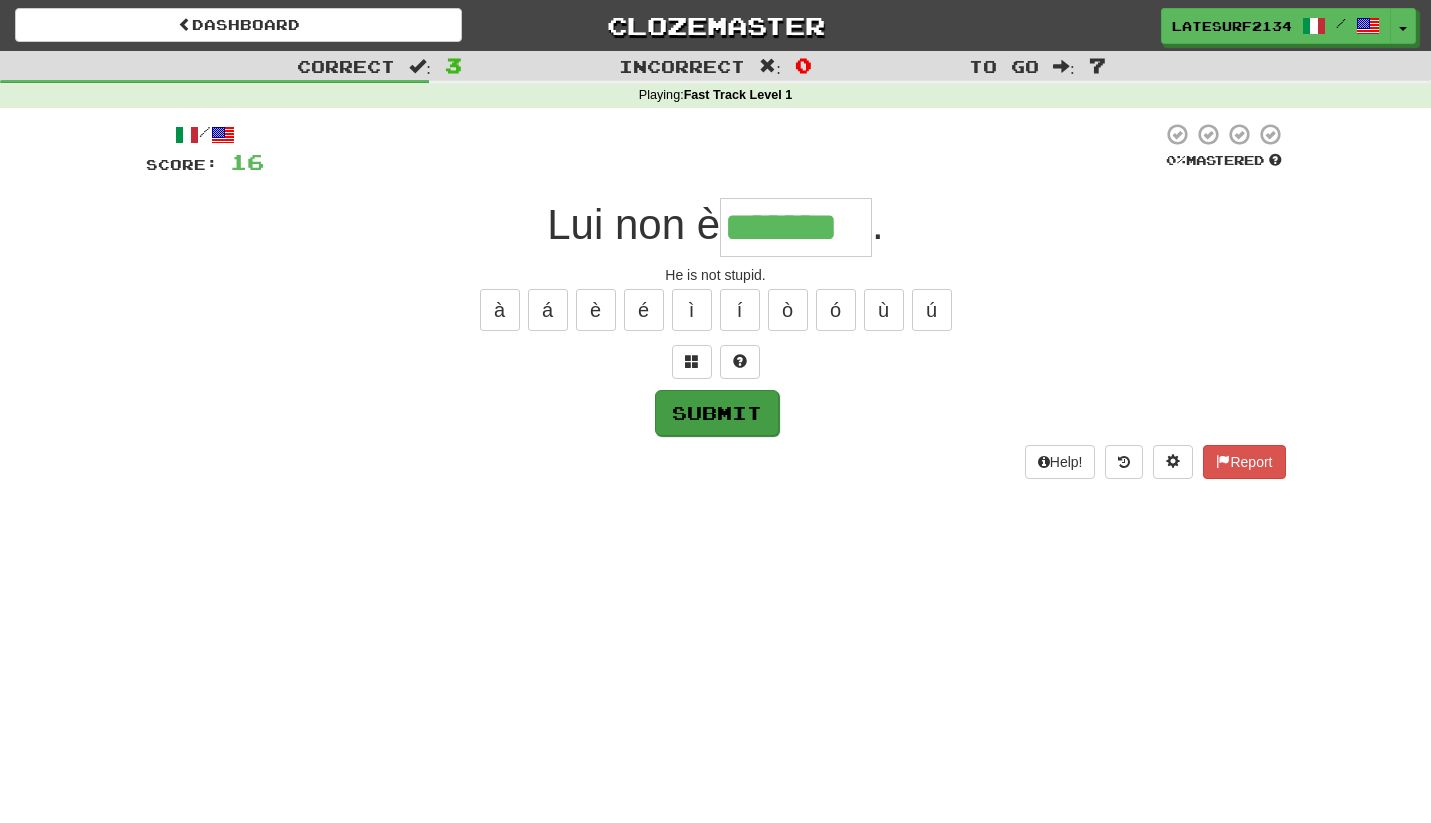 type on "*******" 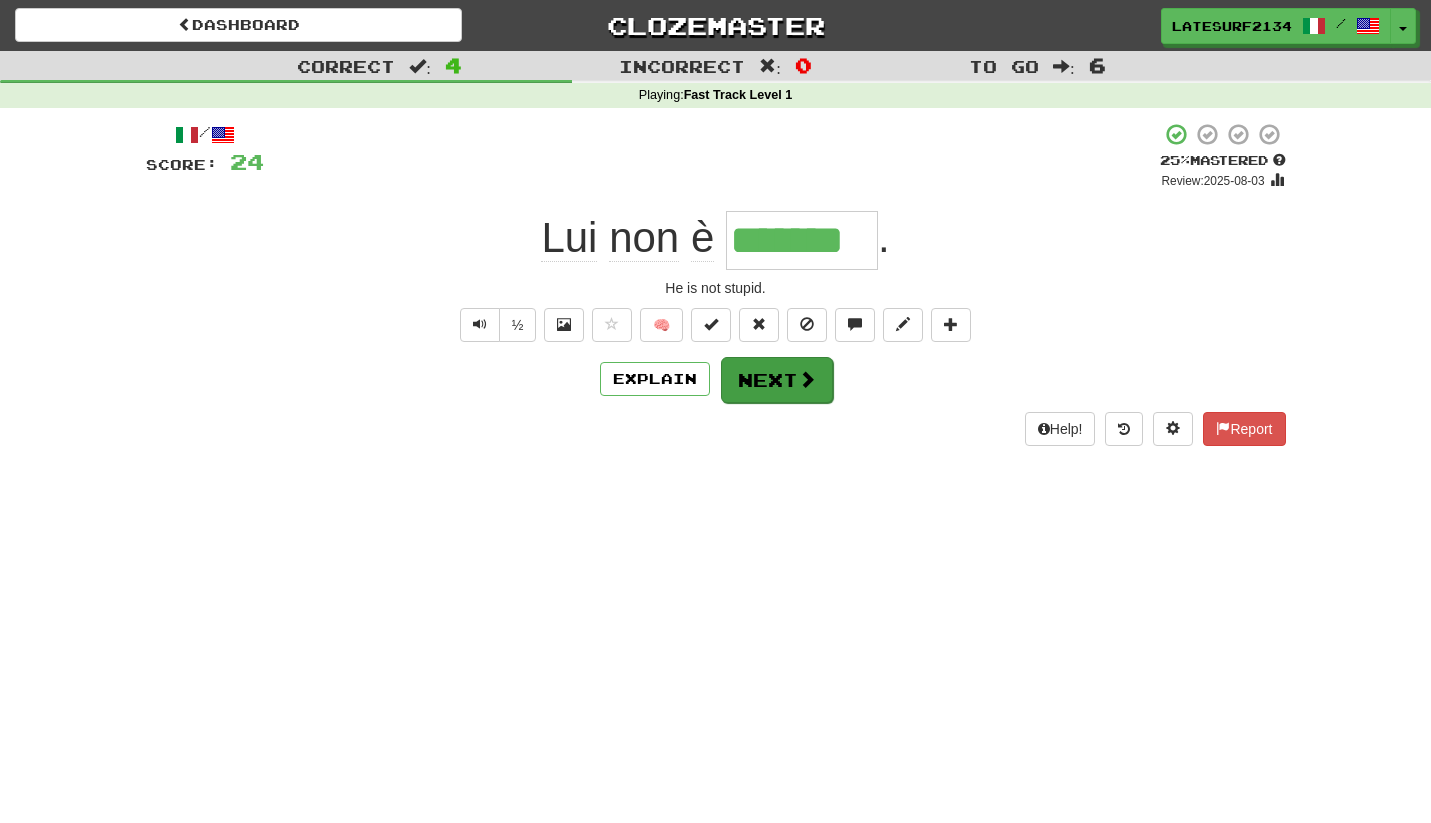 click at bounding box center [807, 379] 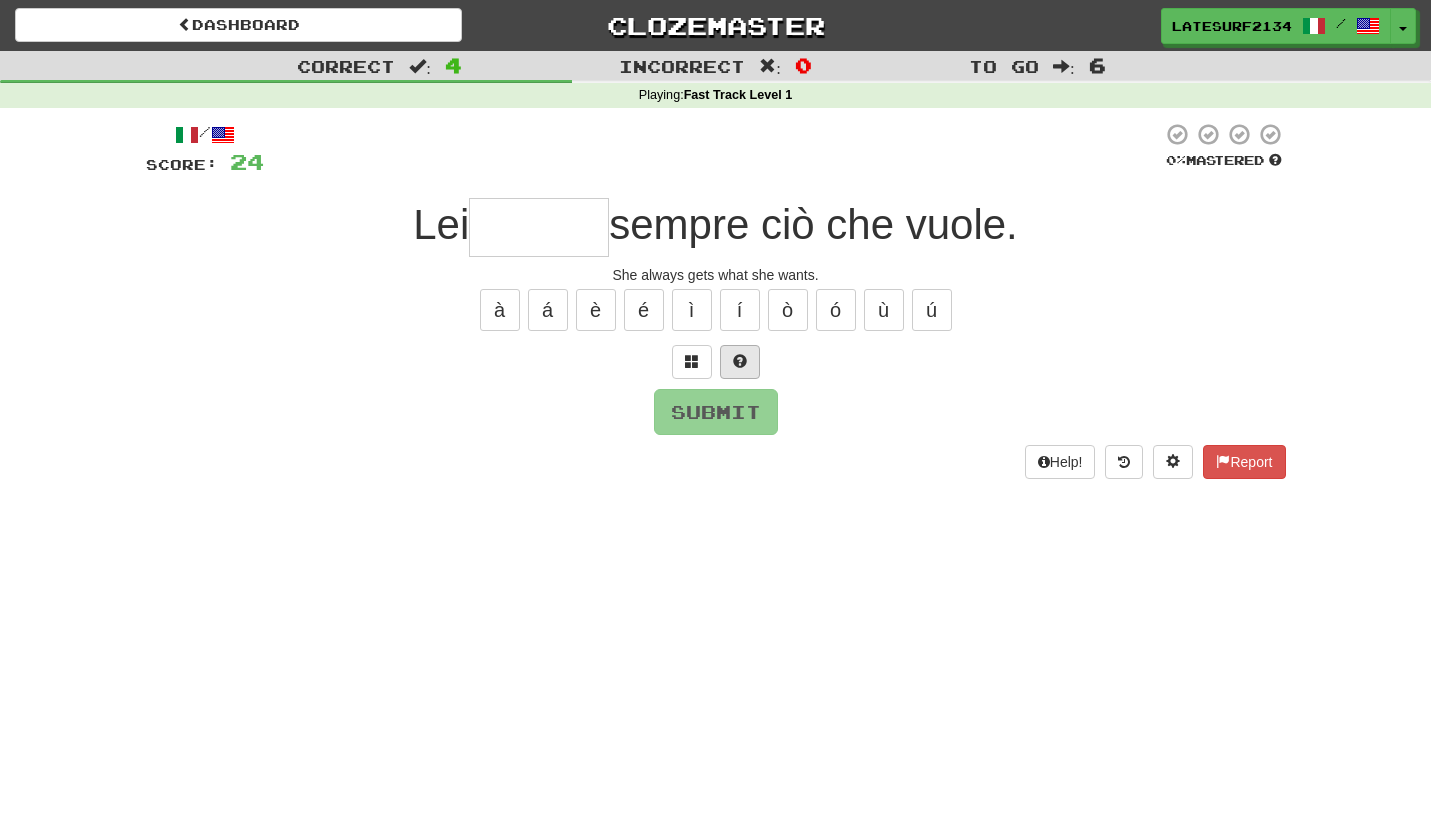 click at bounding box center (740, 361) 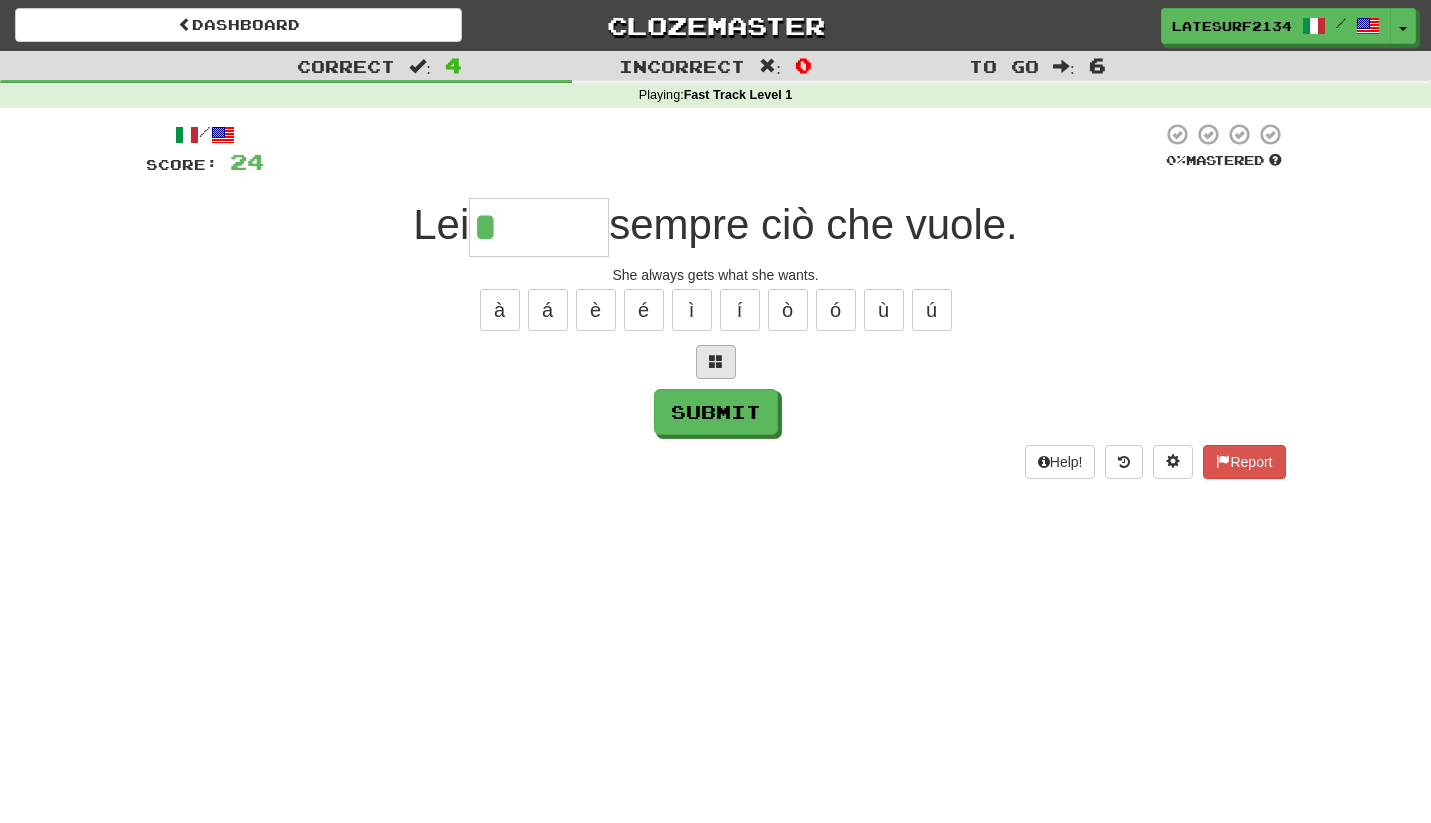 click at bounding box center (716, 362) 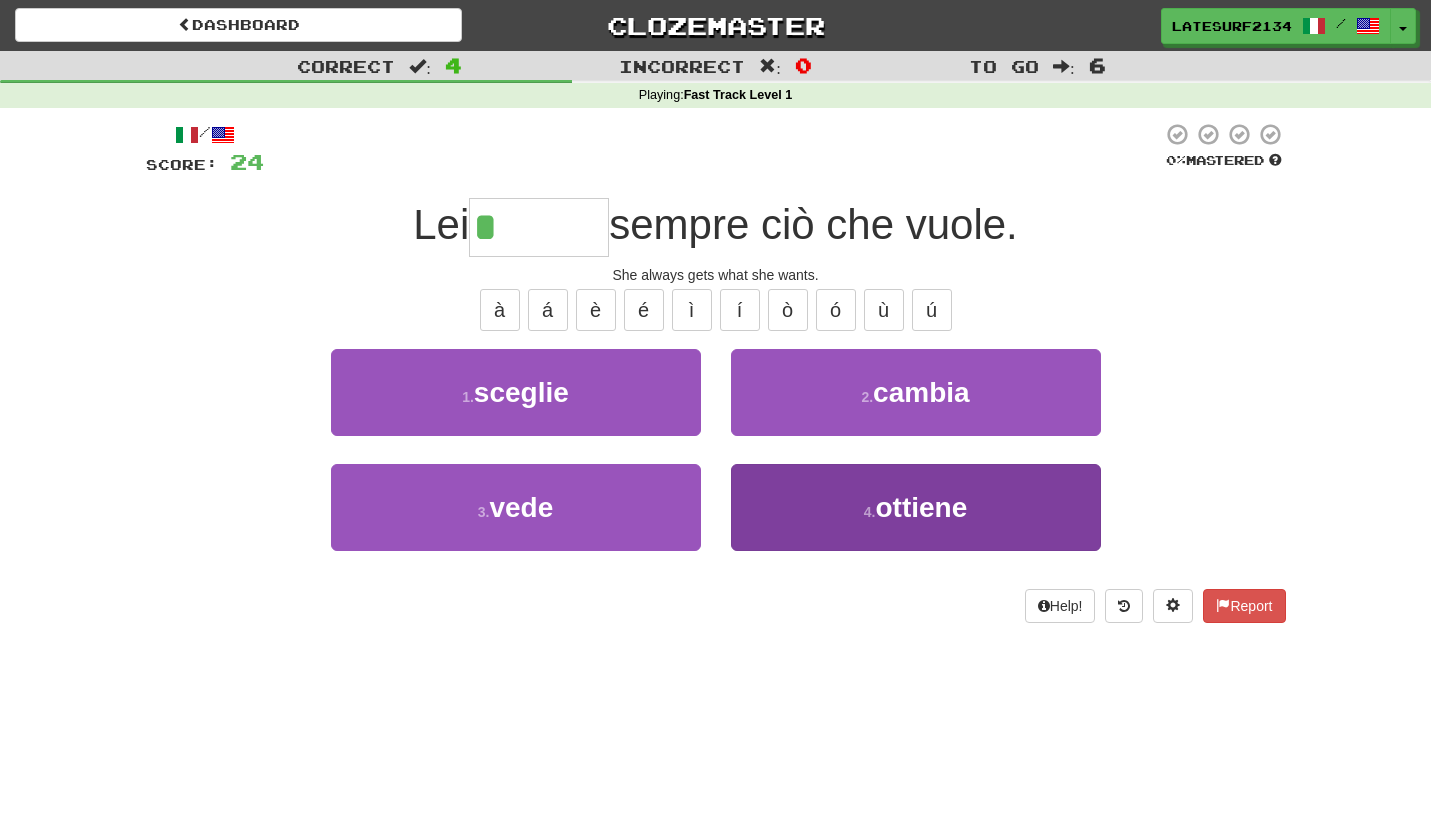 click on "4 .  ottiene" at bounding box center (916, 507) 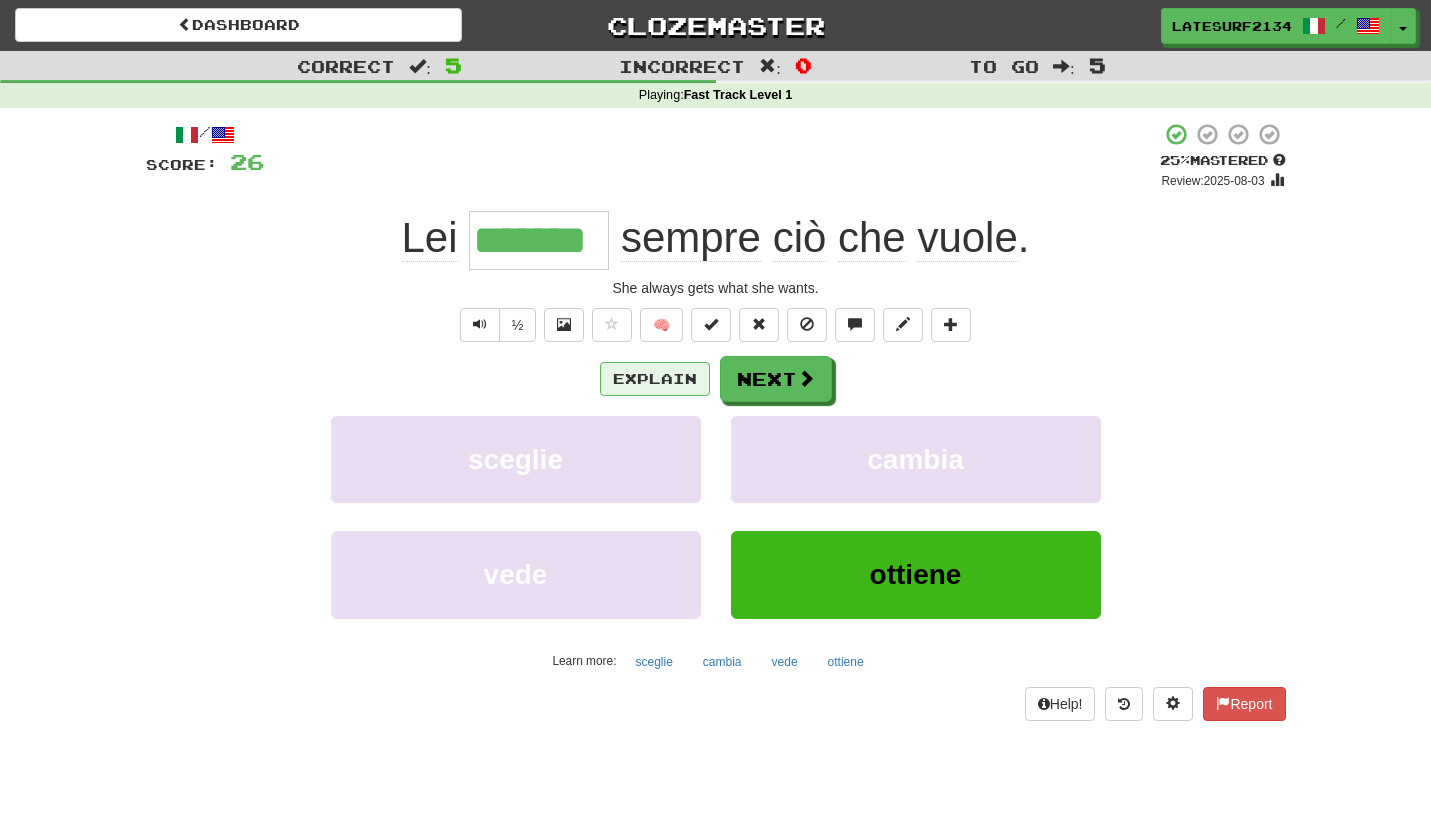 click on "Explain" at bounding box center (655, 379) 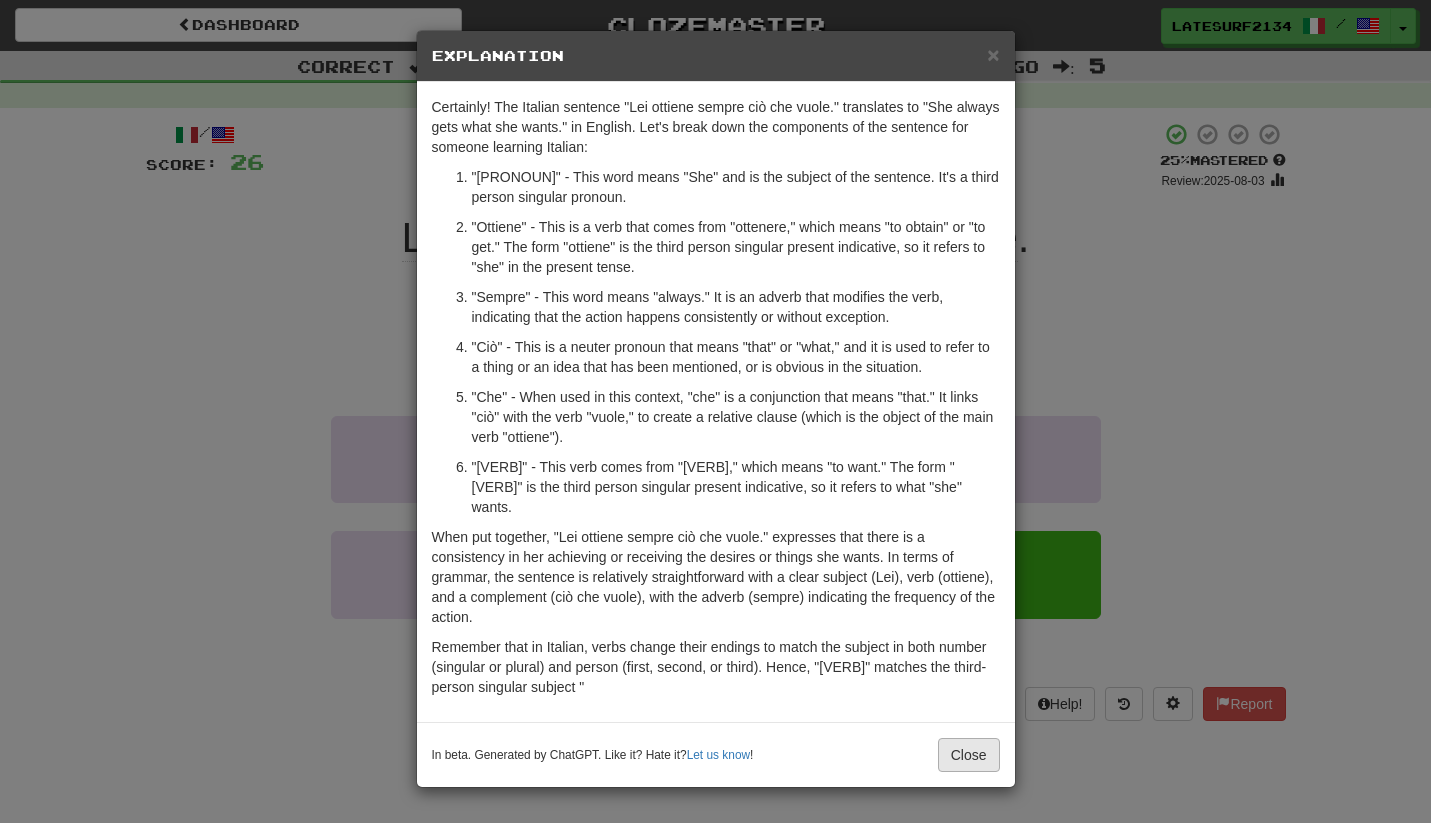 click on "Close" at bounding box center [969, 755] 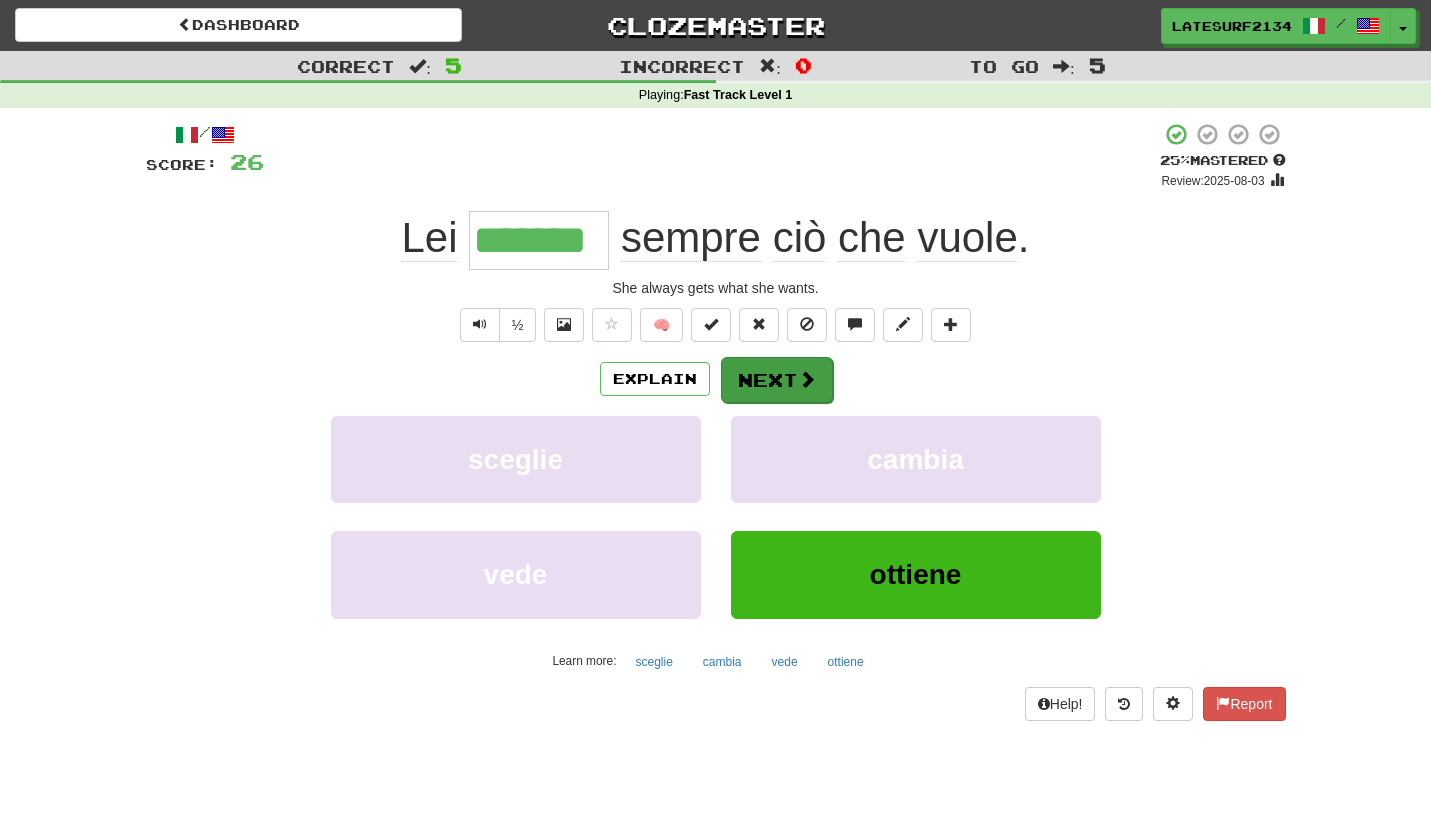 click on "Next" at bounding box center [777, 380] 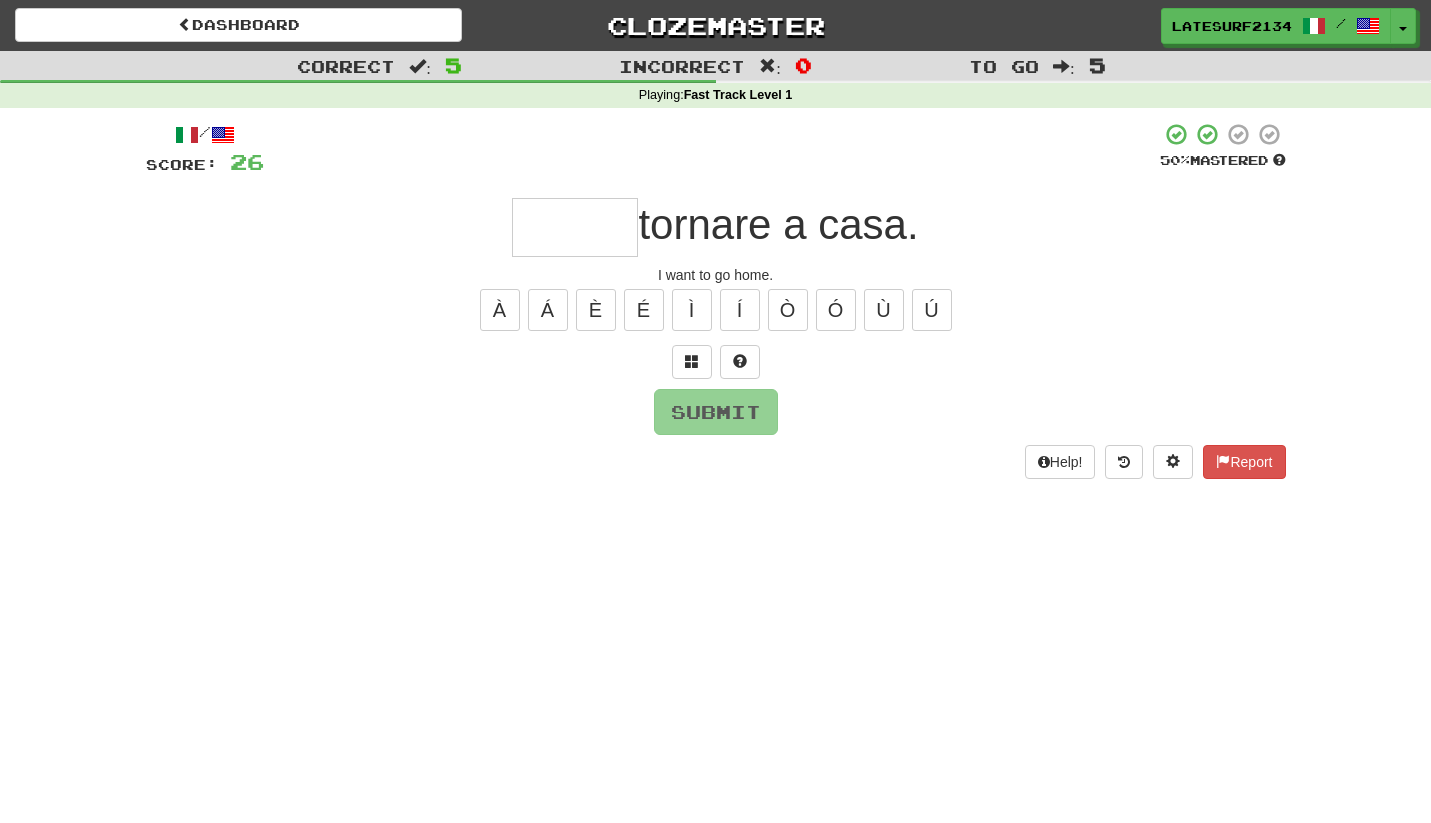 type on "*" 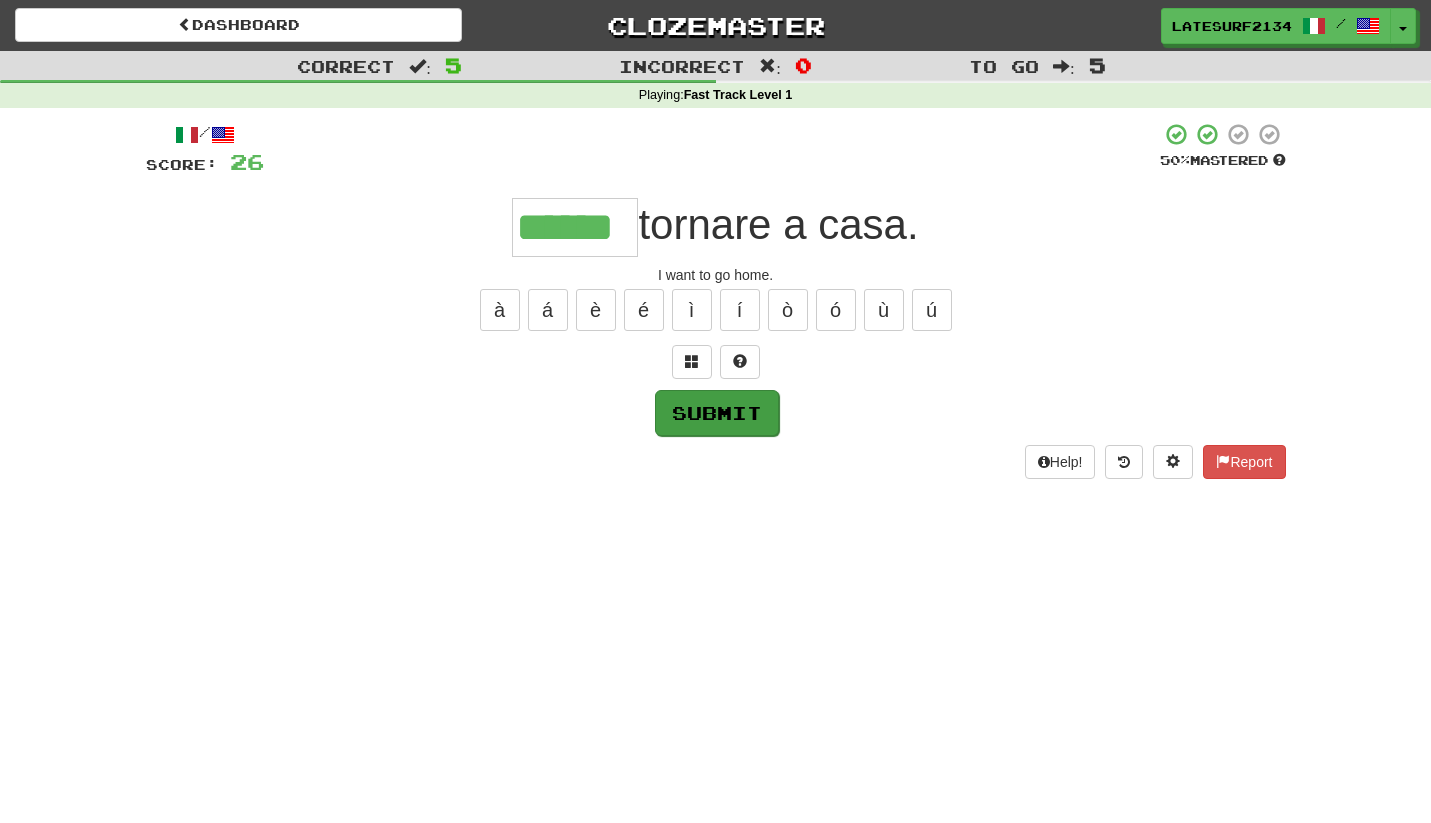 type on "******" 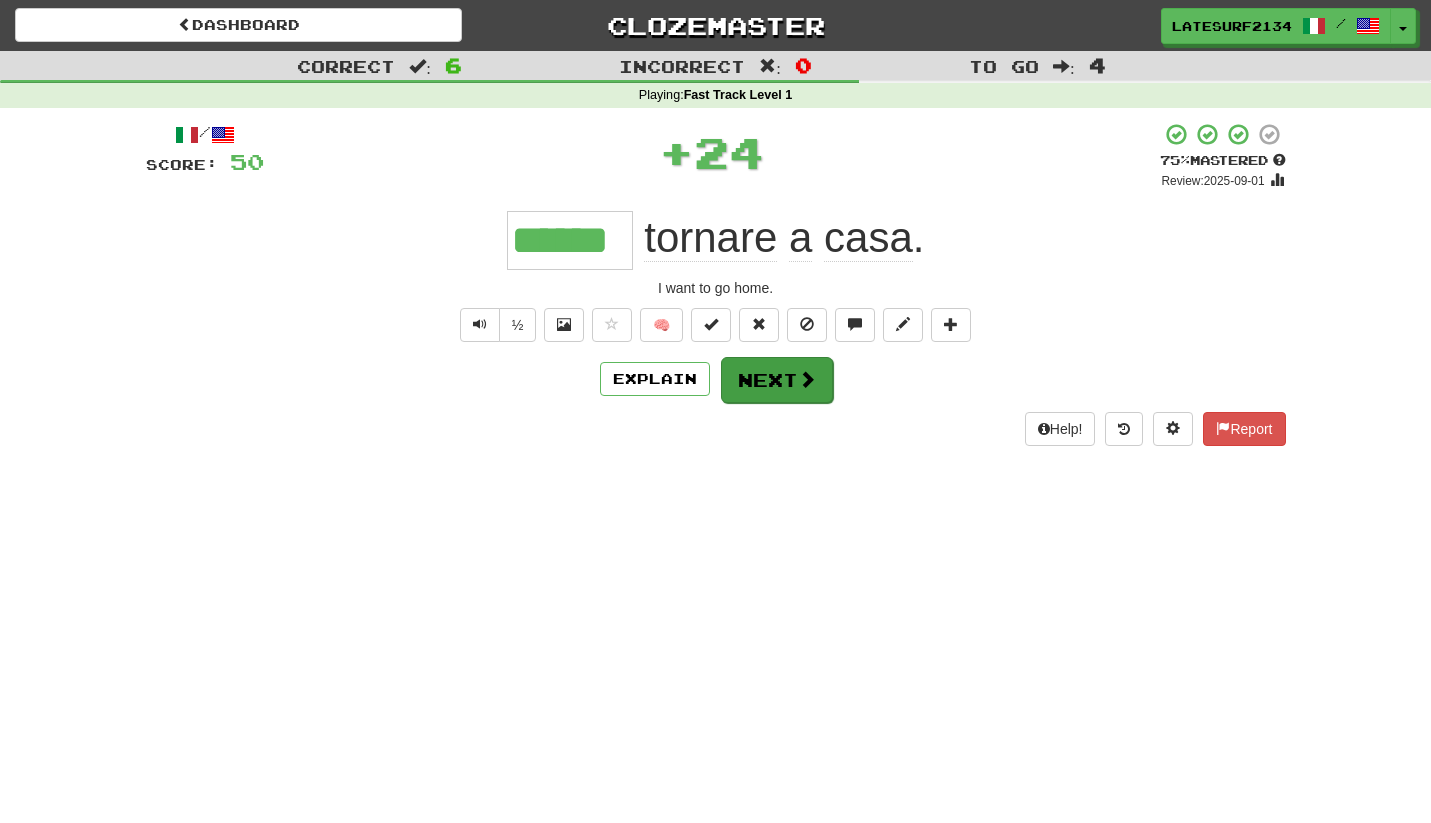 click on "Next" at bounding box center (777, 380) 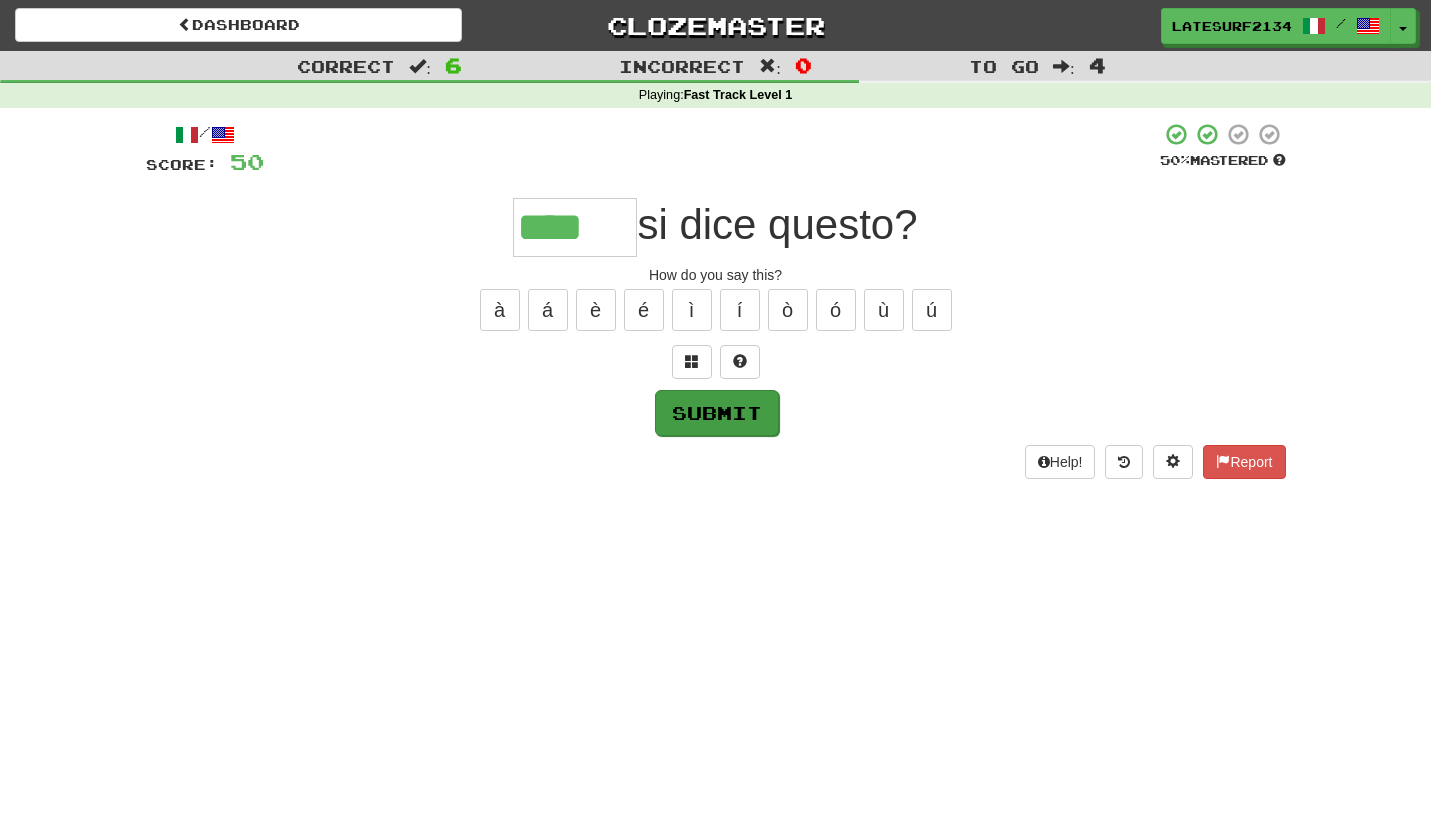 click on "Submit" at bounding box center (717, 413) 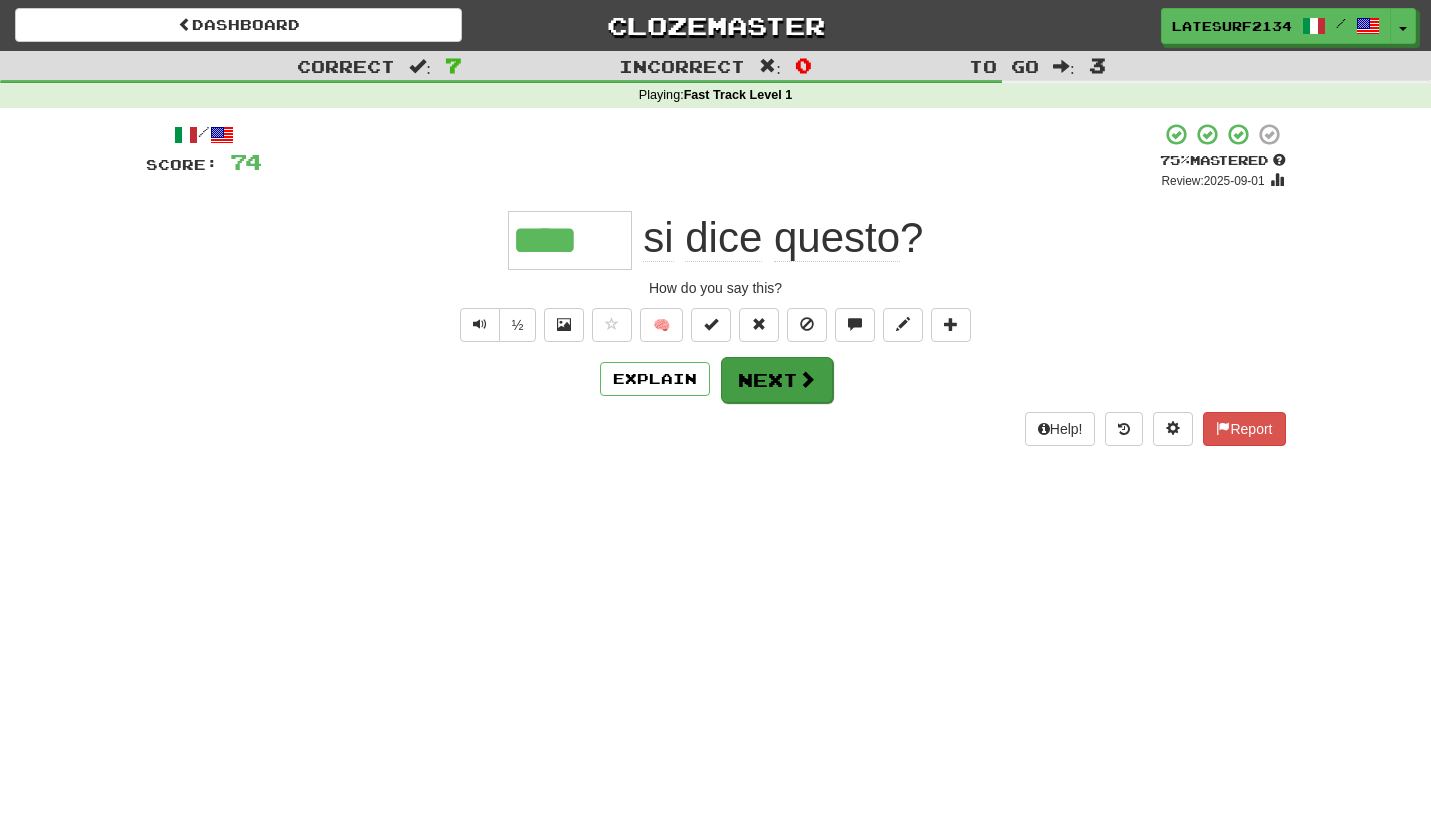 click on "Next" at bounding box center (777, 380) 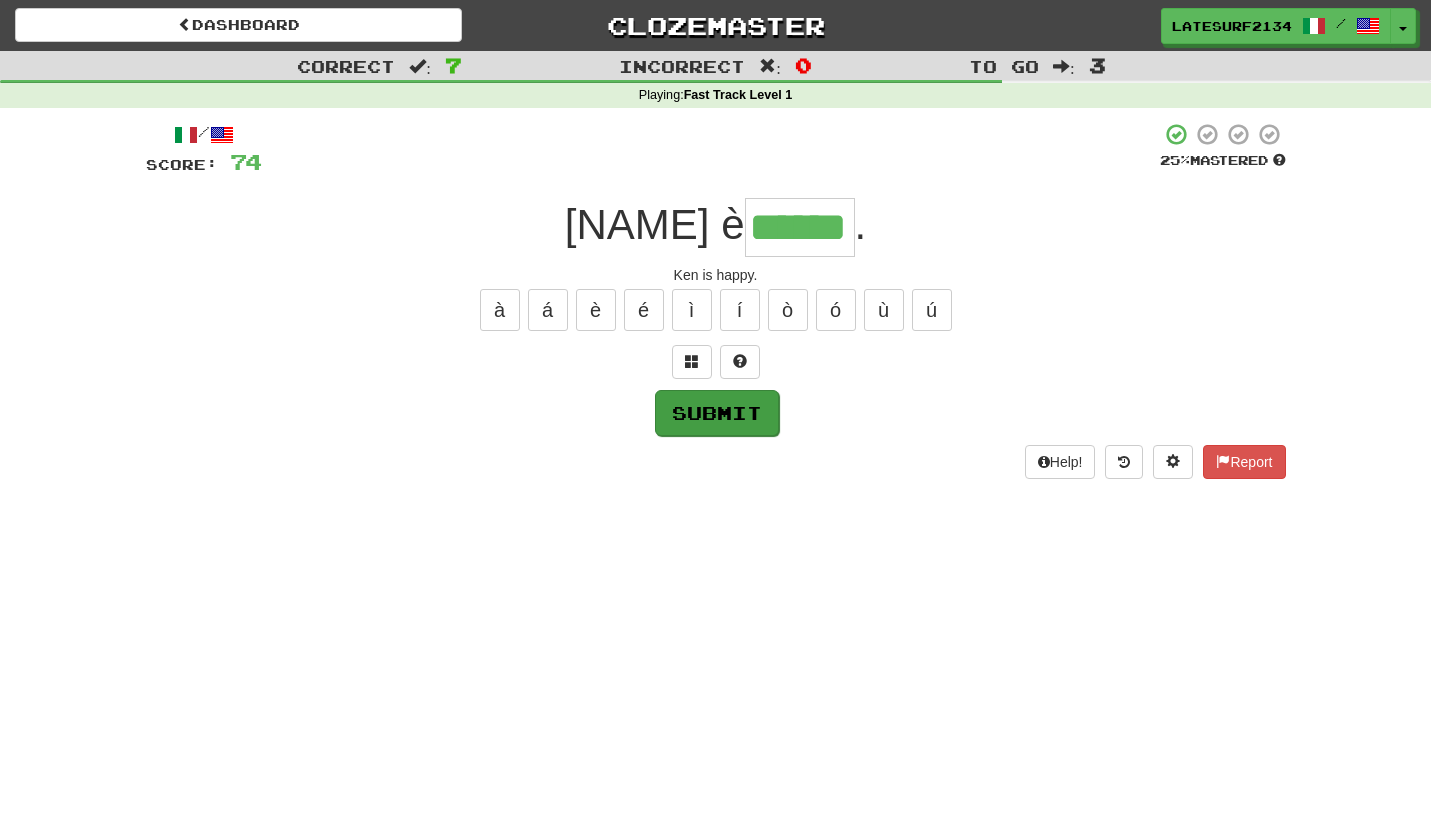 type on "******" 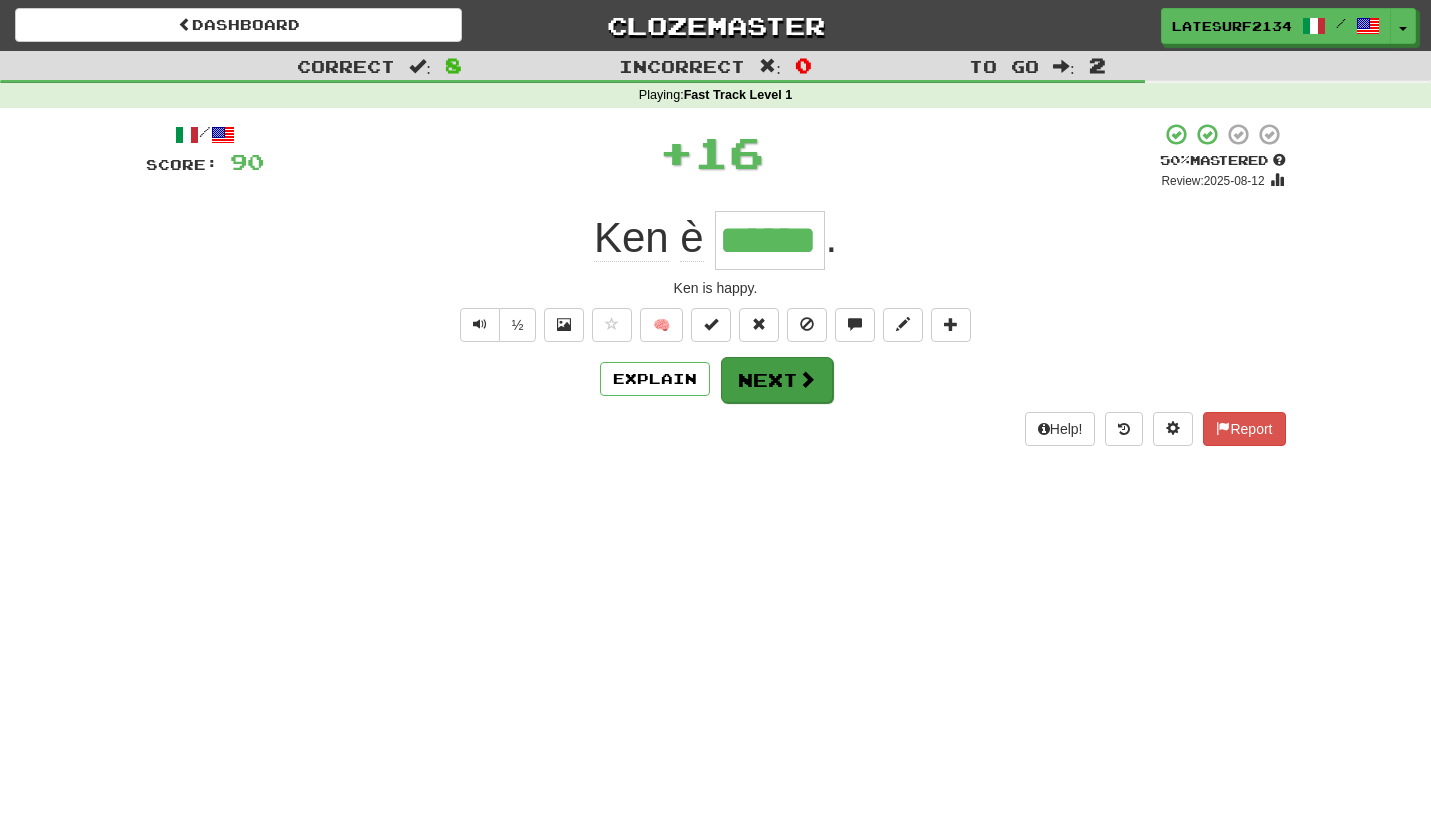 click on "Next" at bounding box center (777, 380) 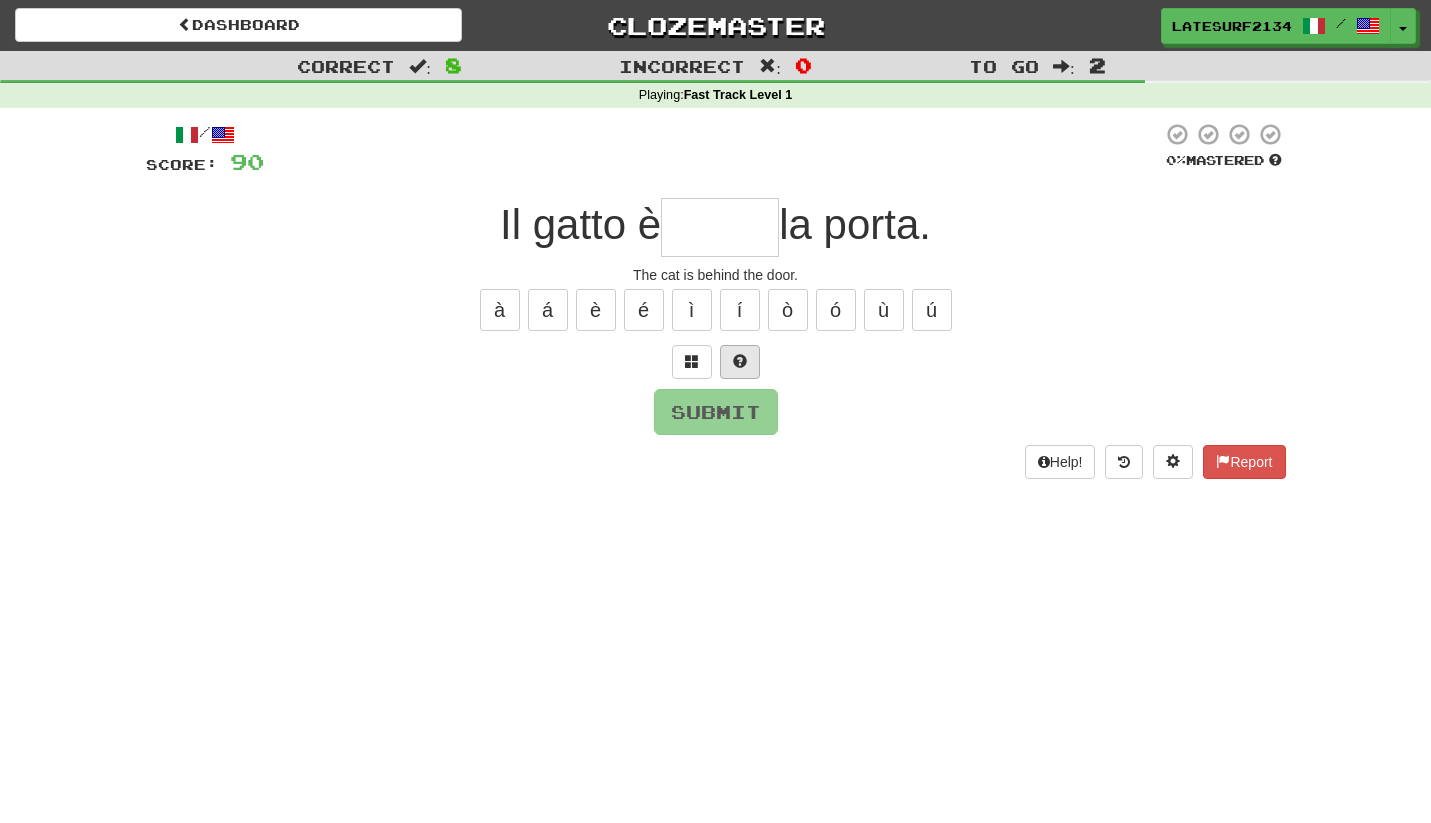 click at bounding box center [740, 361] 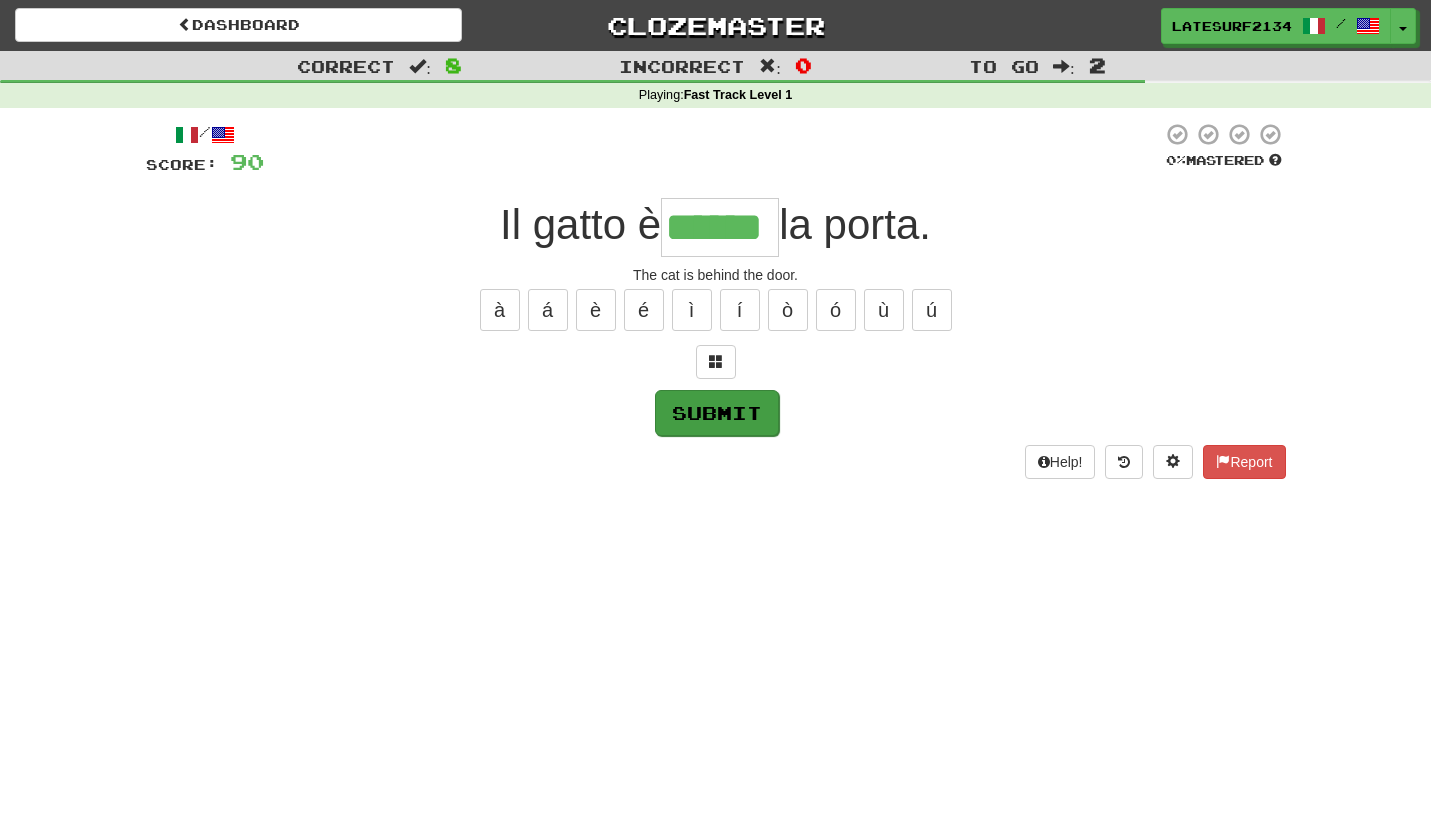 type on "******" 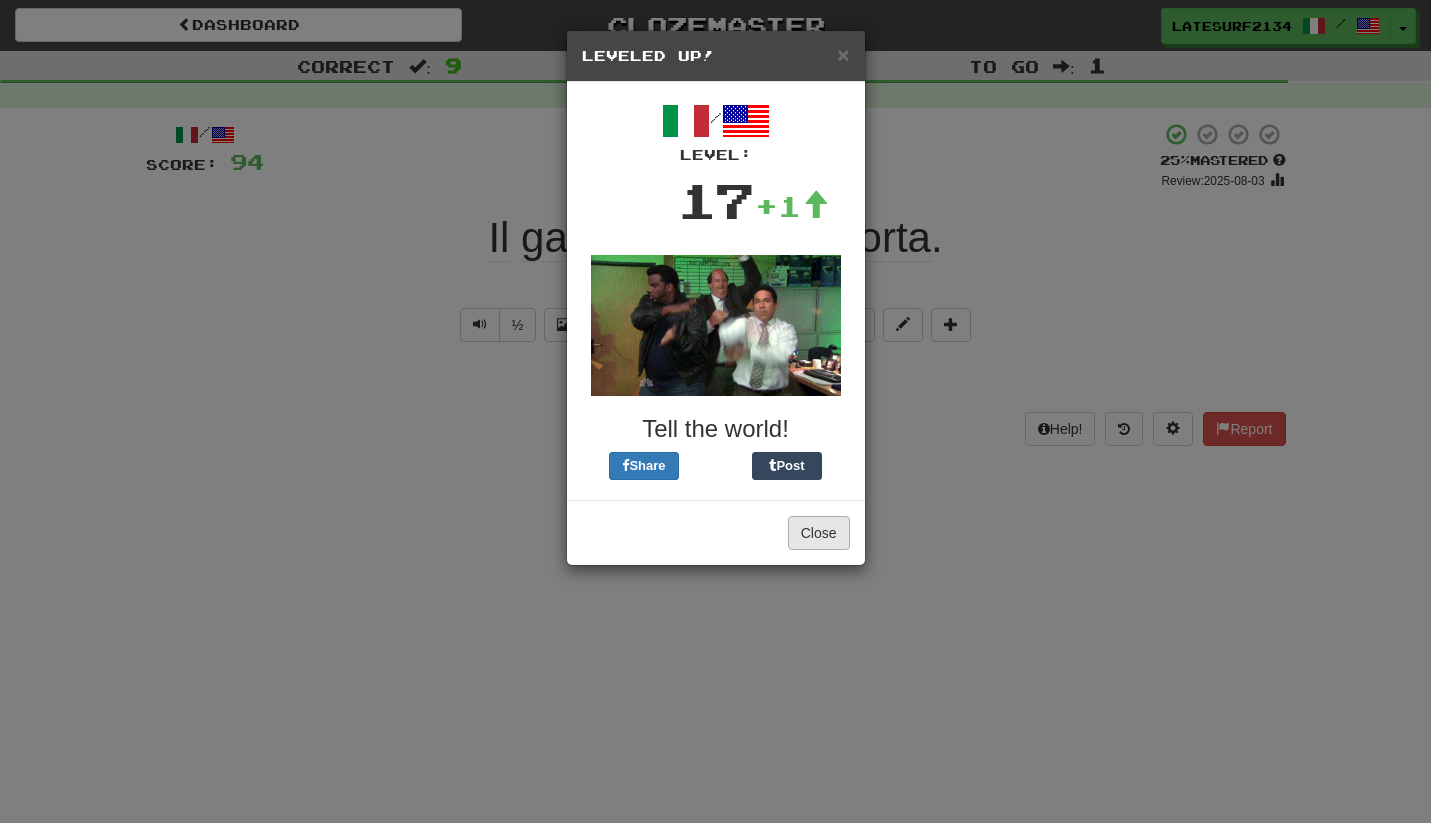 click on "Close" at bounding box center [819, 533] 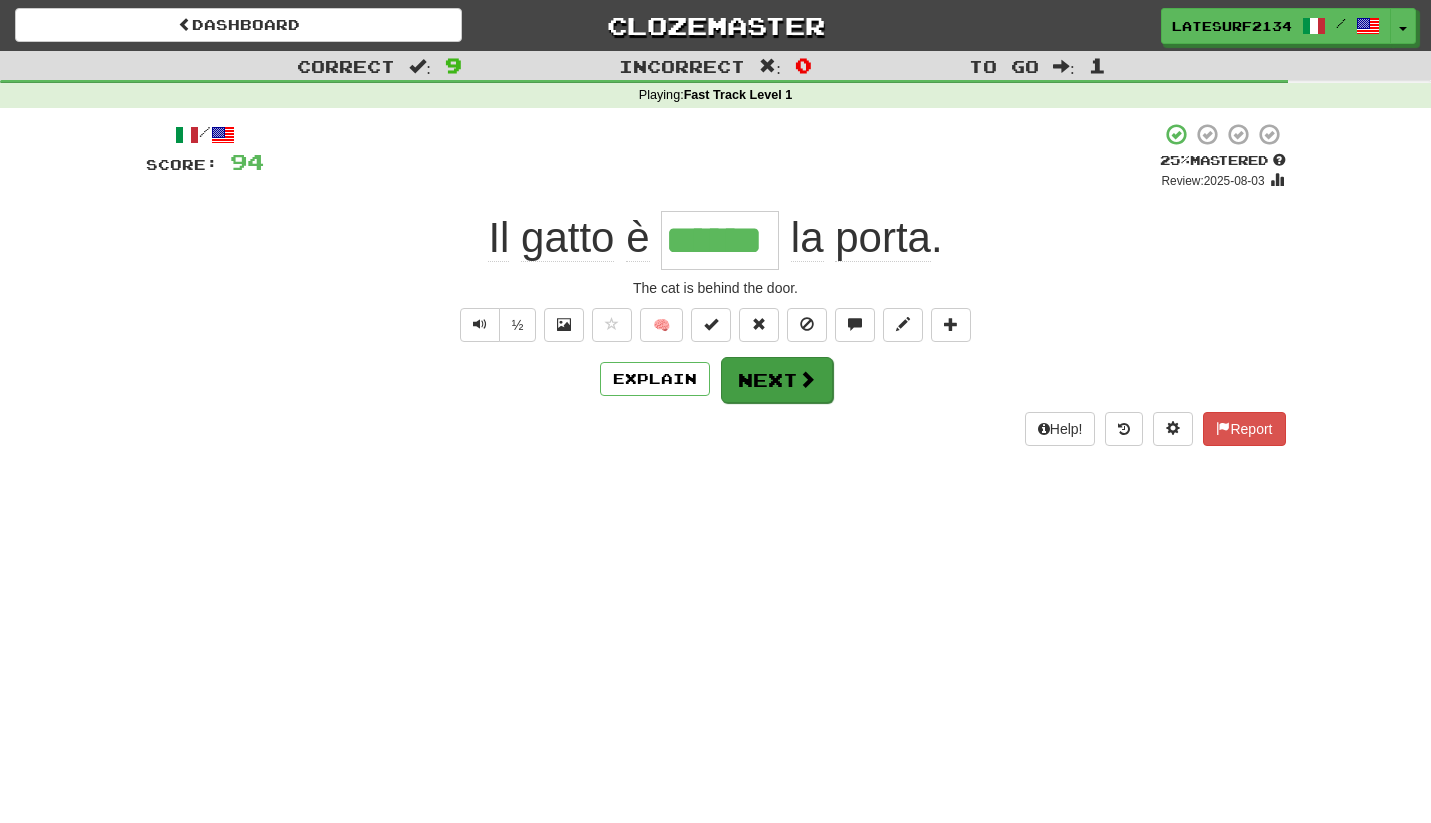 click on "Next" at bounding box center (777, 380) 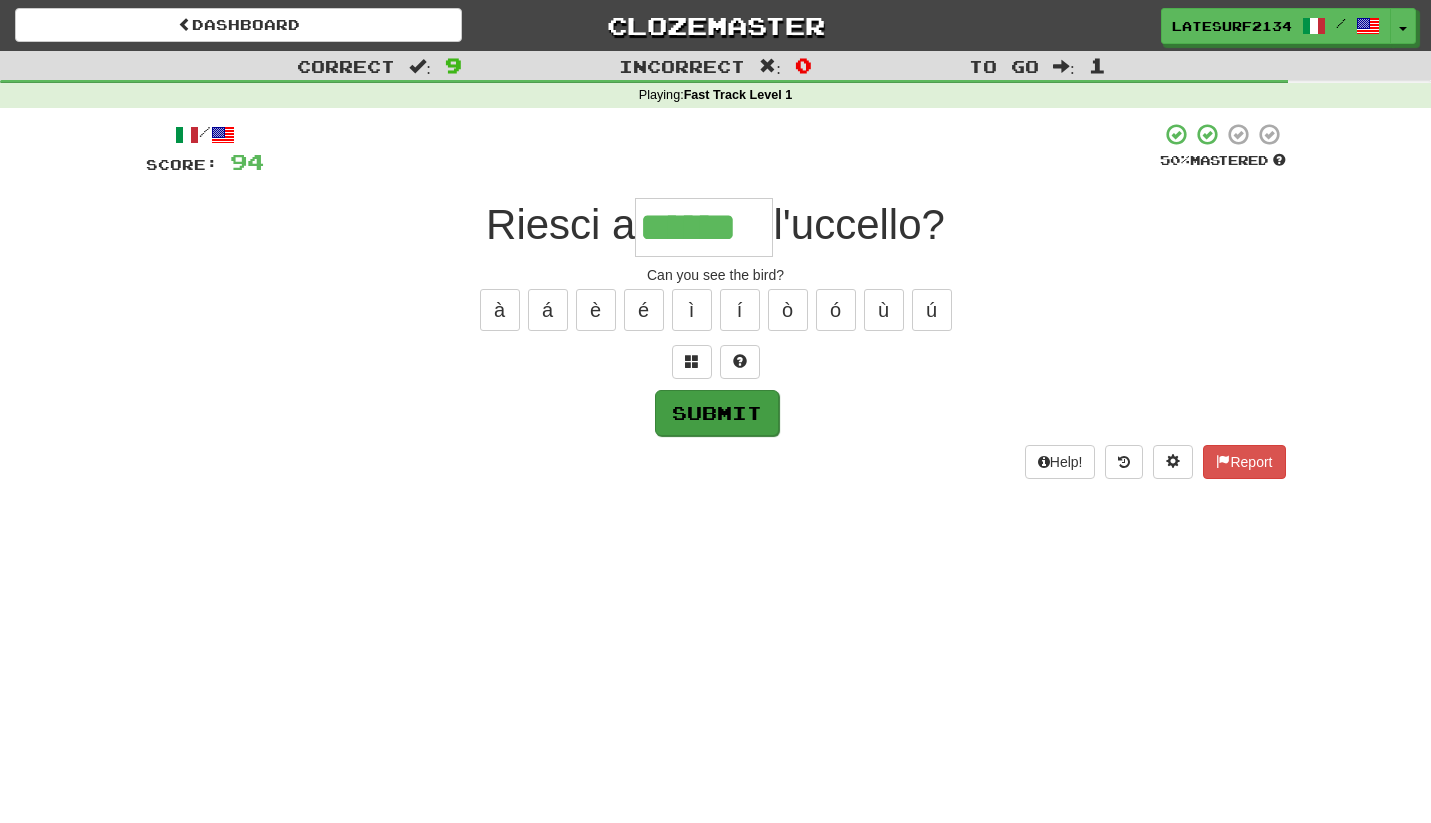 type on "******" 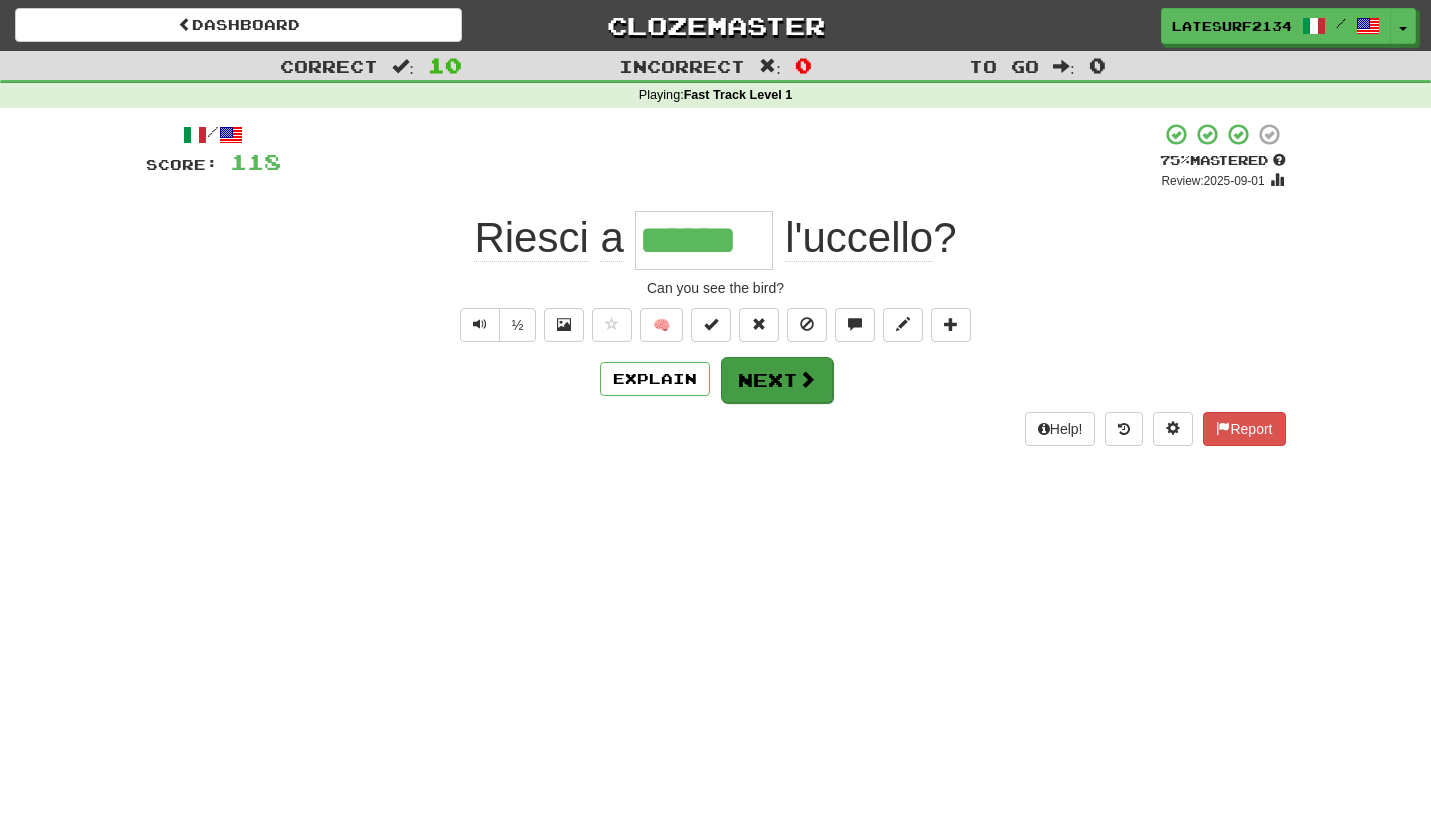 click on "Next" at bounding box center [777, 380] 